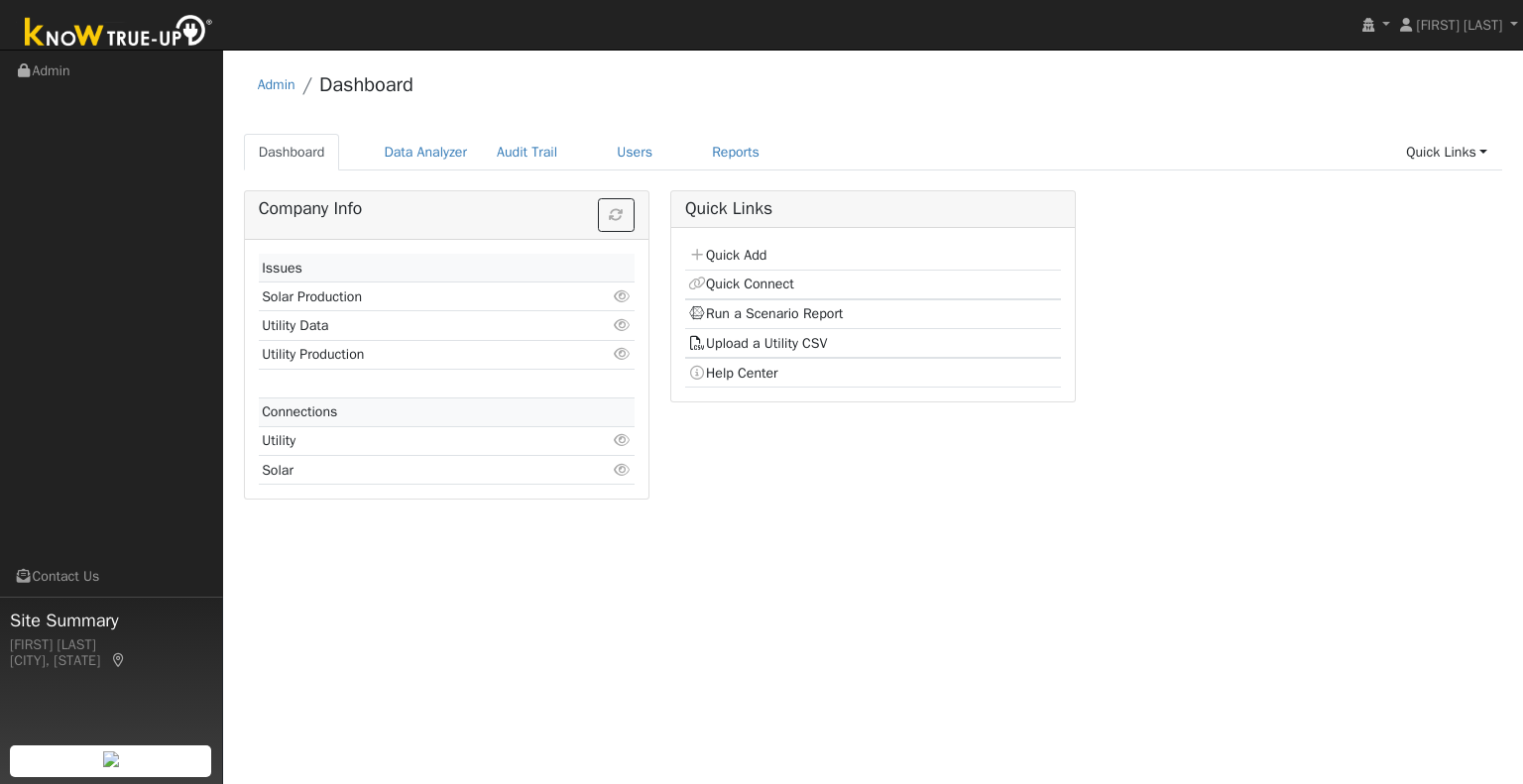 scroll, scrollTop: 0, scrollLeft: 0, axis: both 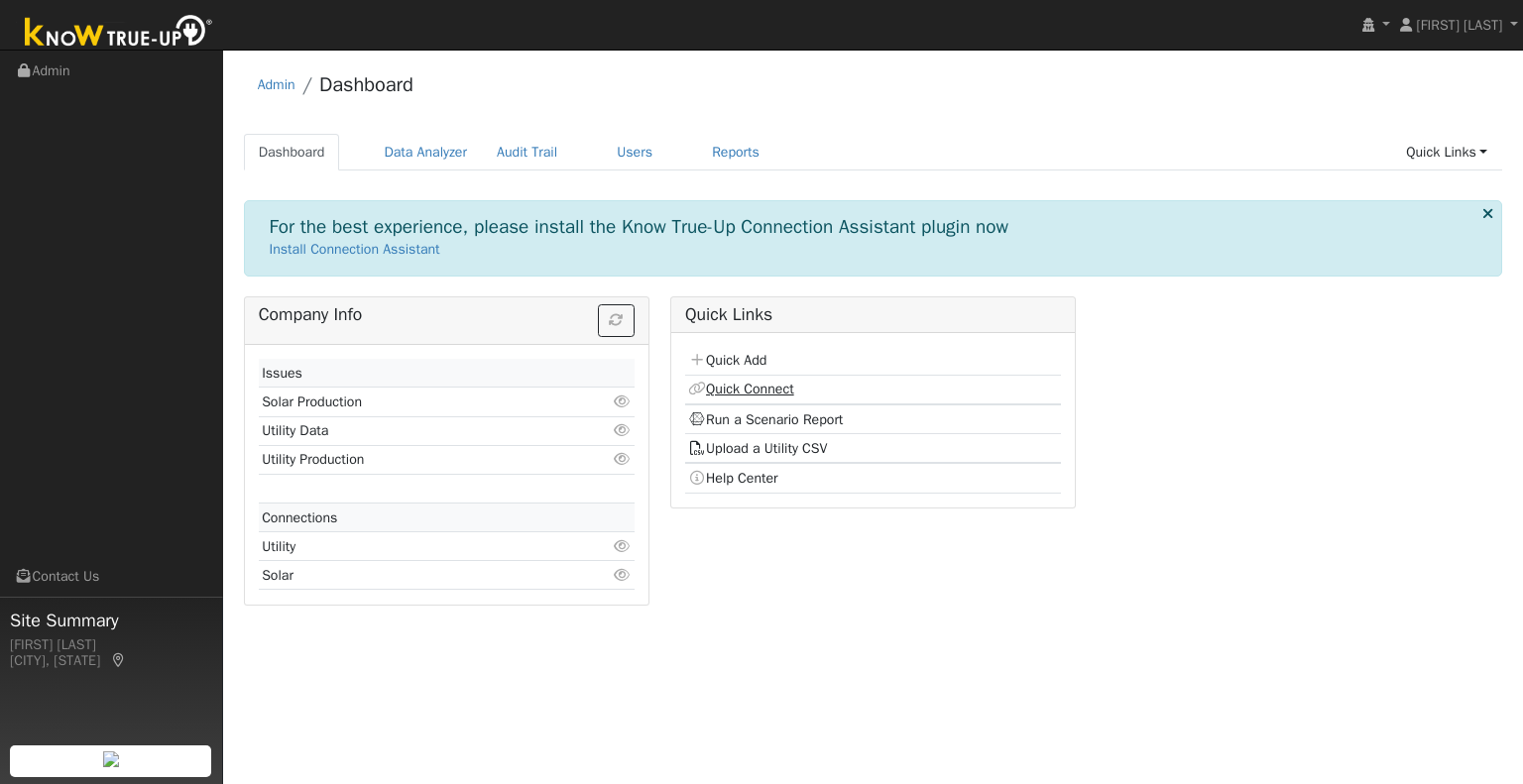 click on "Quick Connect" at bounding box center (741, 389) 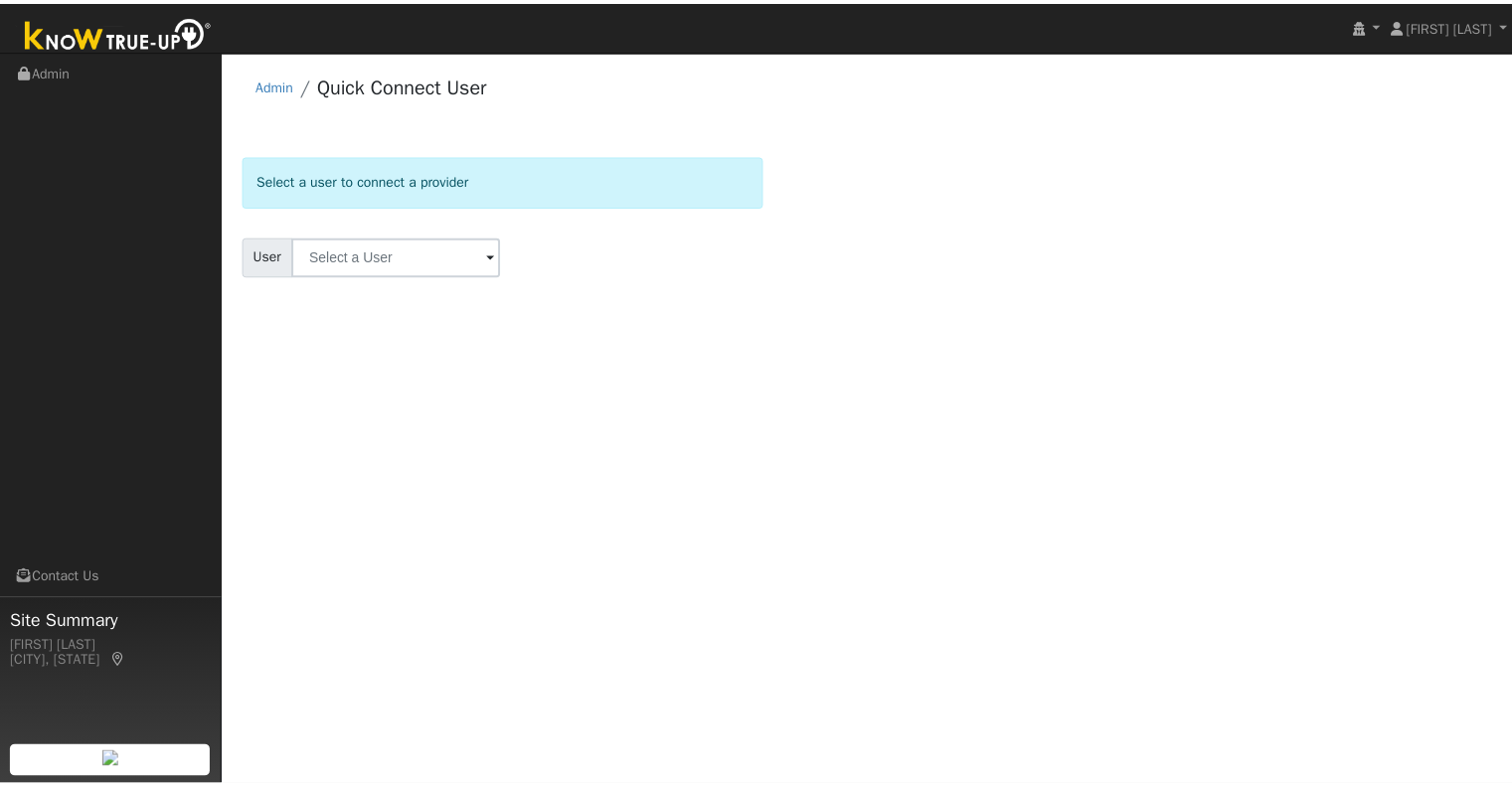 scroll, scrollTop: 0, scrollLeft: 0, axis: both 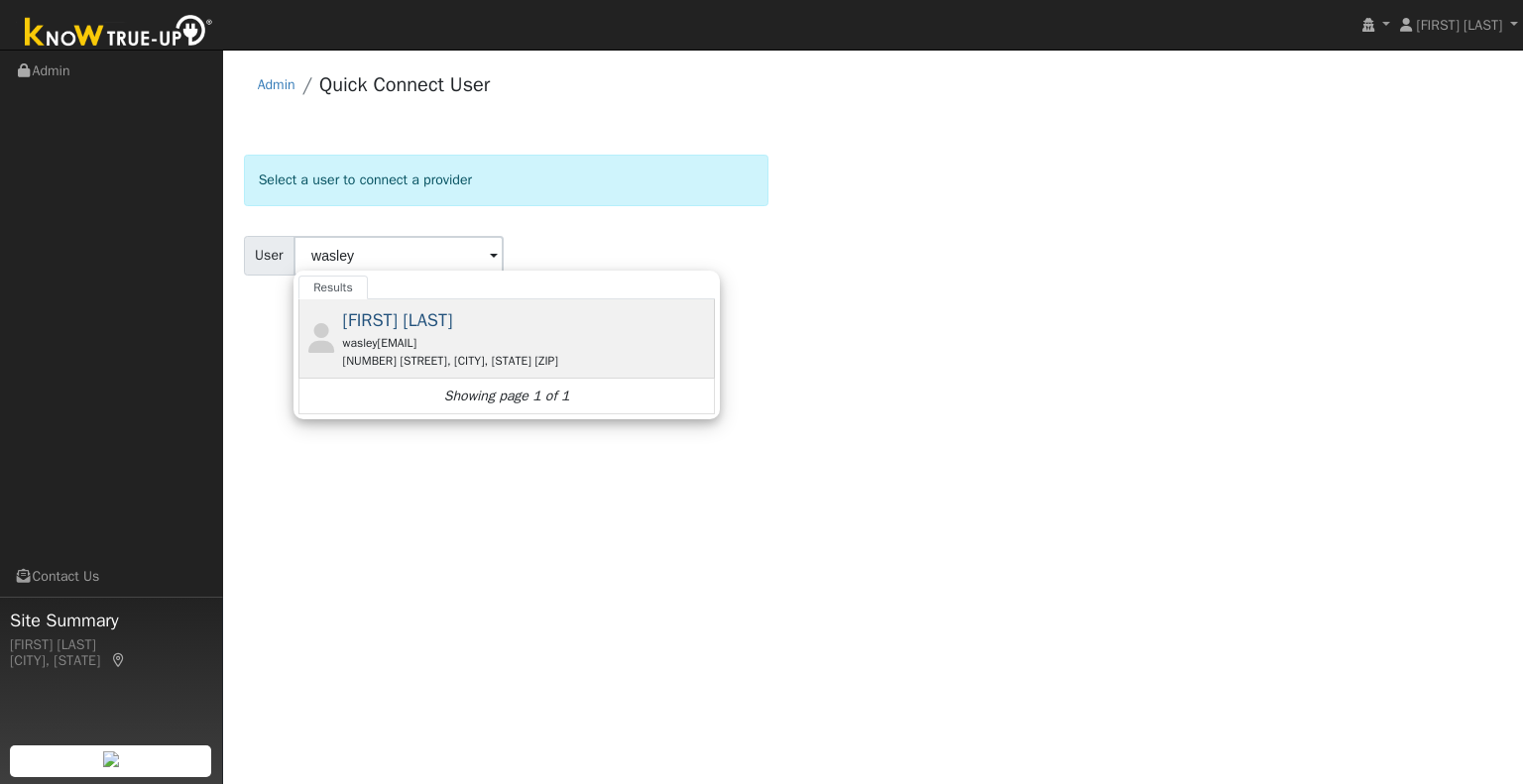 click on "Mike Wasley" at bounding box center (398, 320) 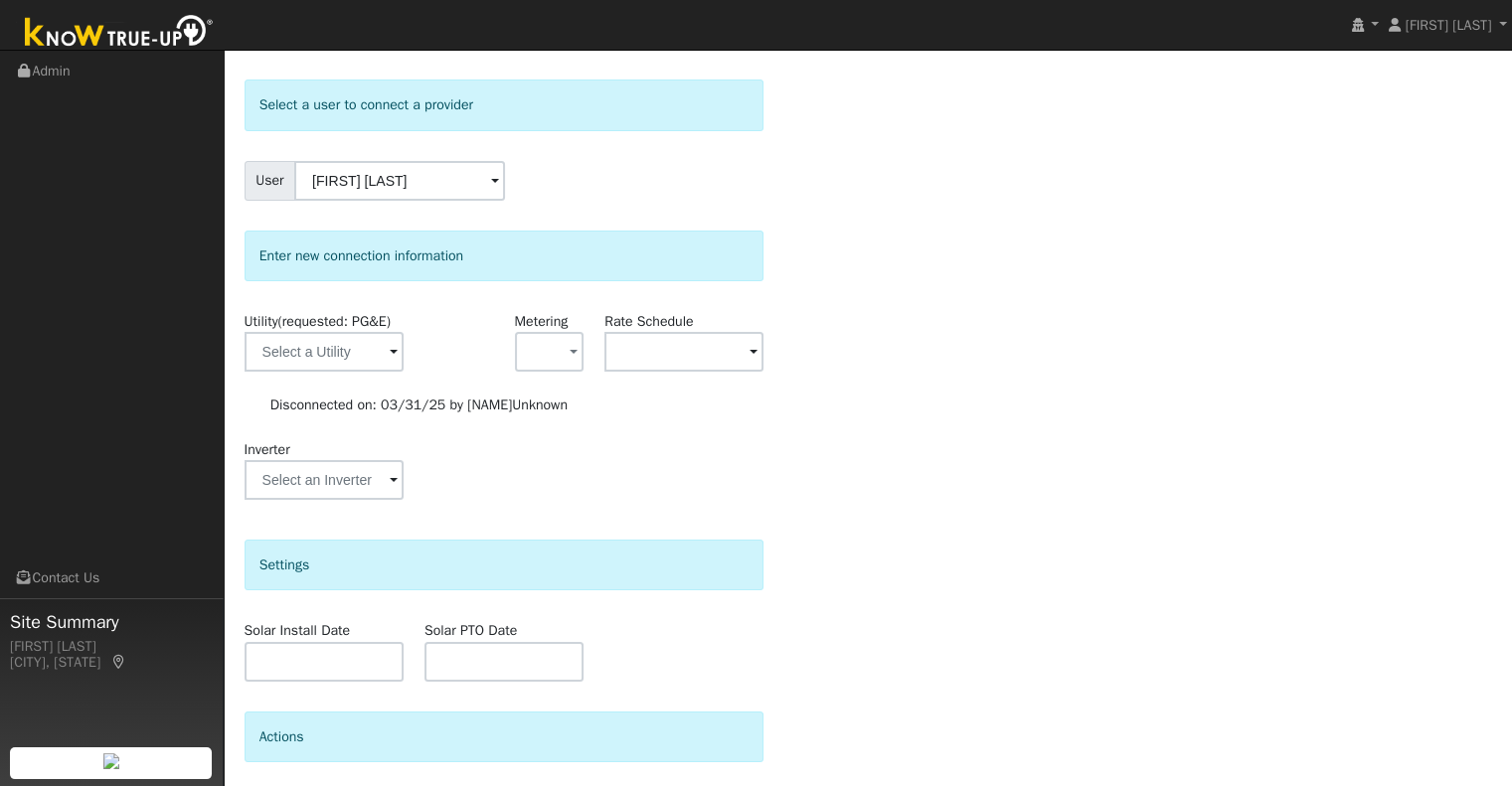 scroll, scrollTop: 199, scrollLeft: 0, axis: vertical 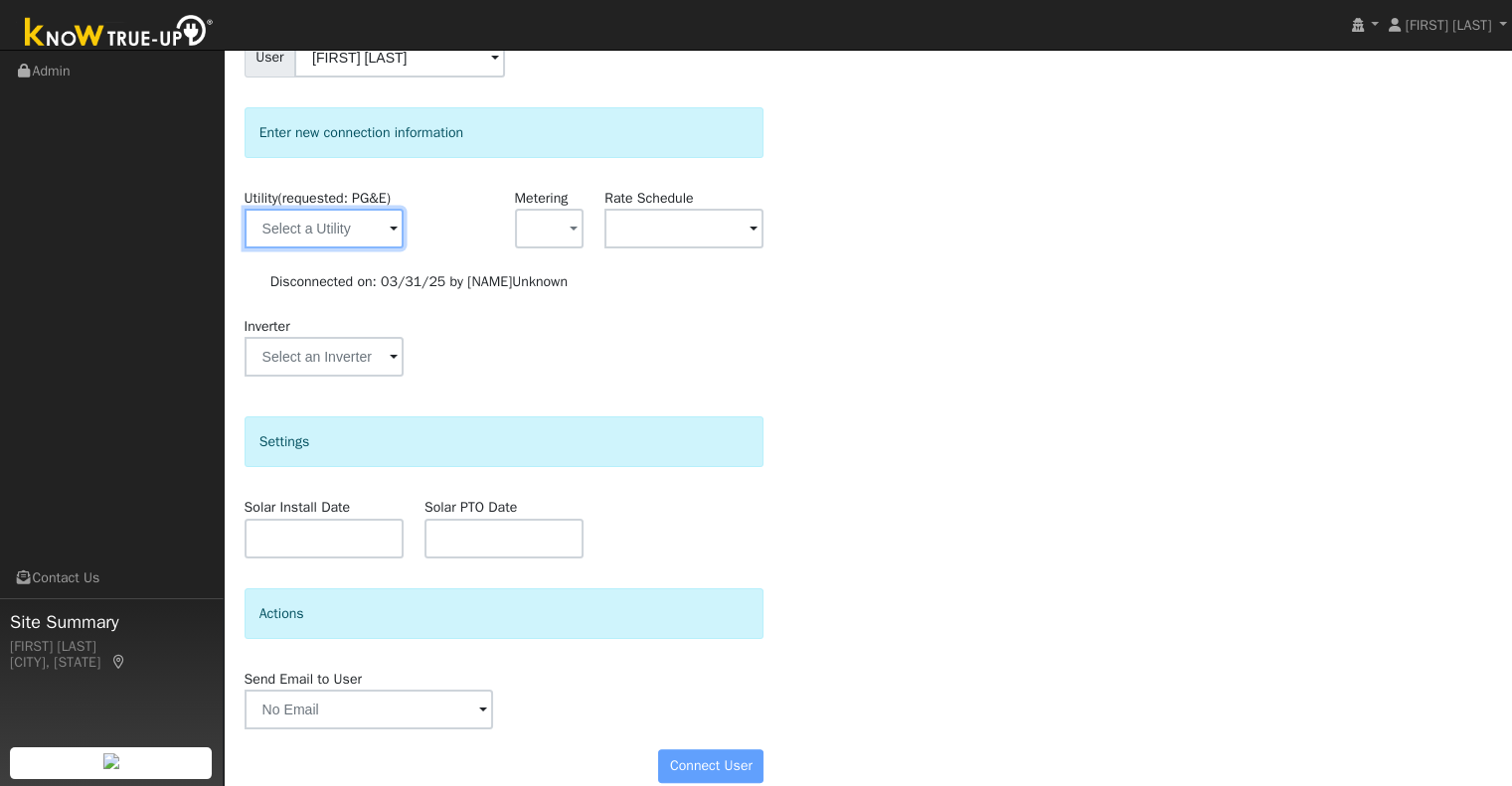 click at bounding box center [324, 229] 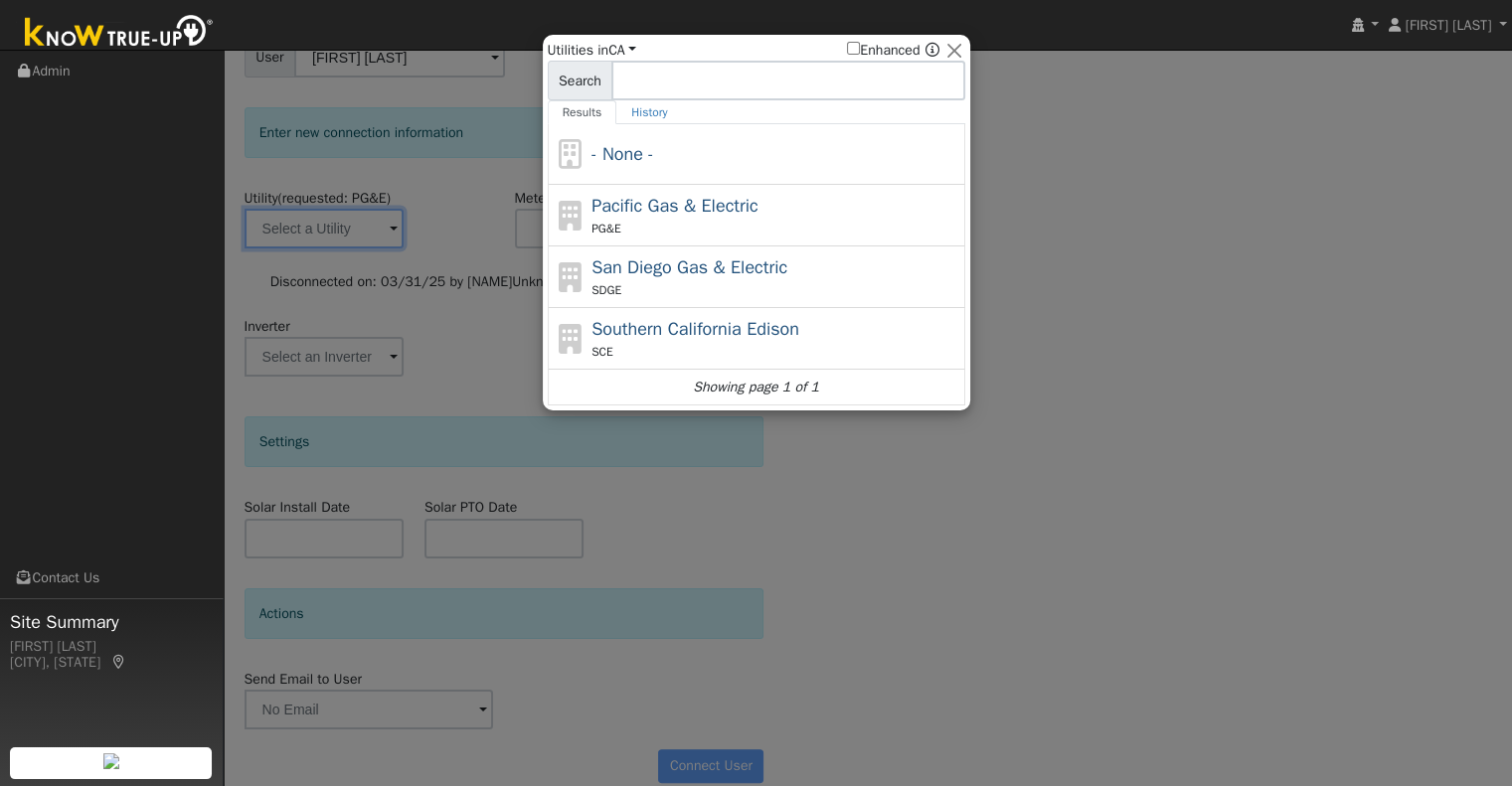 click on "Pacific Gas & Electric" at bounding box center (675, 206) 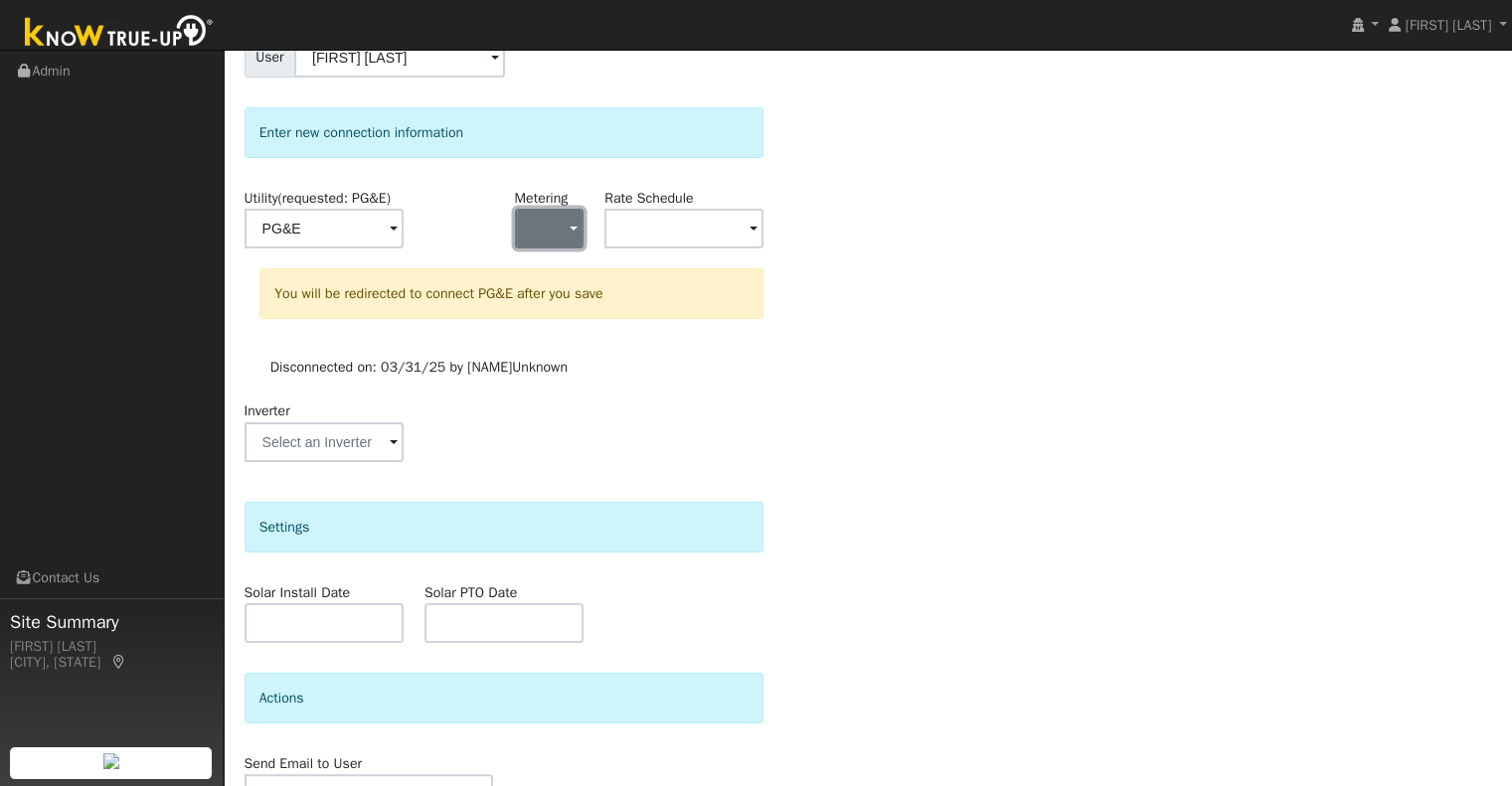 click at bounding box center (550, 229) 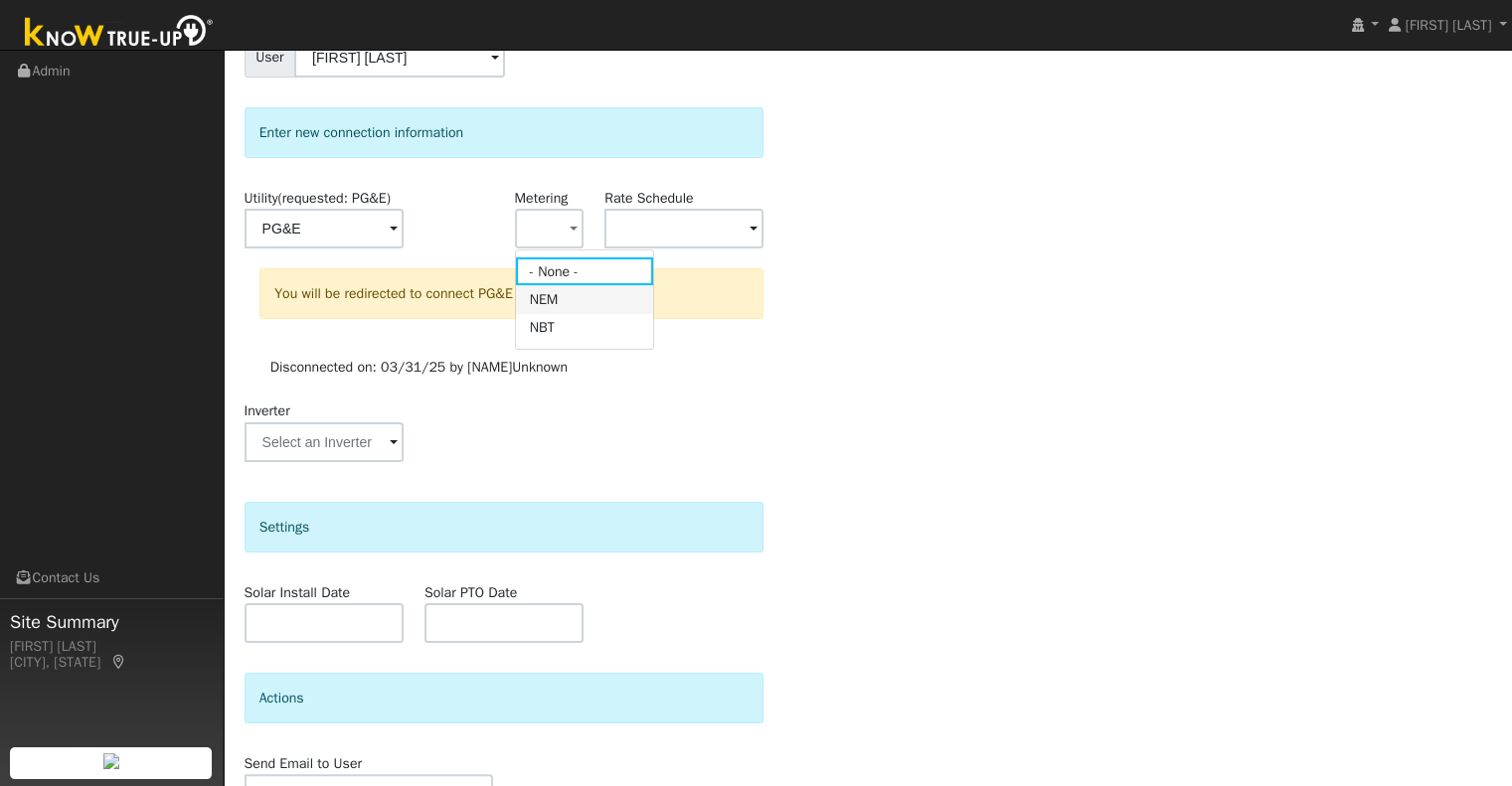 click on "NEM" at bounding box center (585, 299) 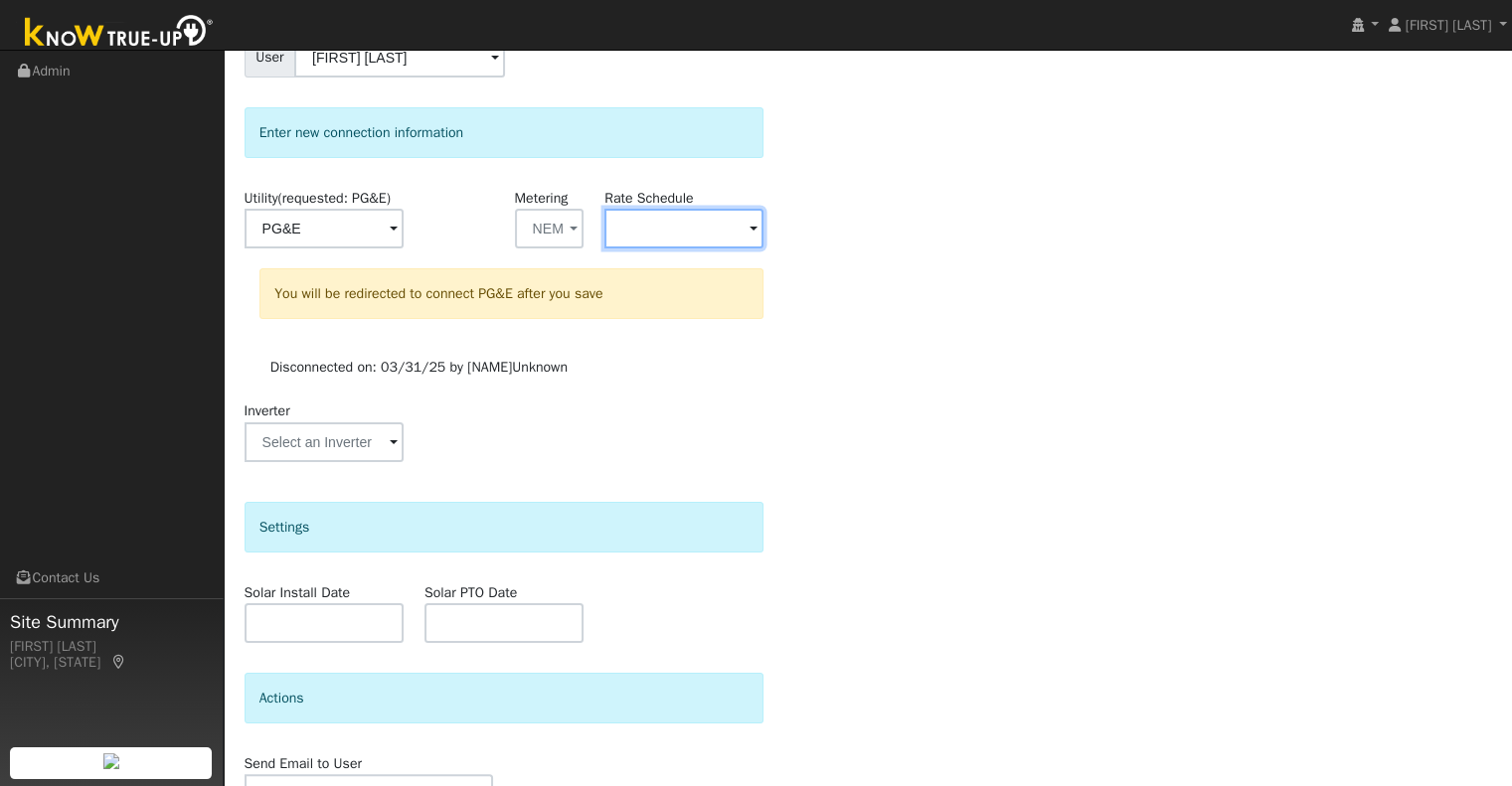 click at bounding box center (324, 229) 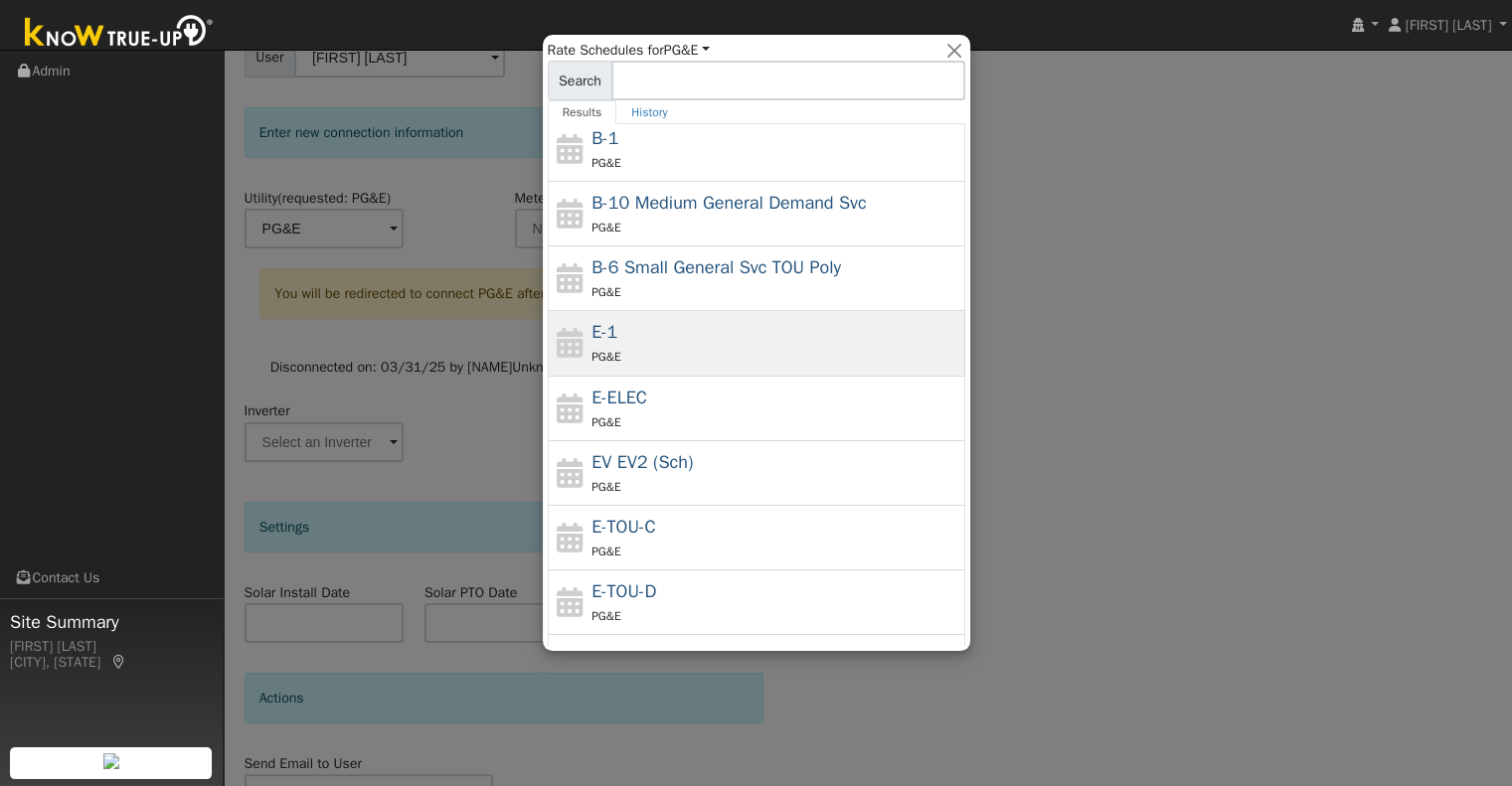 scroll, scrollTop: 99, scrollLeft: 0, axis: vertical 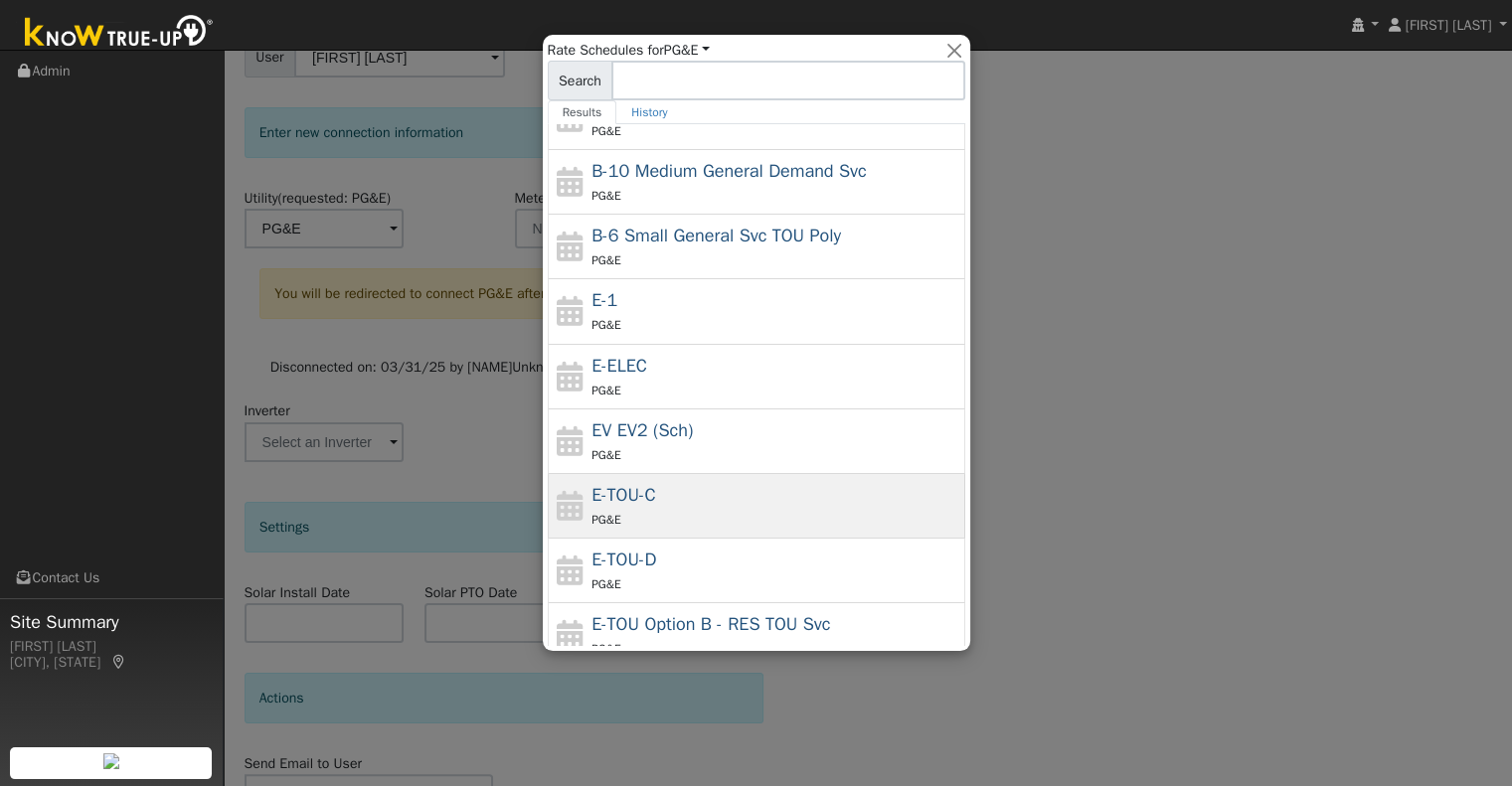 click on "E-TOU-C PG&E" at bounding box center [775, 506] 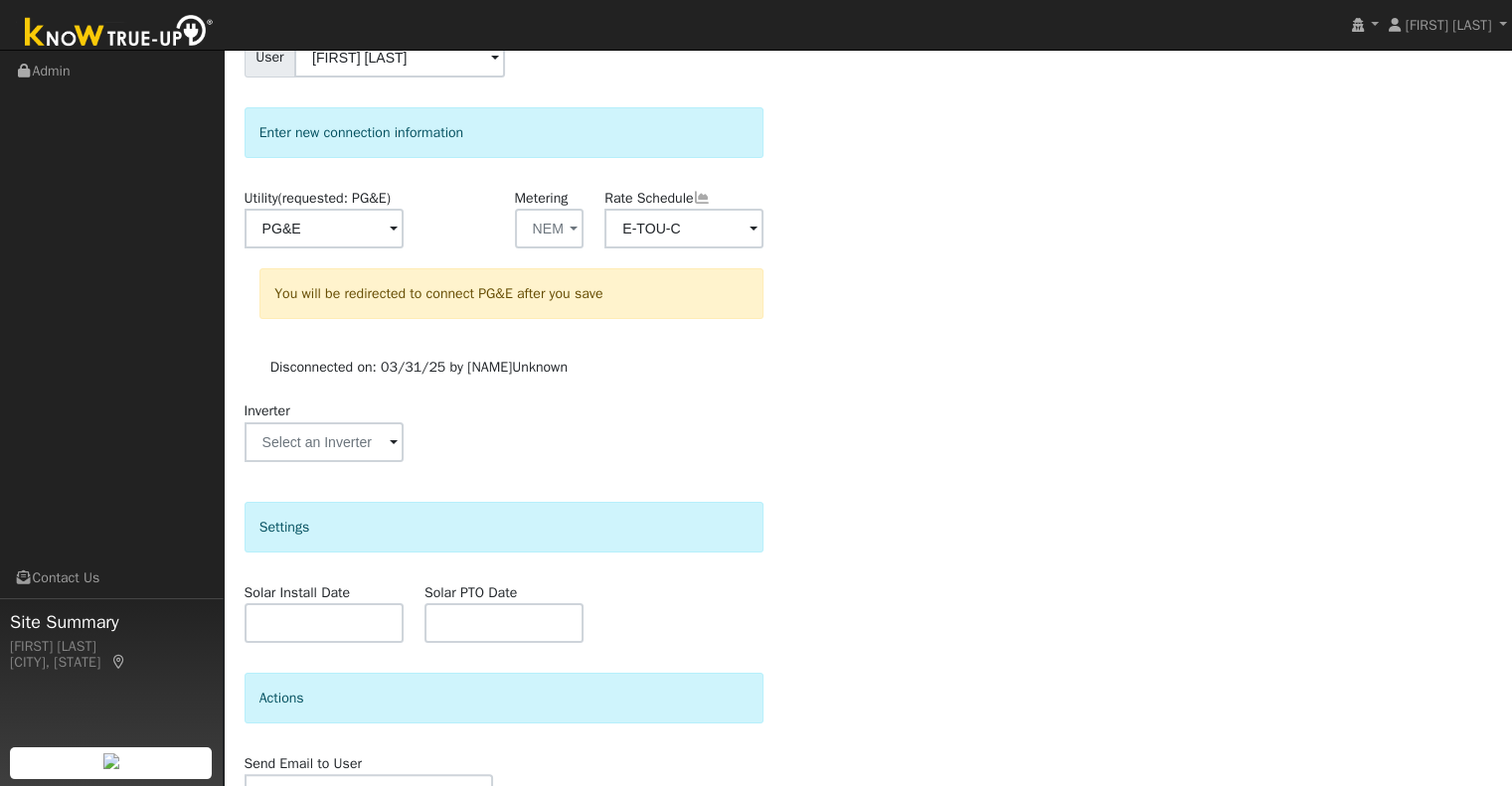 click on "Select a user to connect a provider User Mike Wasley Account   Default Account Default Account 3040 Creston Road, Paso Robles, CA 93446 Primary Account Enter new connection information Utility  (requested: PG&E) PG&E Metering NEM - None - NEM NBT  Rate Schedule  E-TOU-C You will be redirected to connect PG&E after you save Disconnected on: 03/31/25 by  Unknown Inverter Disconnecting . Do you also want to delete all of the  data?  - Delete data if disconnecting or connecting to different data.  - Keep data if reconnecting to same data.  Be careful: this cannot be undone.  Cancel  No  Yes Settings Solar Install Date Solar PTO Date Actions Send Email to User Delete Email Template Are you sure you want to delete ? Cancel Delete Connect User No Yes" at bounding box center [868, 421] 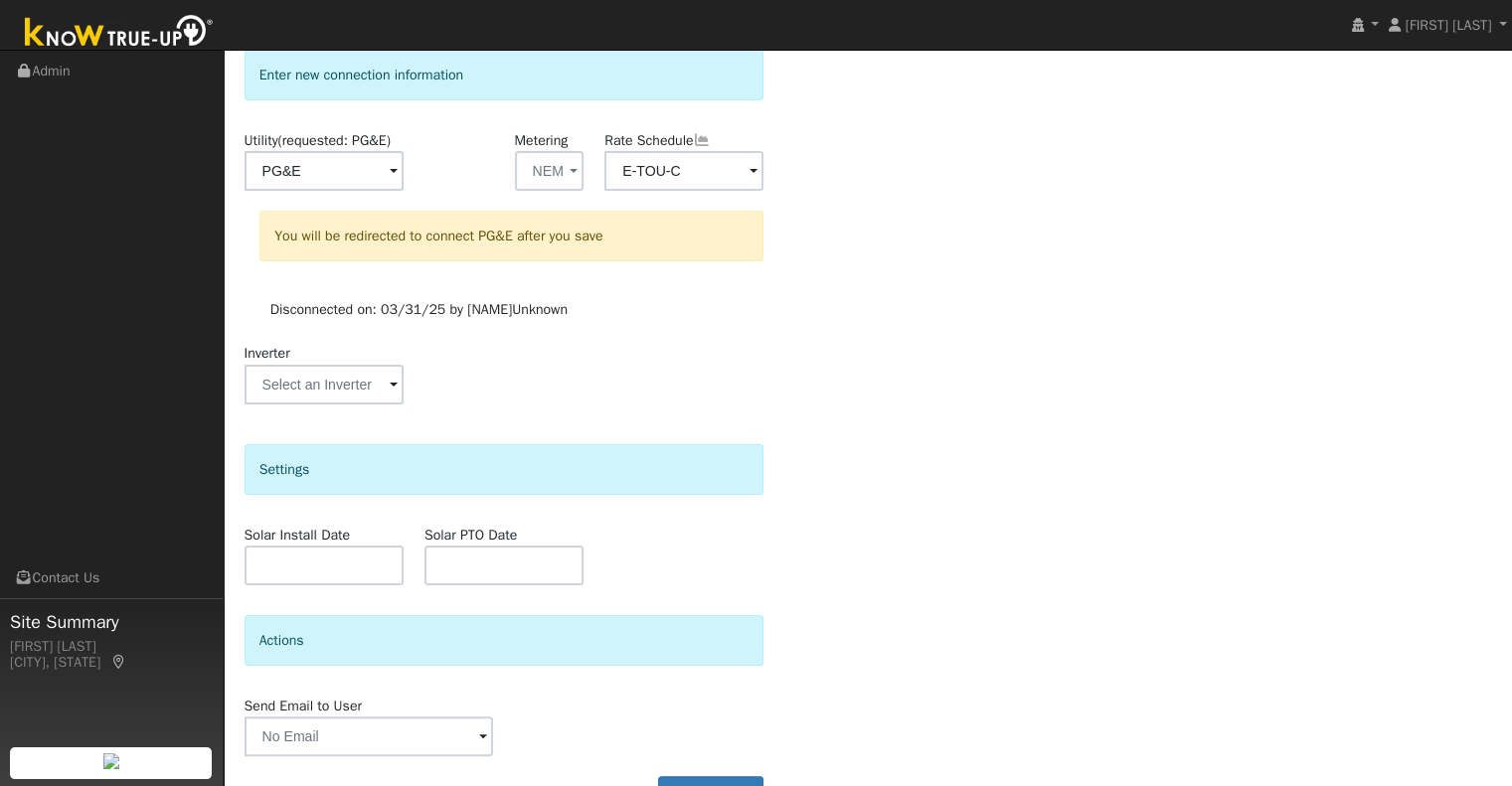 scroll, scrollTop: 307, scrollLeft: 0, axis: vertical 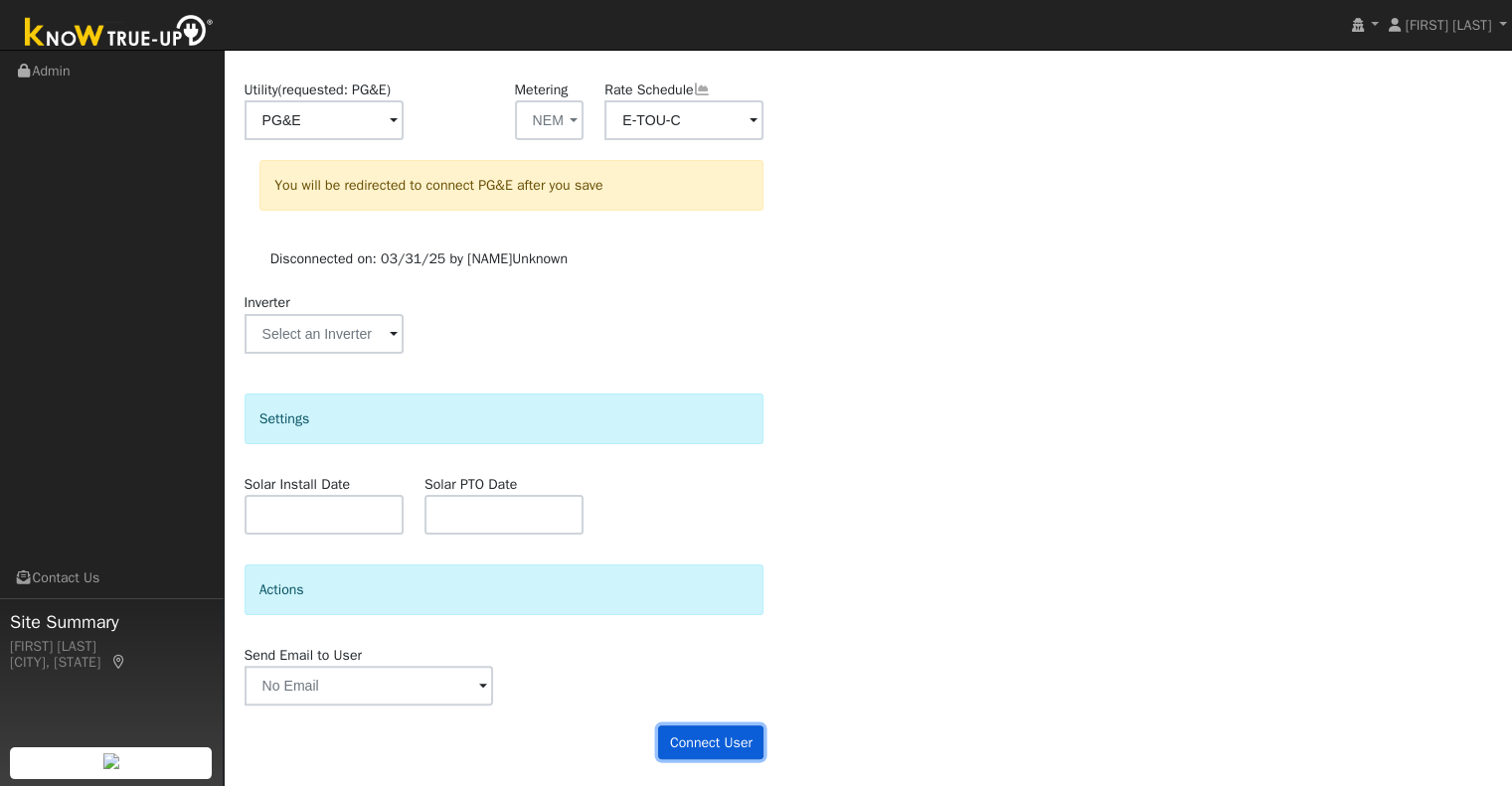 click on "Connect User" at bounding box center (711, 742) 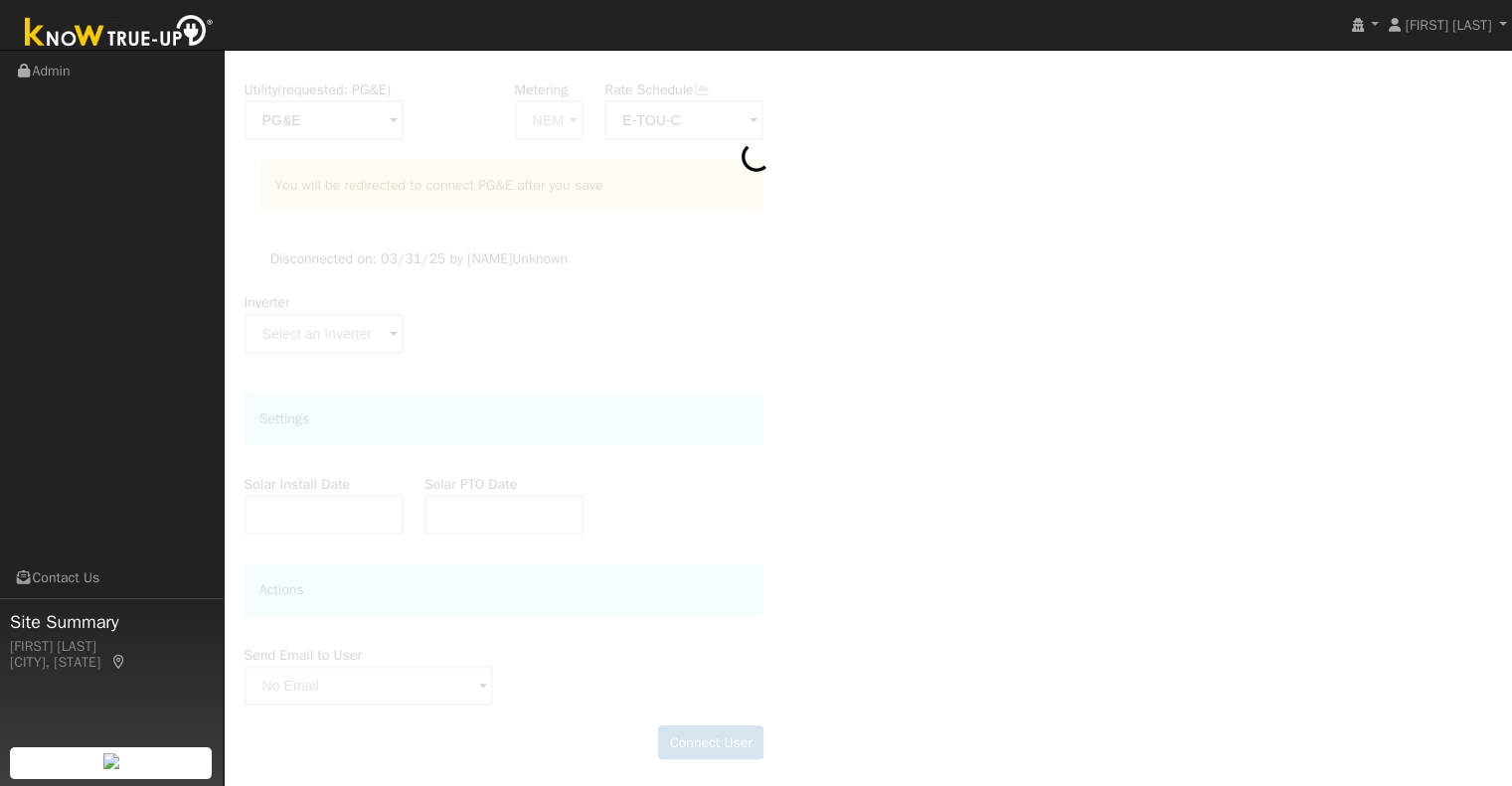 click at bounding box center [119, 33] 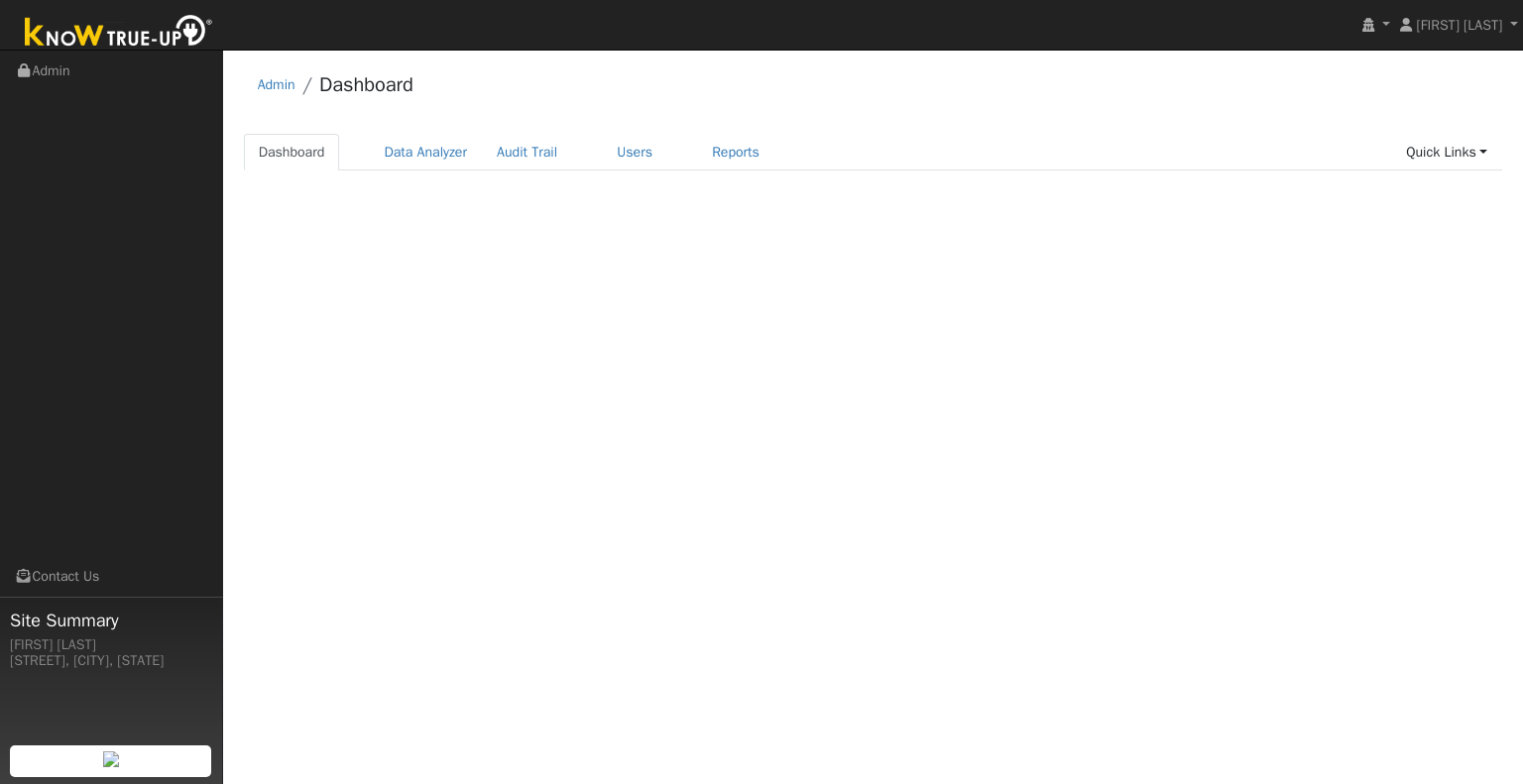 scroll, scrollTop: 0, scrollLeft: 0, axis: both 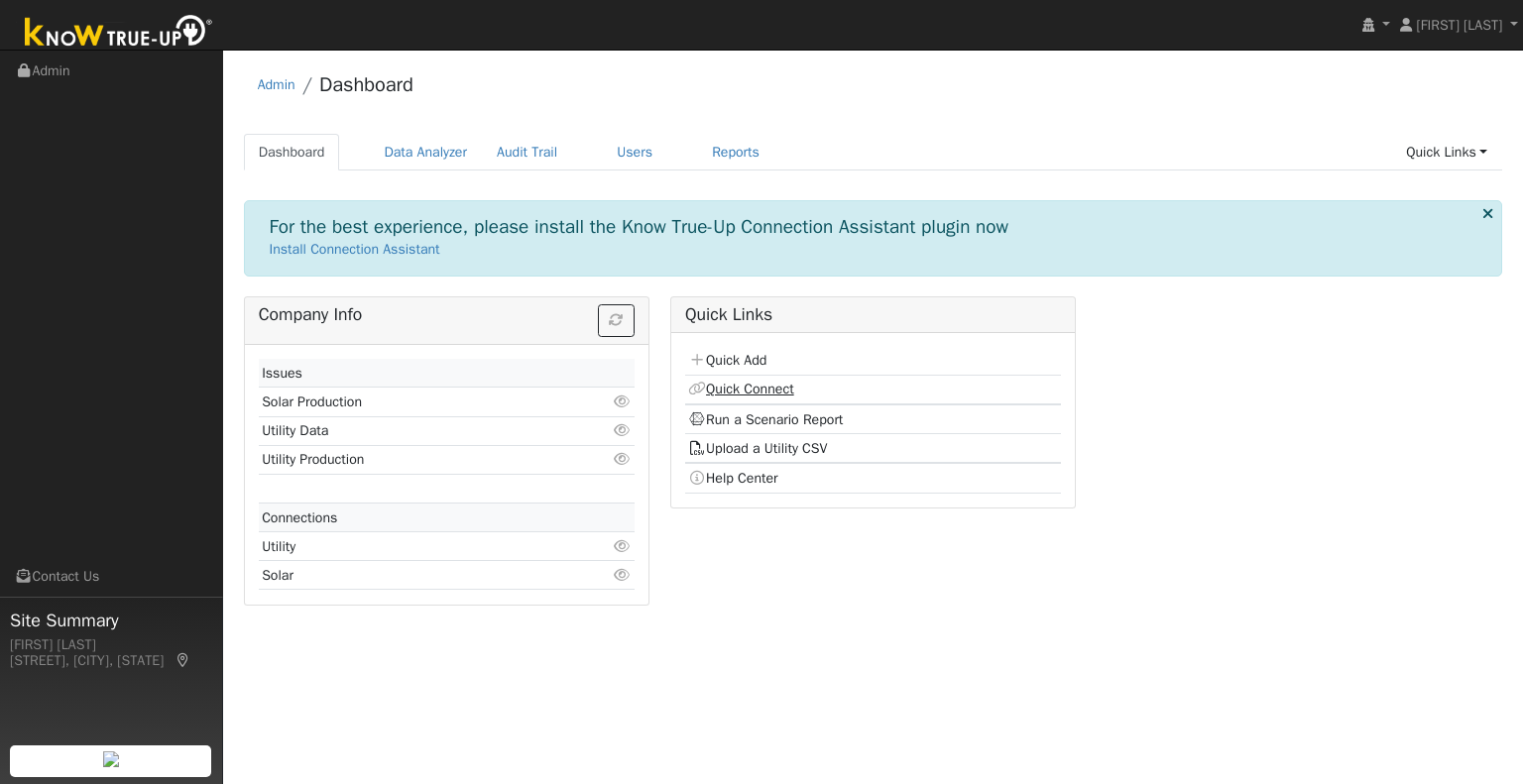 click on "Quick Connect" at bounding box center (741, 389) 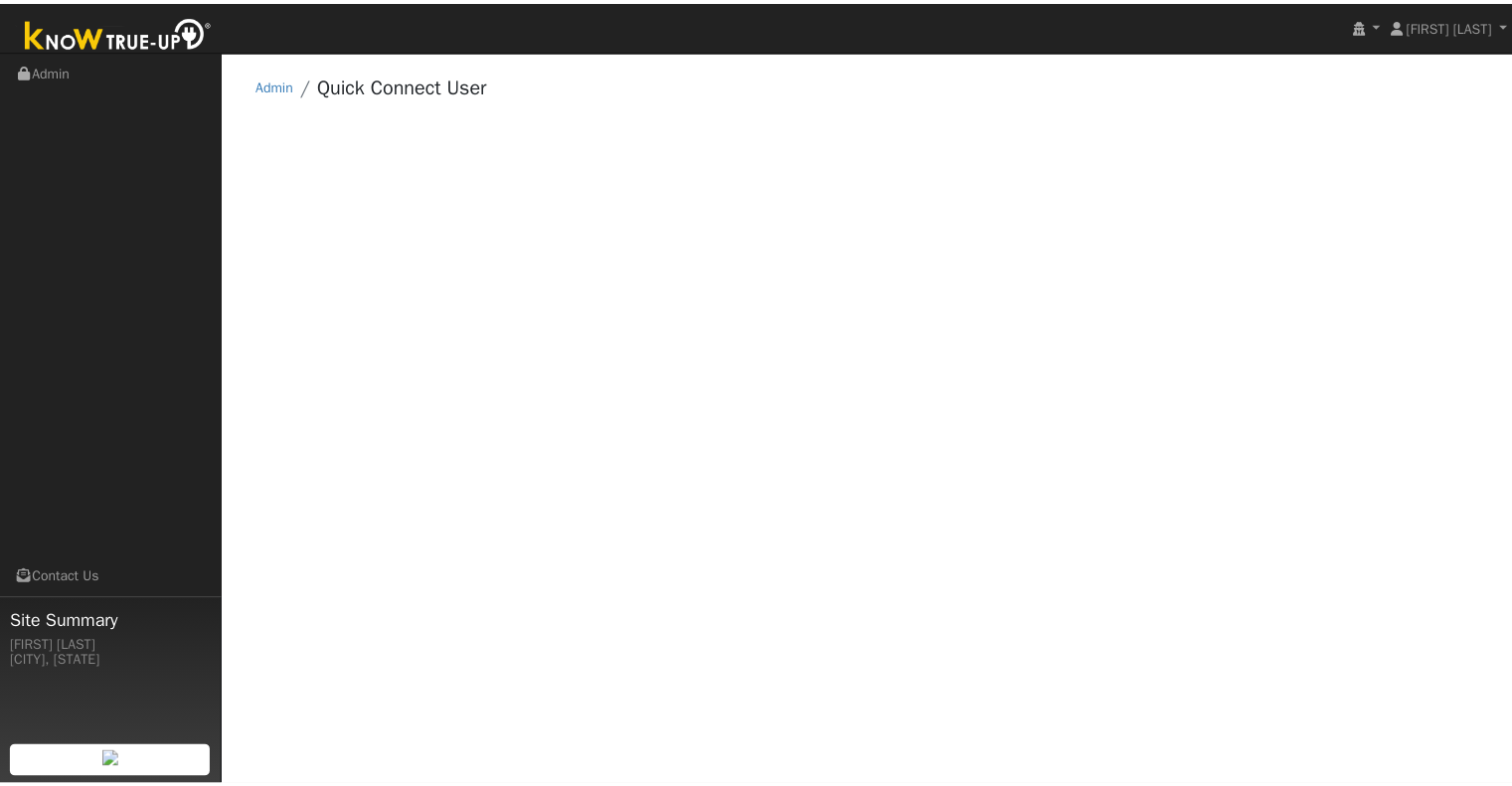 scroll, scrollTop: 0, scrollLeft: 0, axis: both 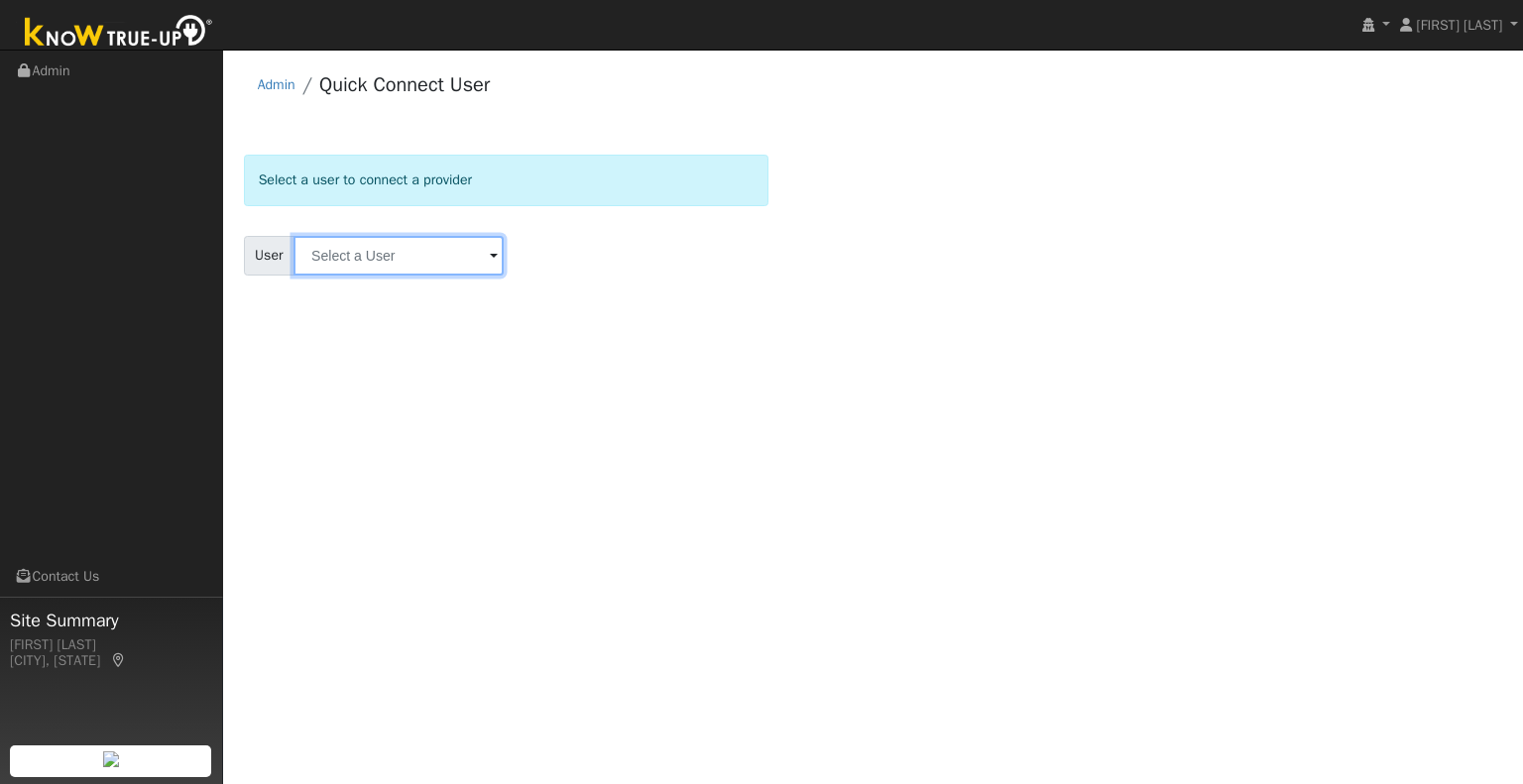 click at bounding box center (399, 256) 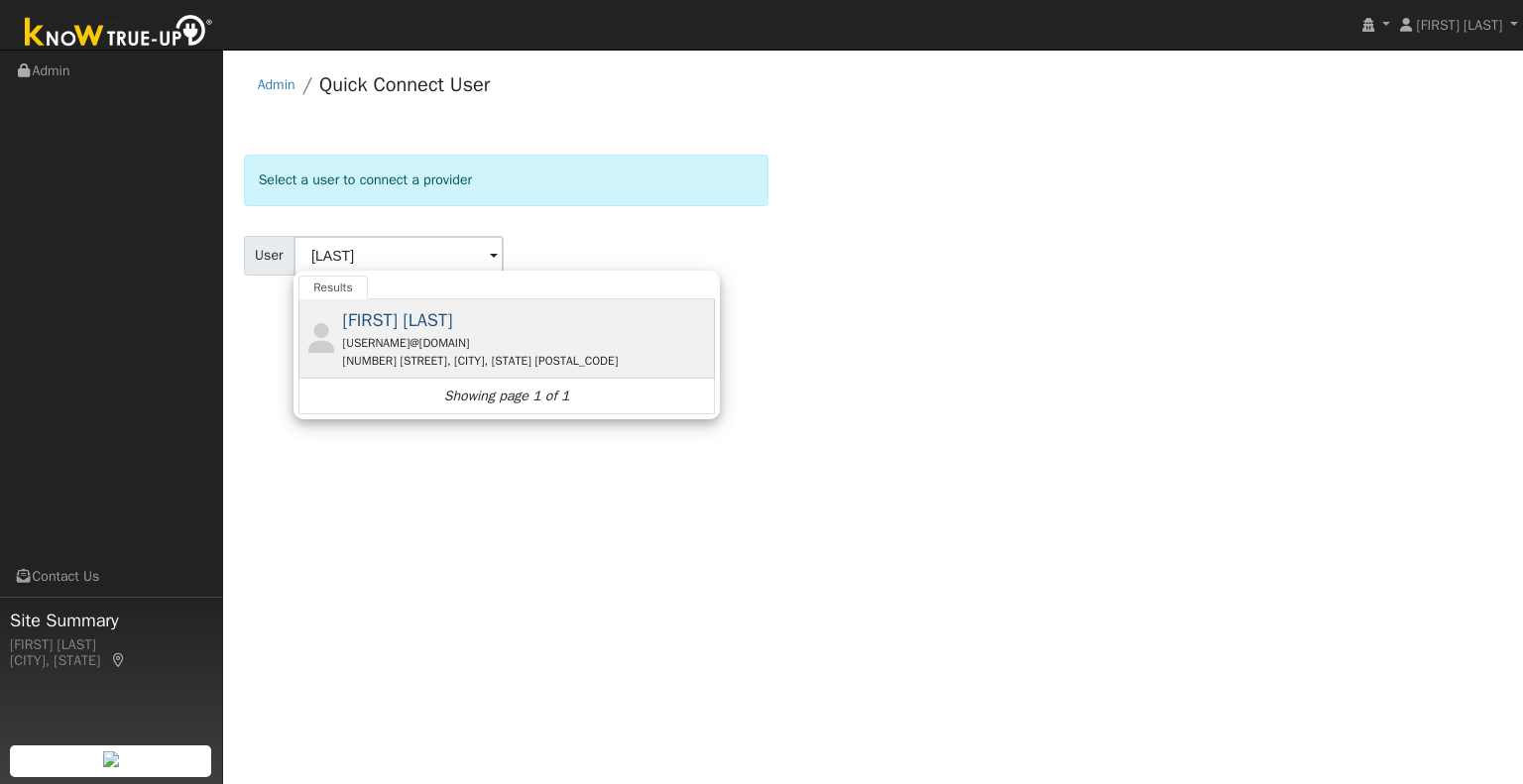 click on "Mike Wasley" at bounding box center (398, 320) 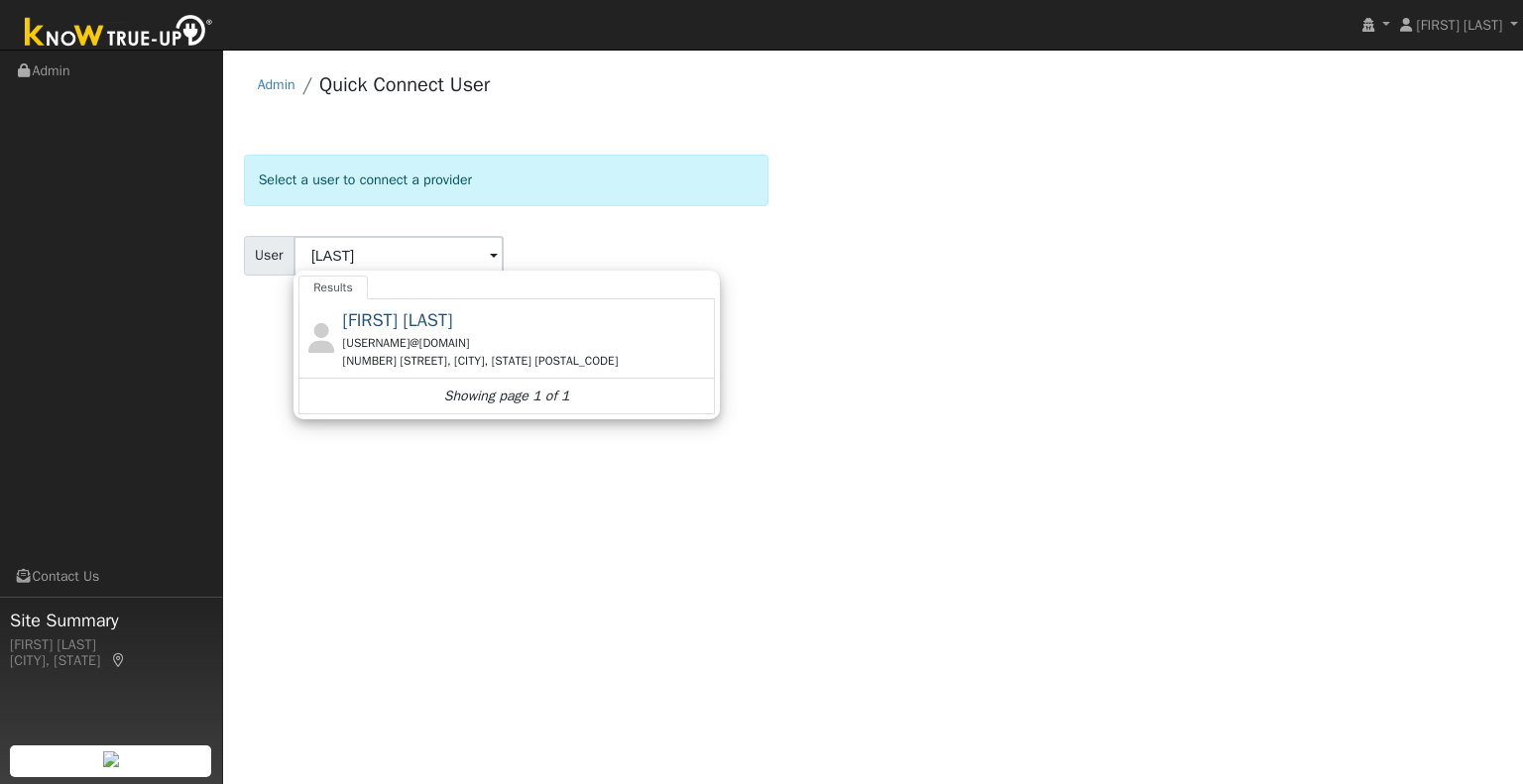type on "Mike Wasley" 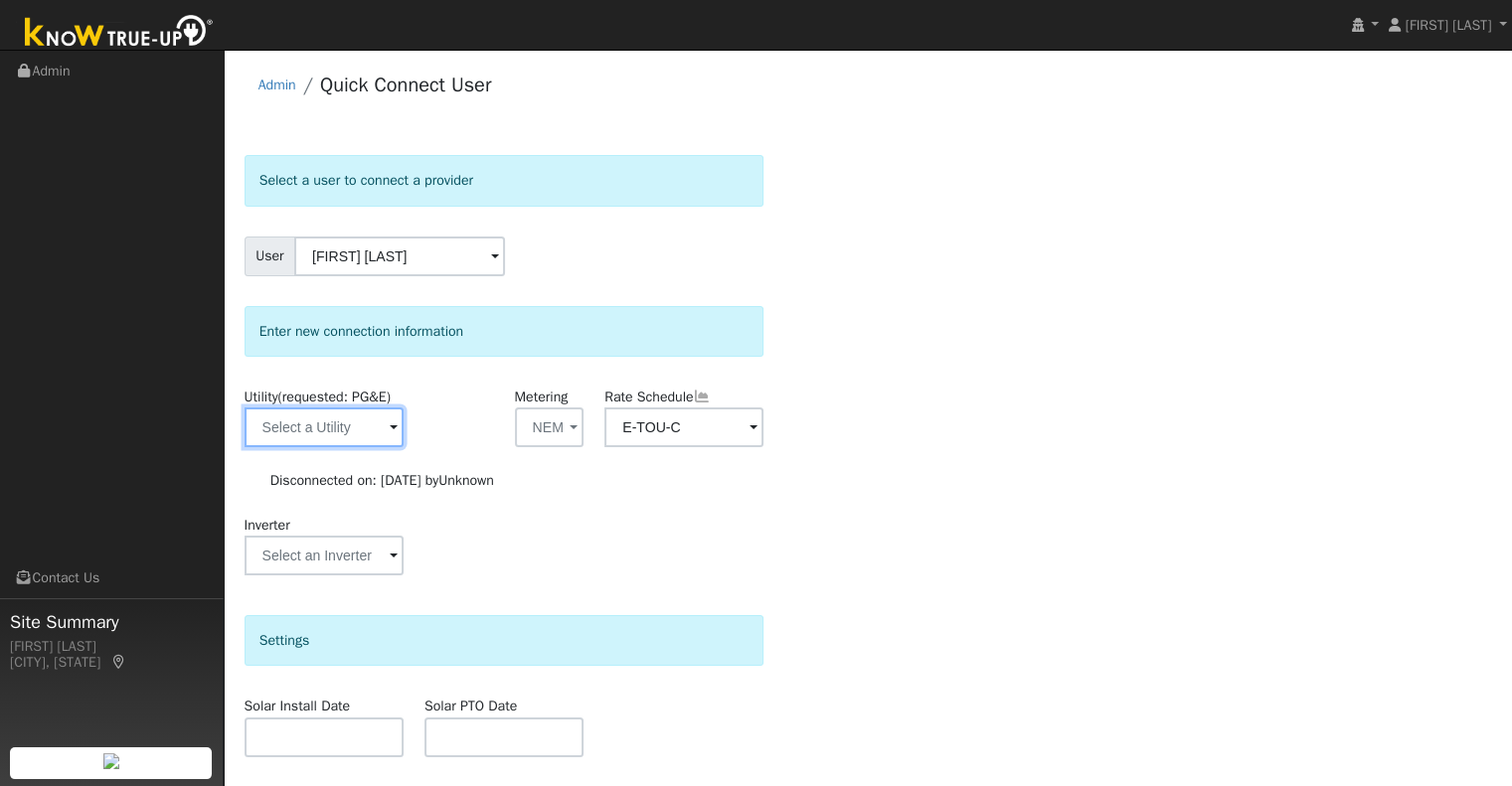 click at bounding box center [324, 427] 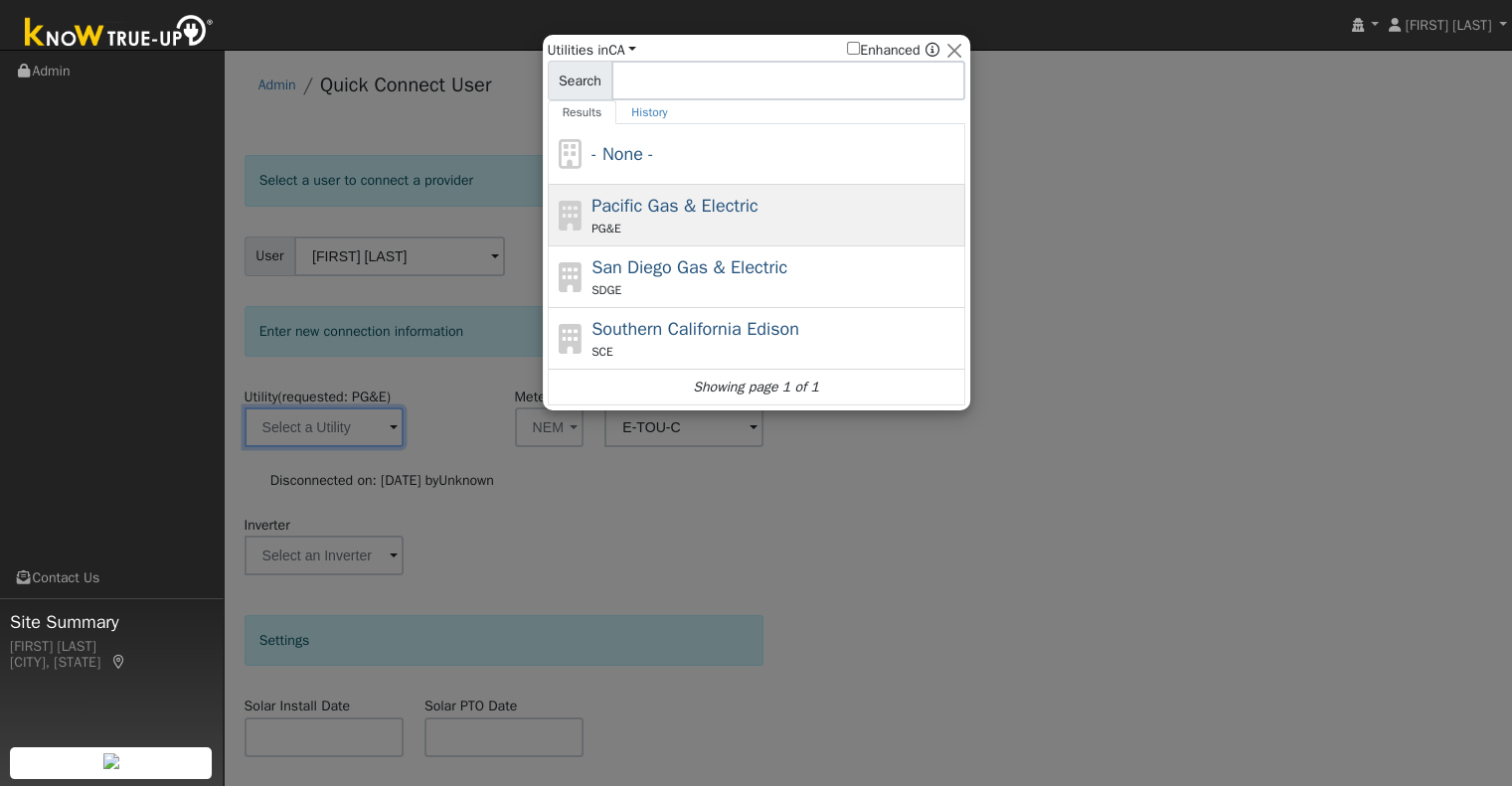 click on "Pacific Gas & Electric PG&E" at bounding box center (775, 215) 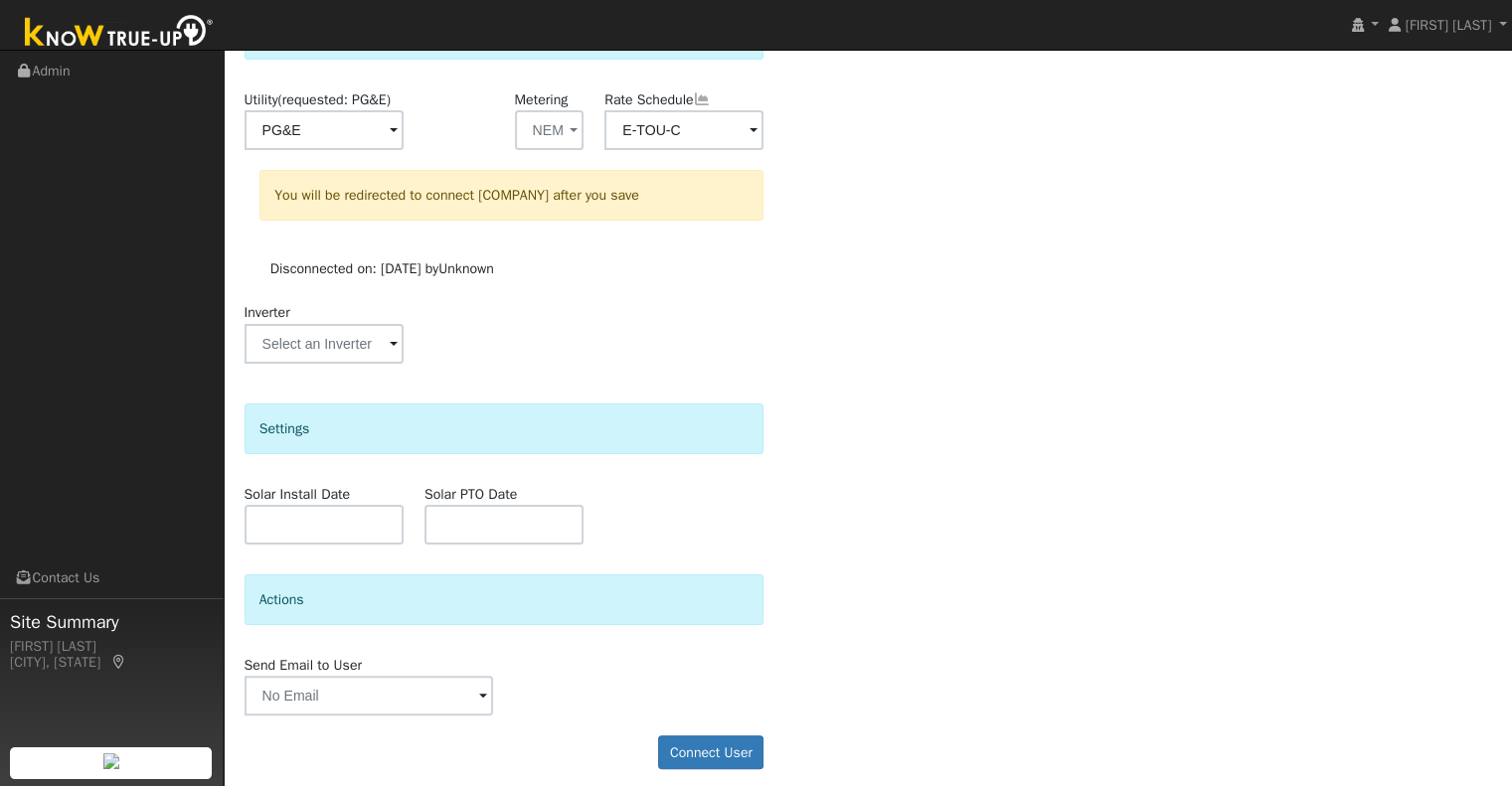 scroll, scrollTop: 307, scrollLeft: 0, axis: vertical 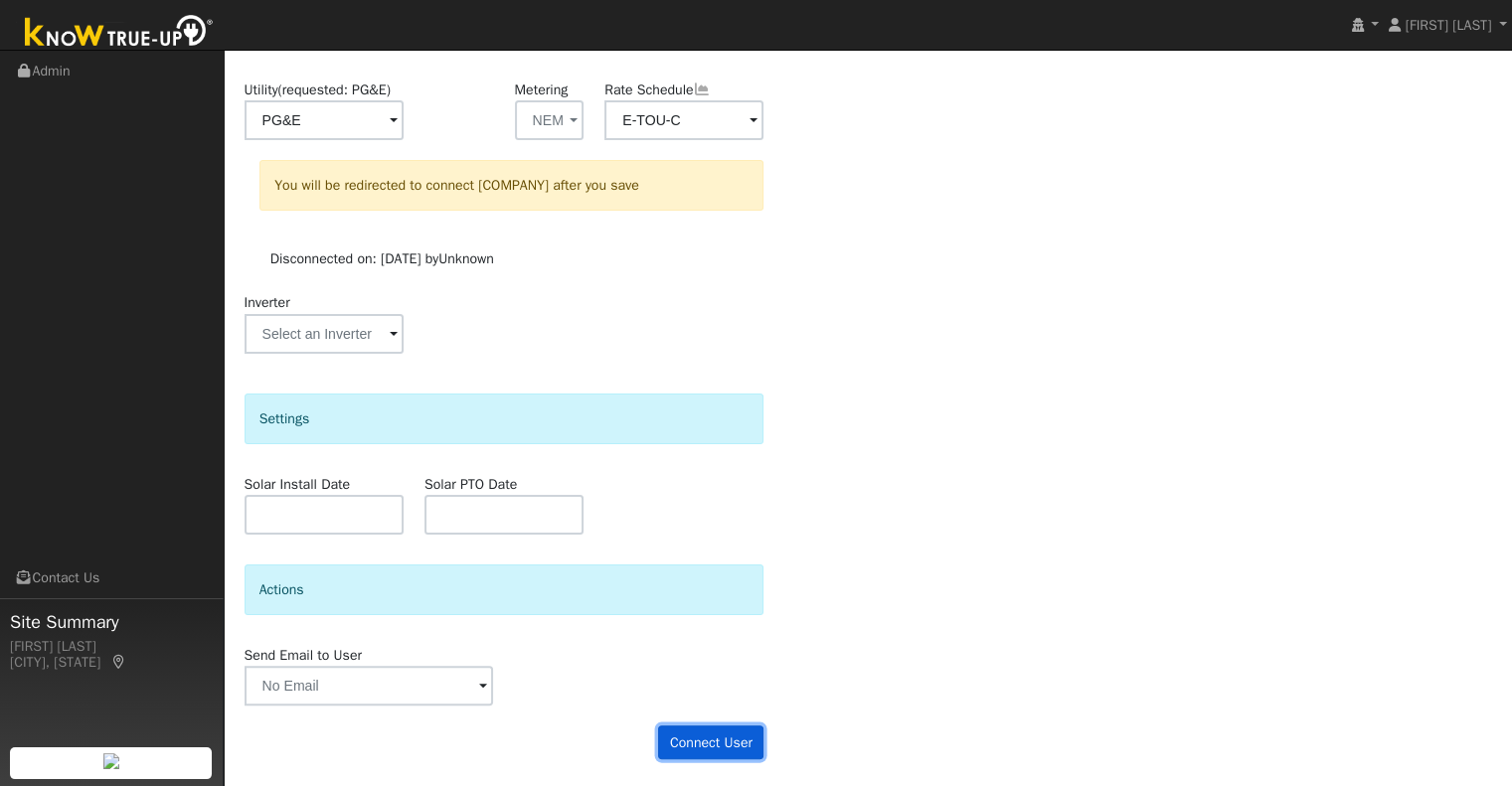 click on "Connect User" at bounding box center (711, 742) 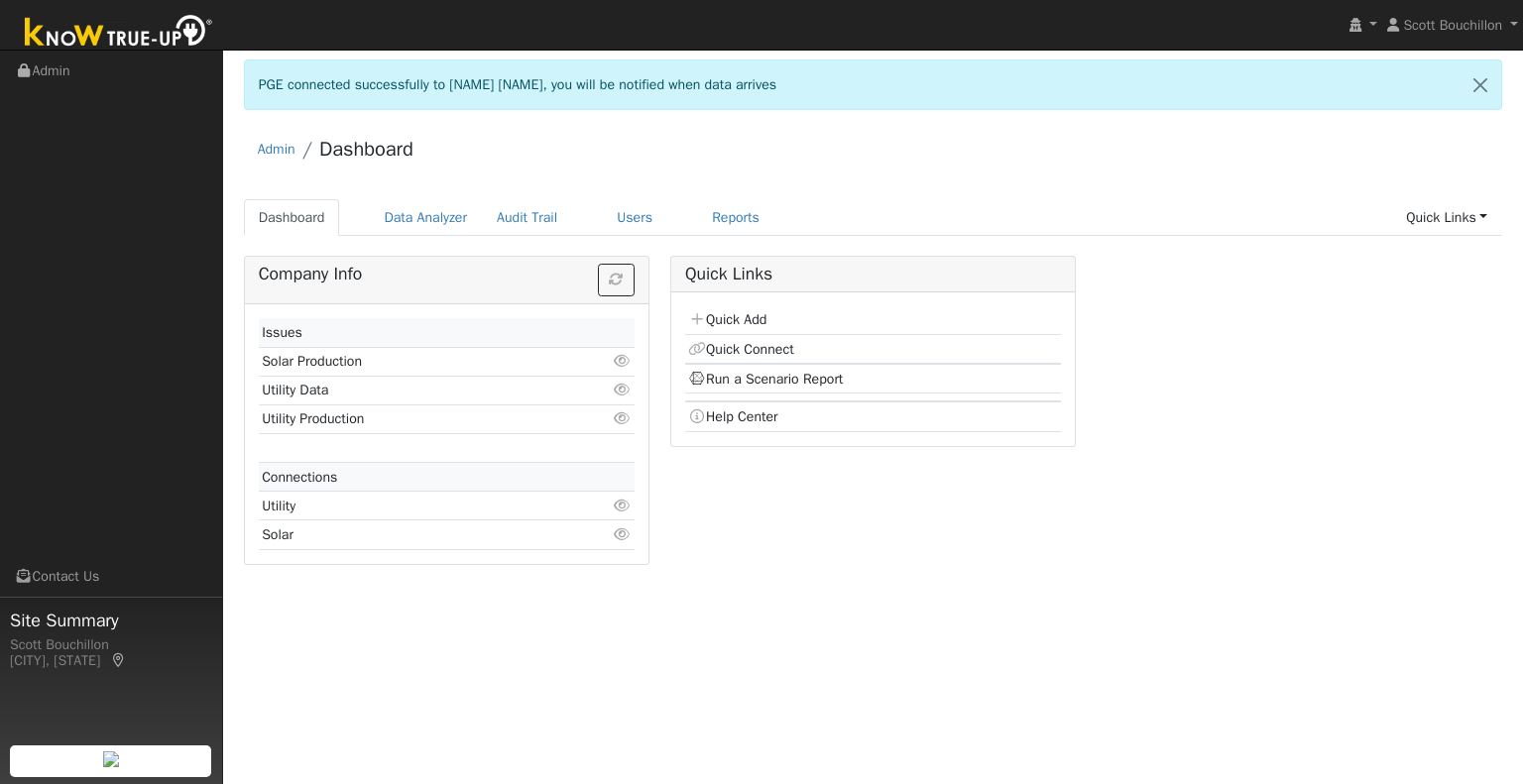 scroll, scrollTop: 0, scrollLeft: 0, axis: both 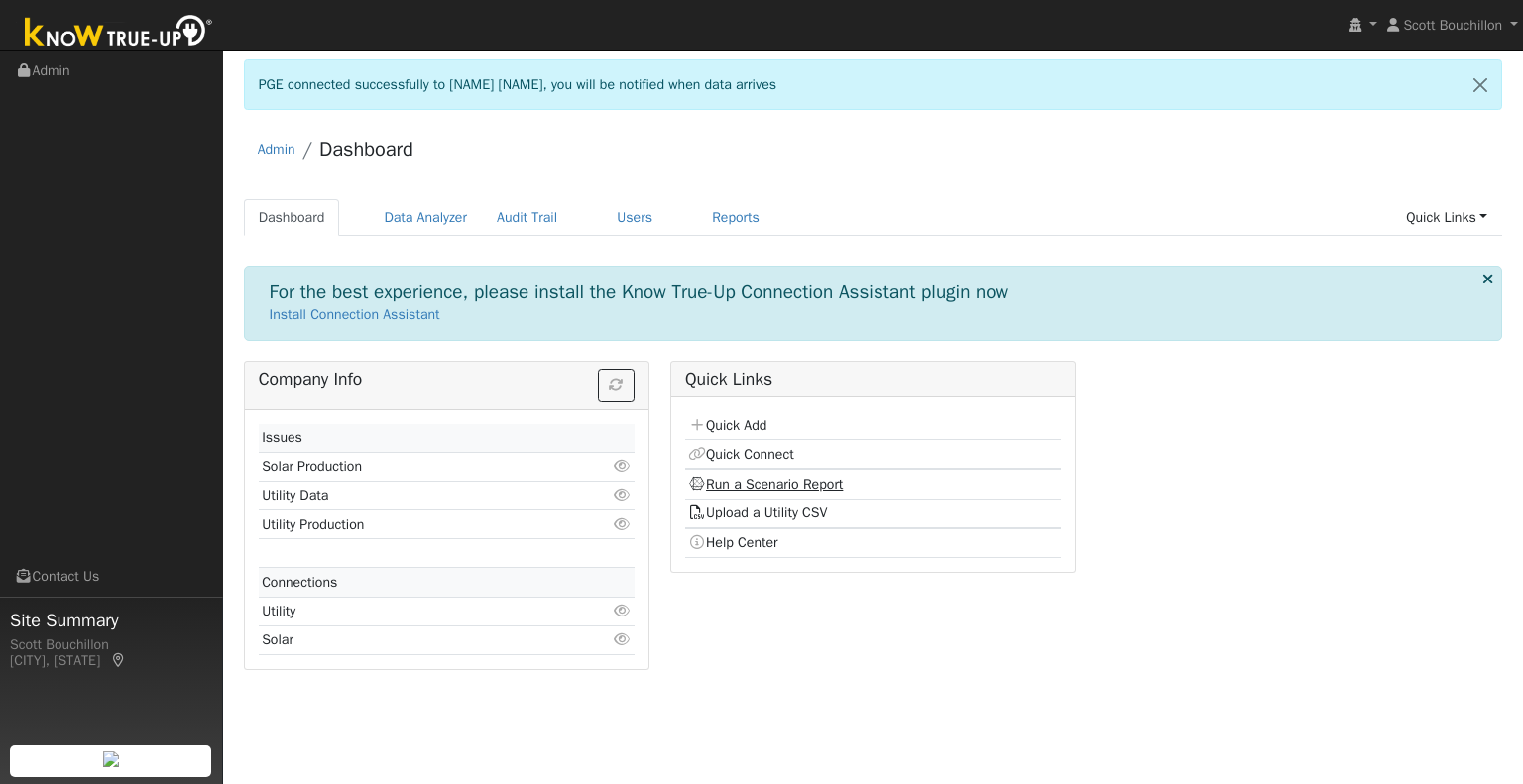 click on "Run a Scenario Report" at bounding box center [765, 484] 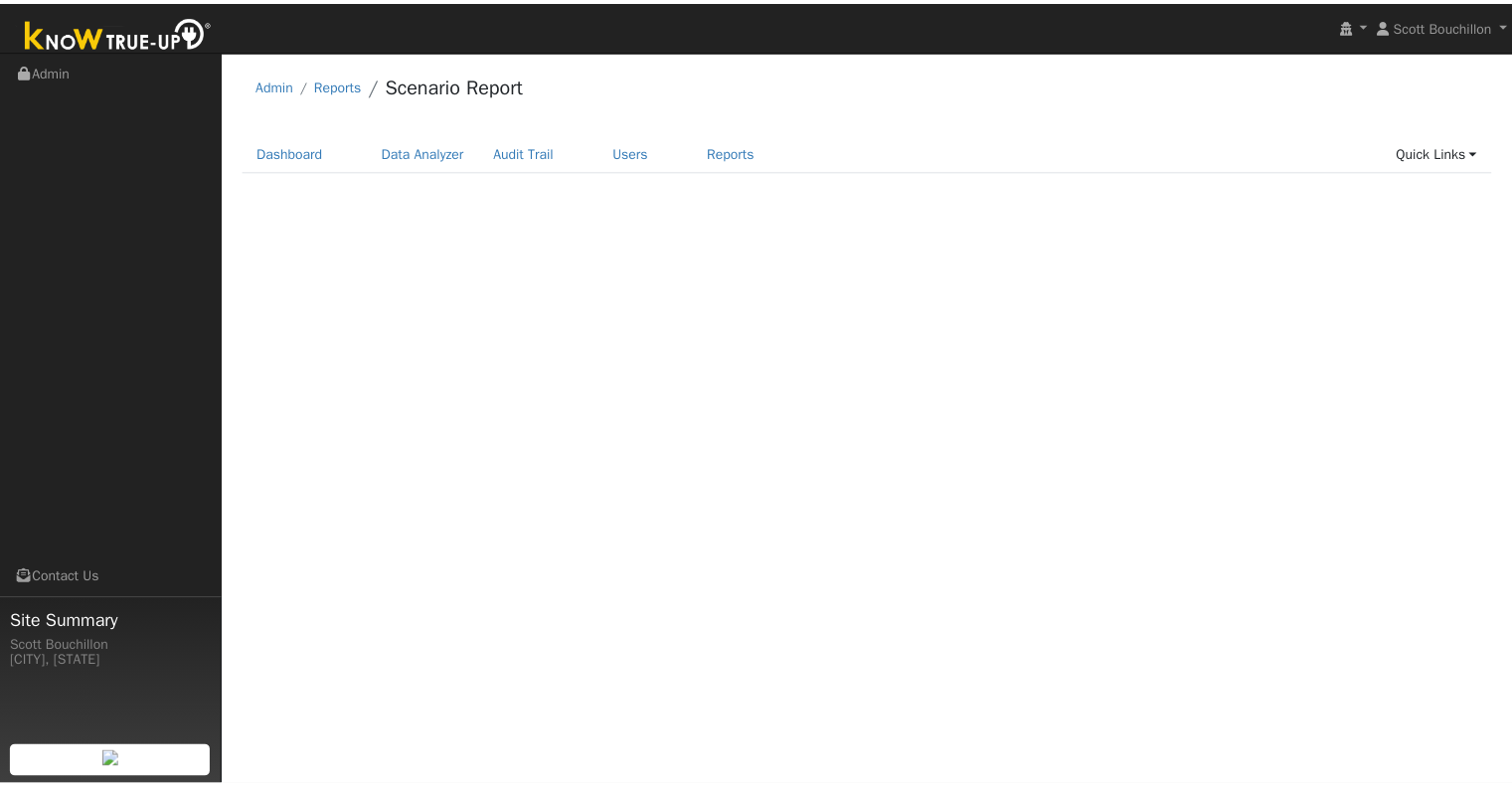 scroll, scrollTop: 0, scrollLeft: 0, axis: both 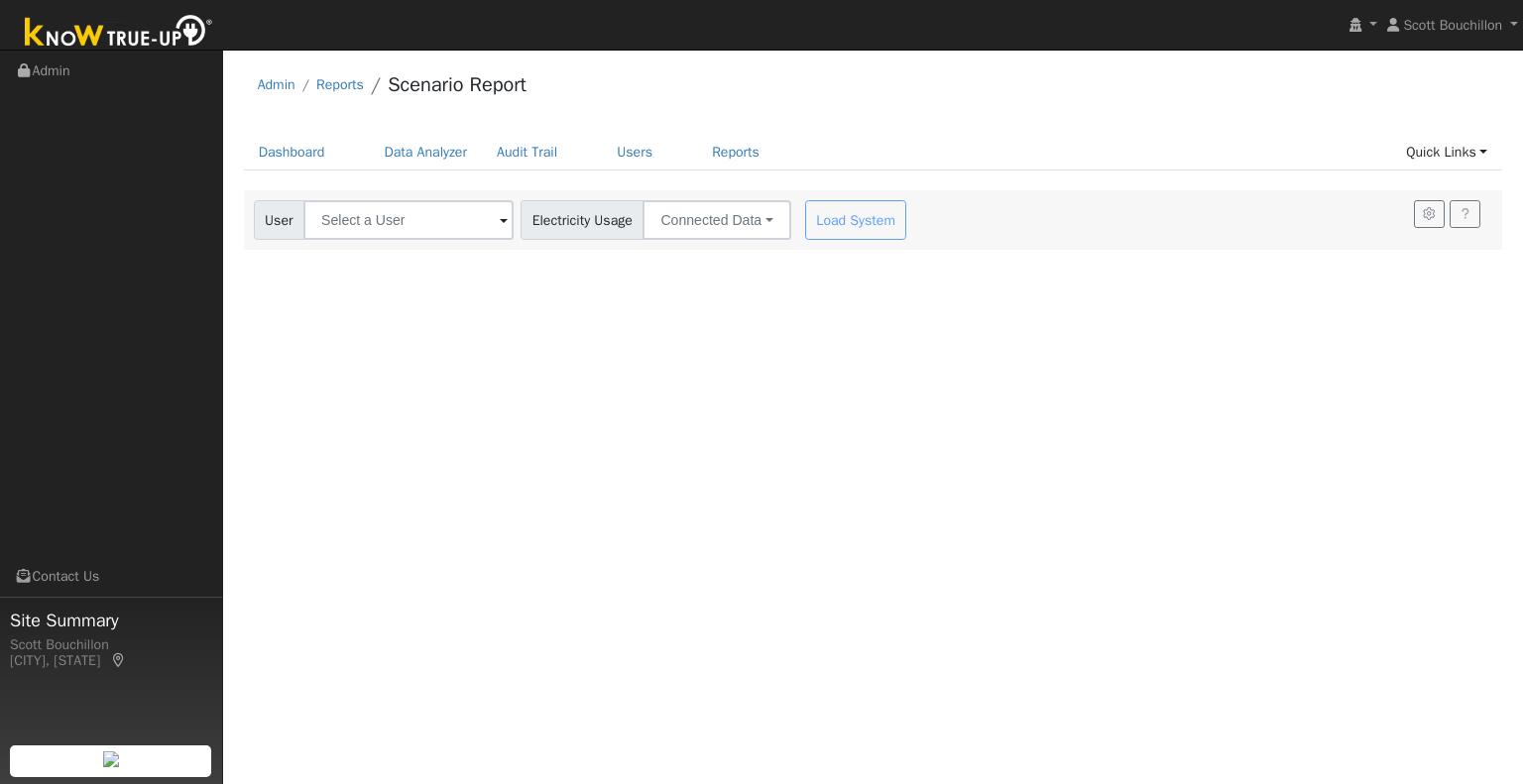 click at bounding box center [504, 221] 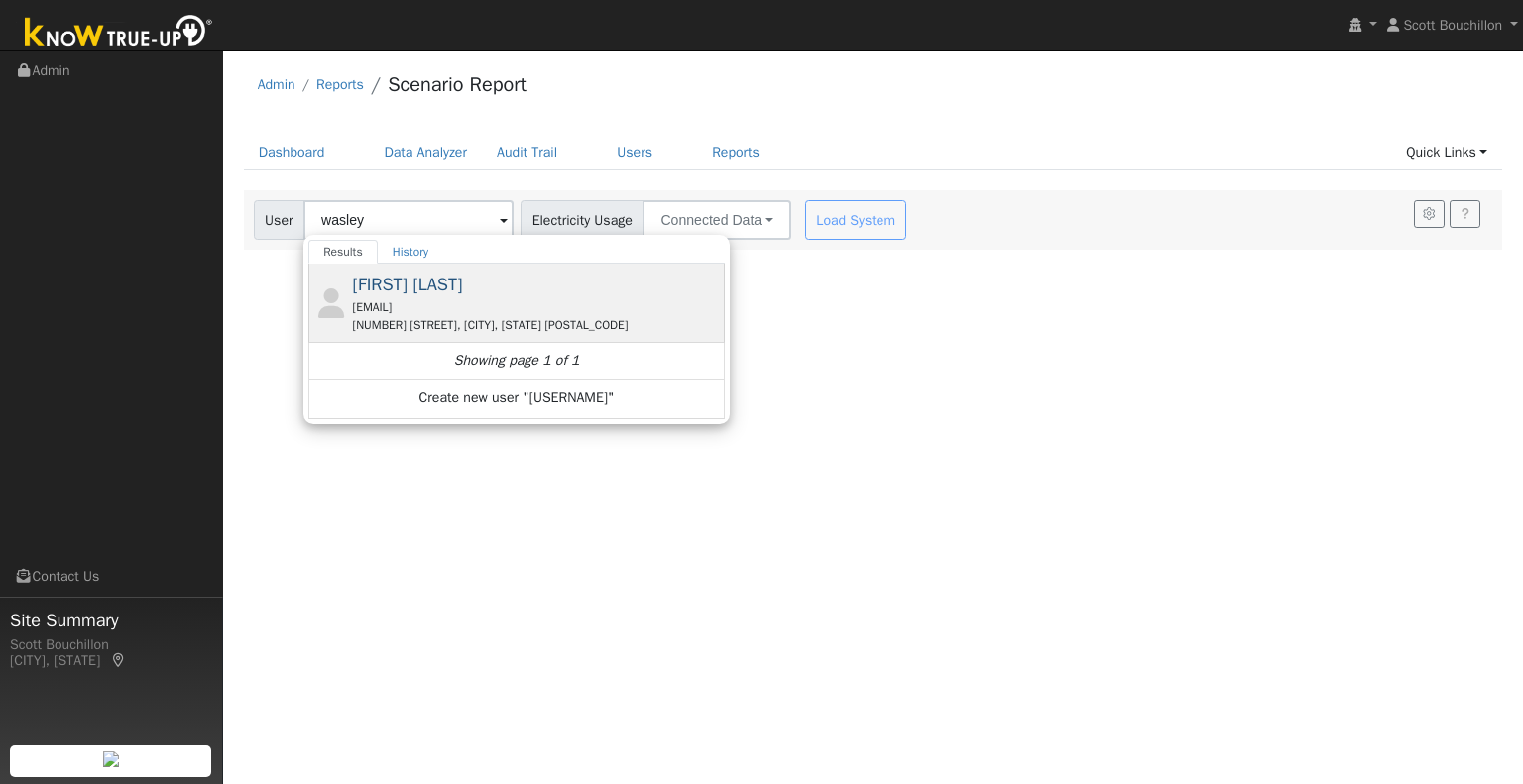click on "[FIRST] [LAST]" at bounding box center (408, 284) 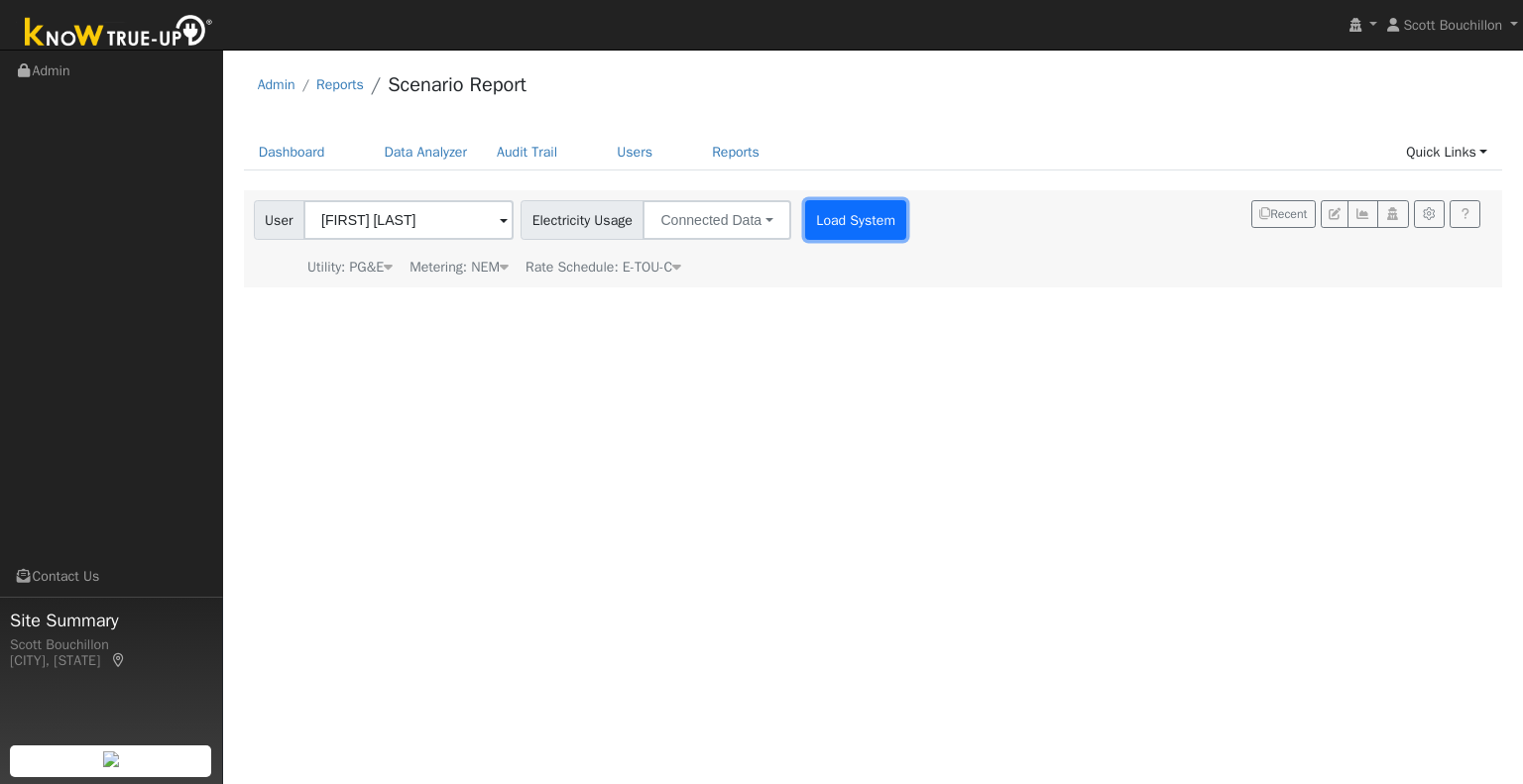 click on "Load System" at bounding box center (856, 220) 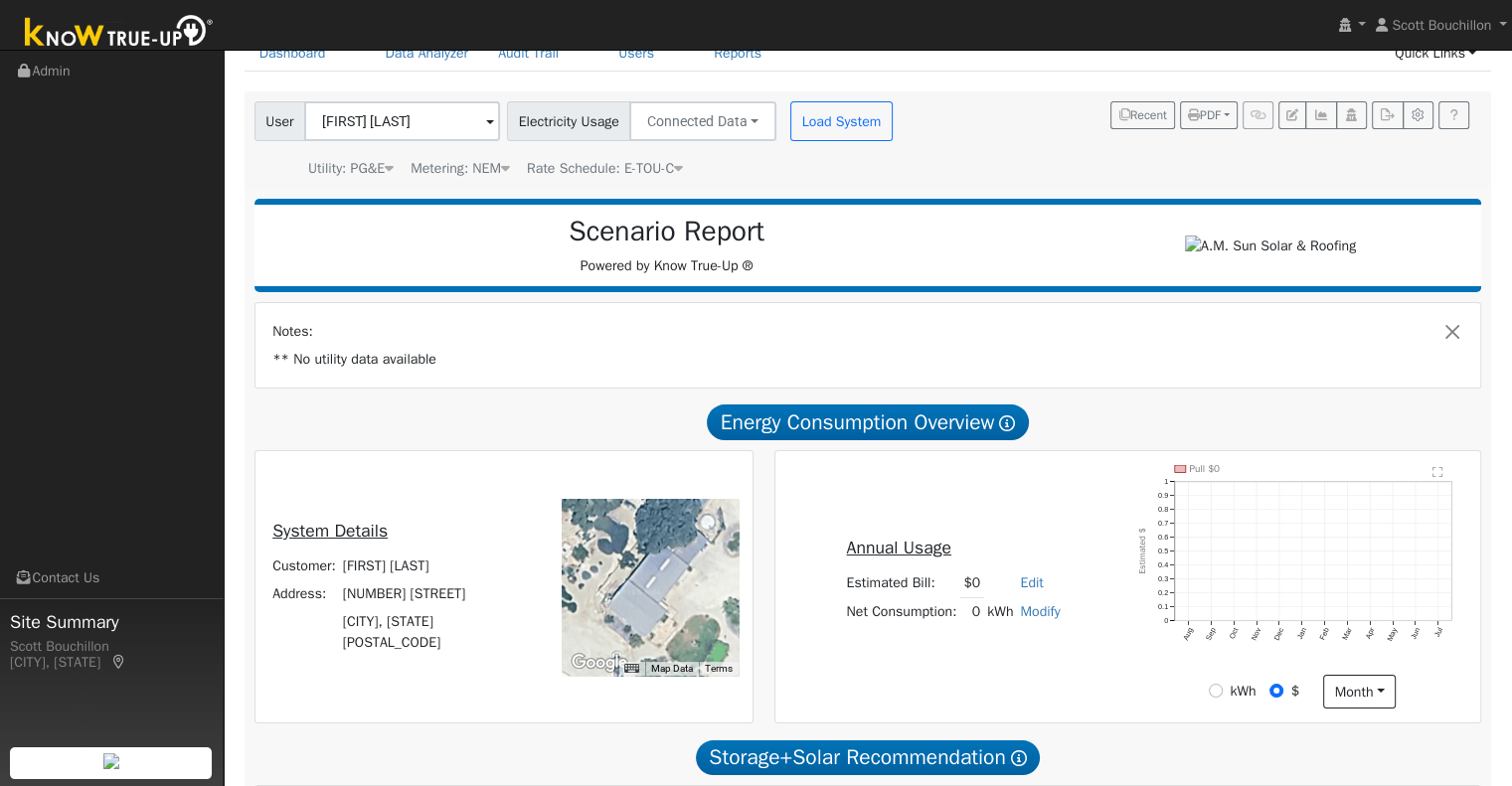scroll, scrollTop: 0, scrollLeft: 0, axis: both 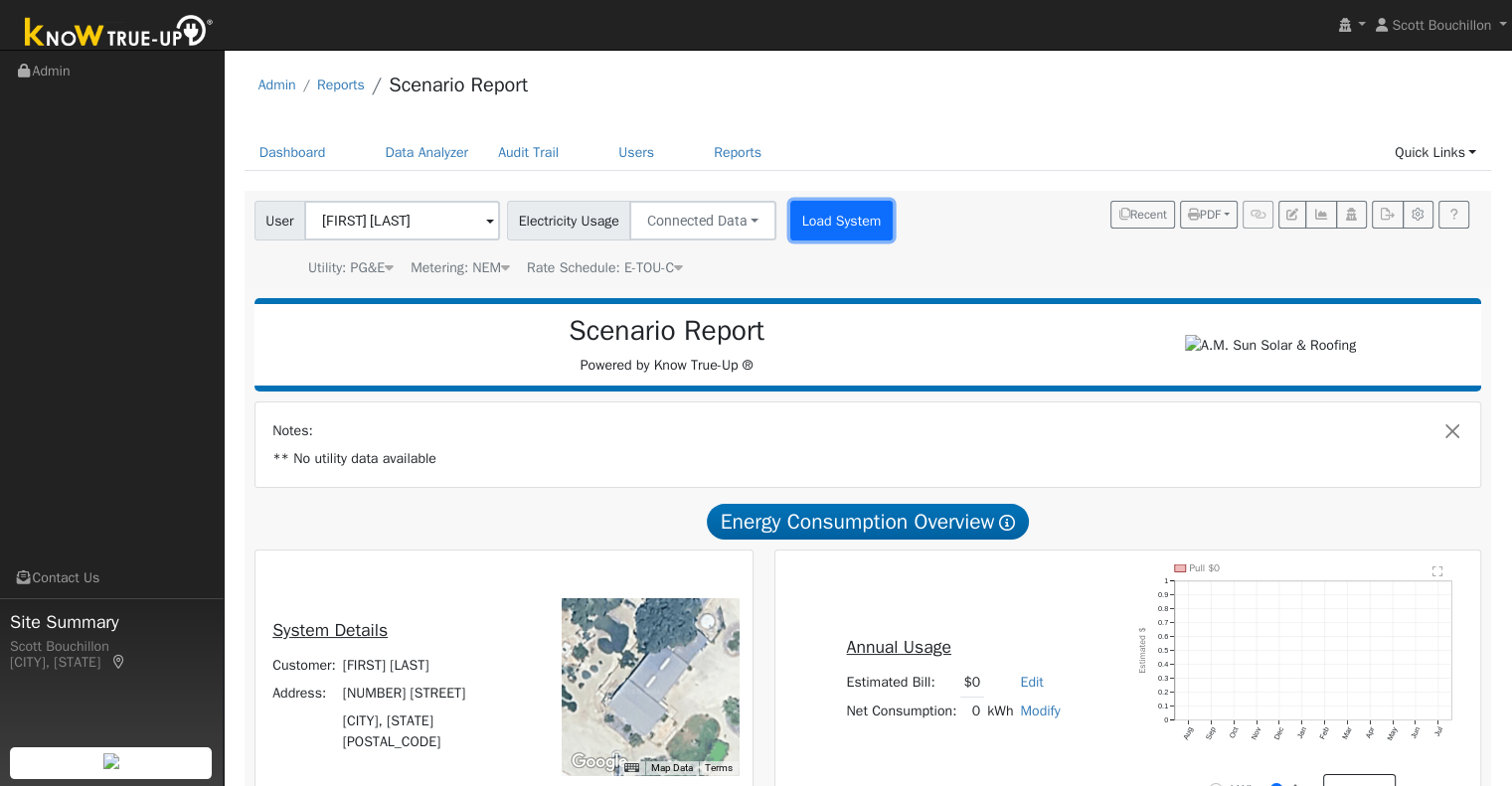 click on "Load System" at bounding box center (841, 221) 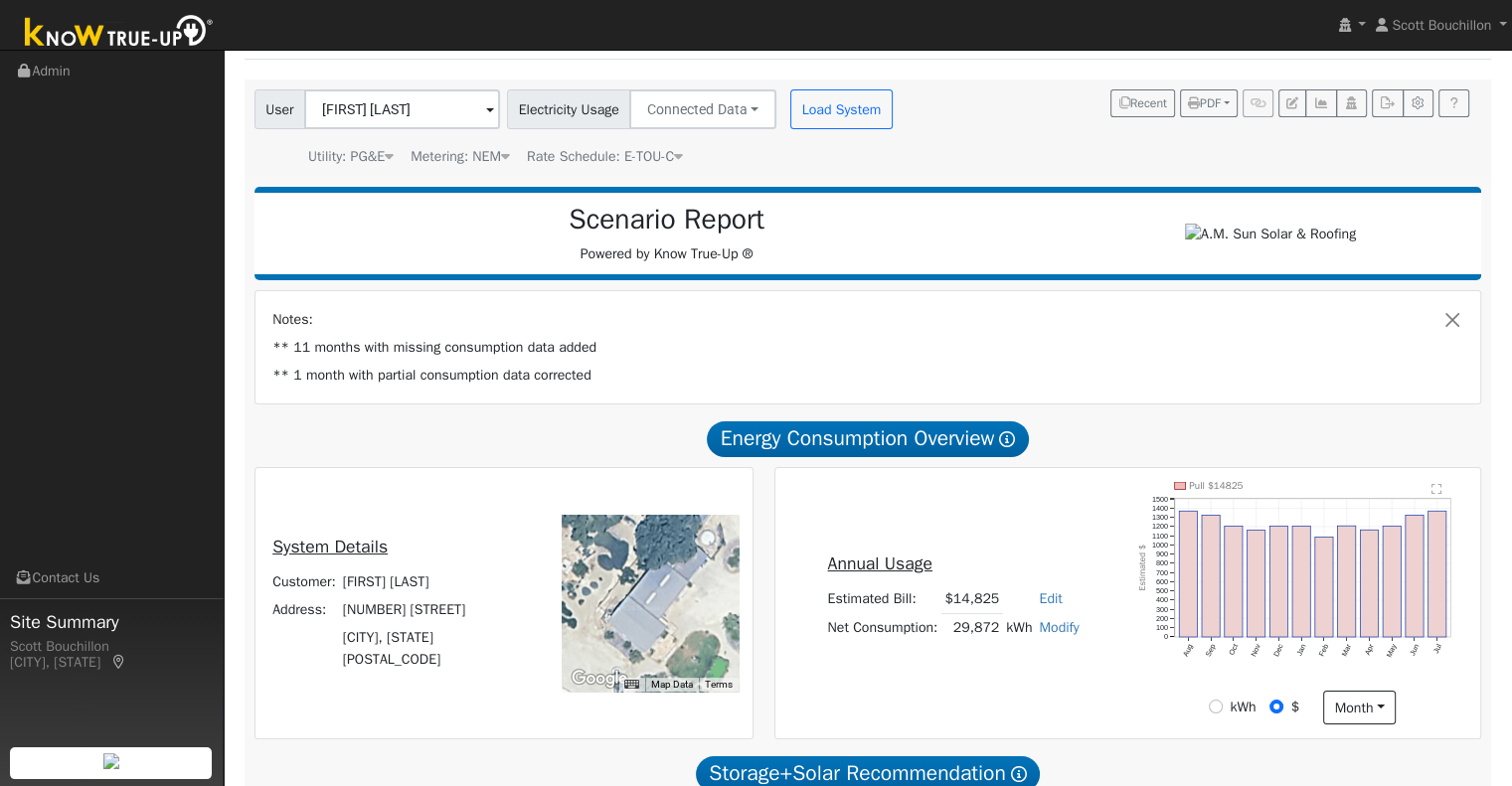scroll, scrollTop: 145, scrollLeft: 0, axis: vertical 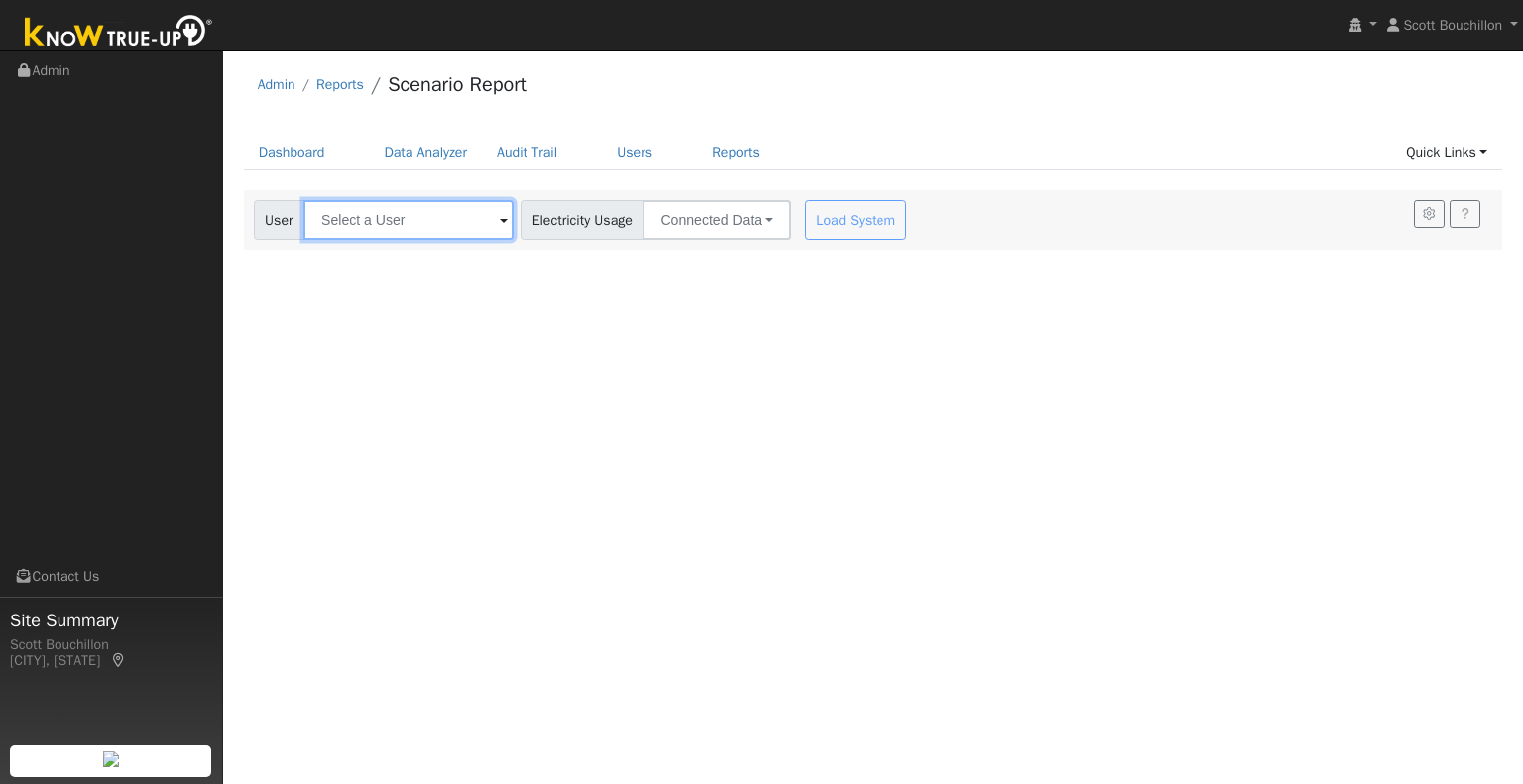 click at bounding box center [409, 220] 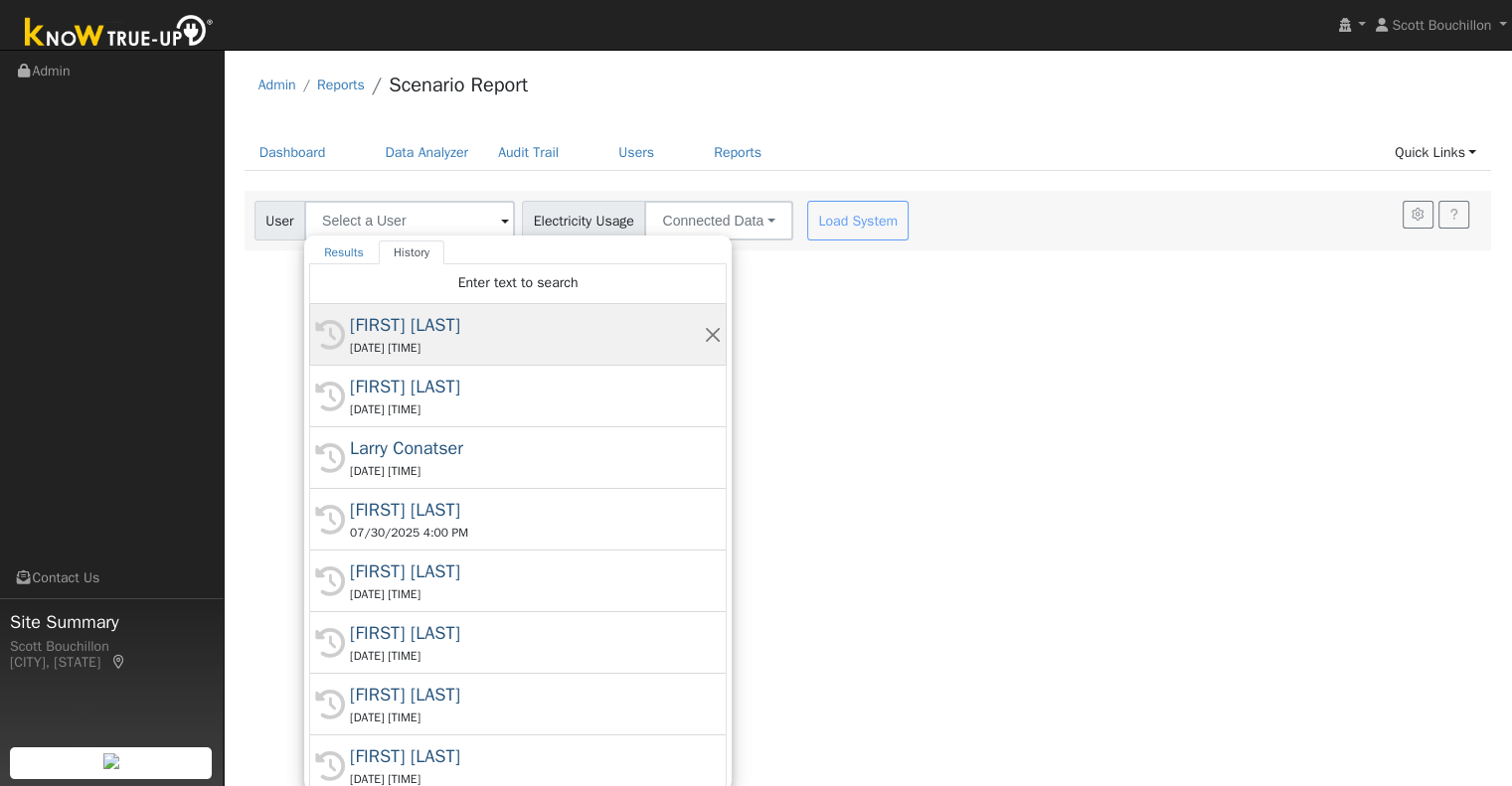 click on "08/04/2025 4:44 PM" at bounding box center (527, 348) 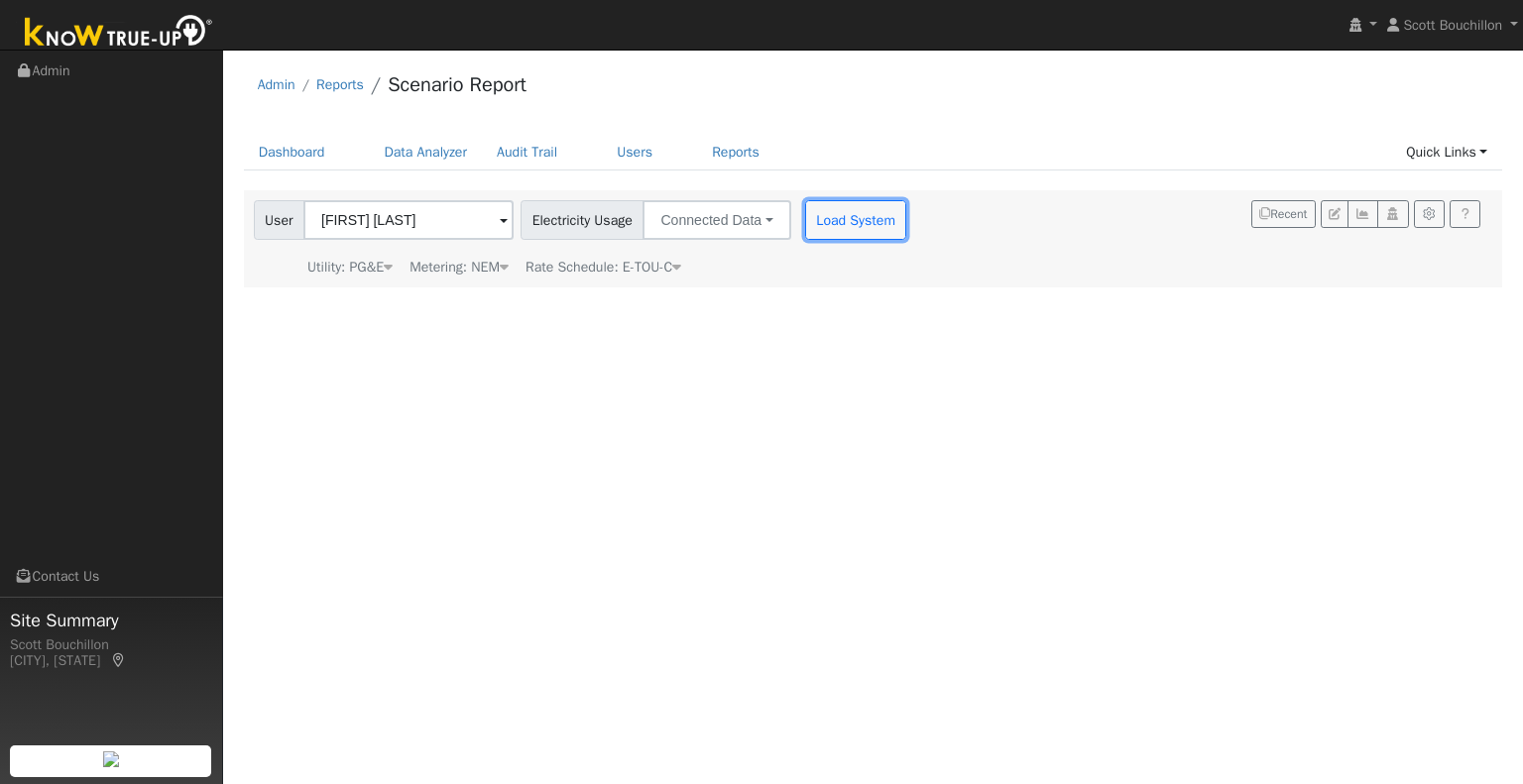 click on "Load System" at bounding box center (856, 220) 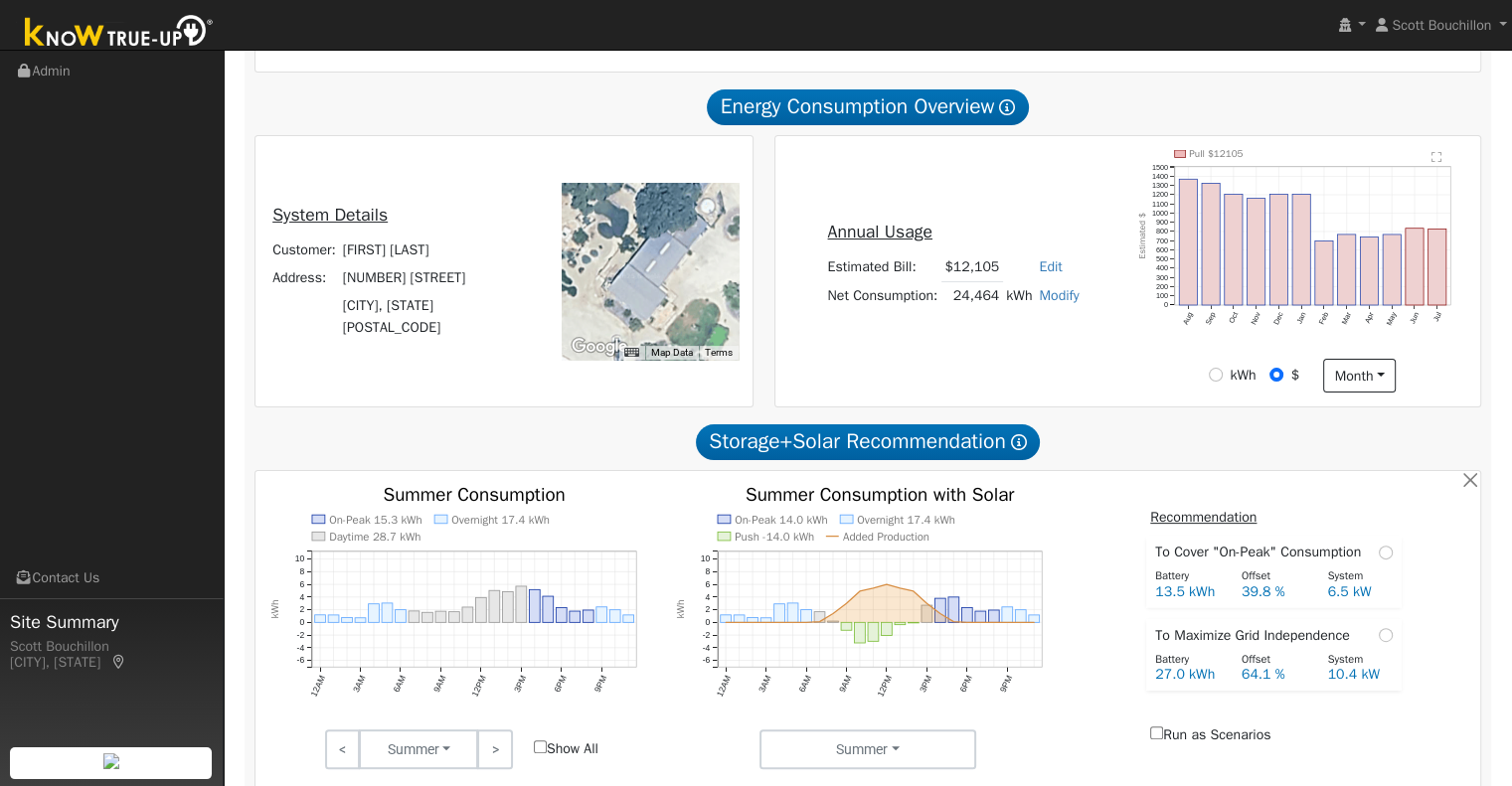 scroll, scrollTop: 145, scrollLeft: 0, axis: vertical 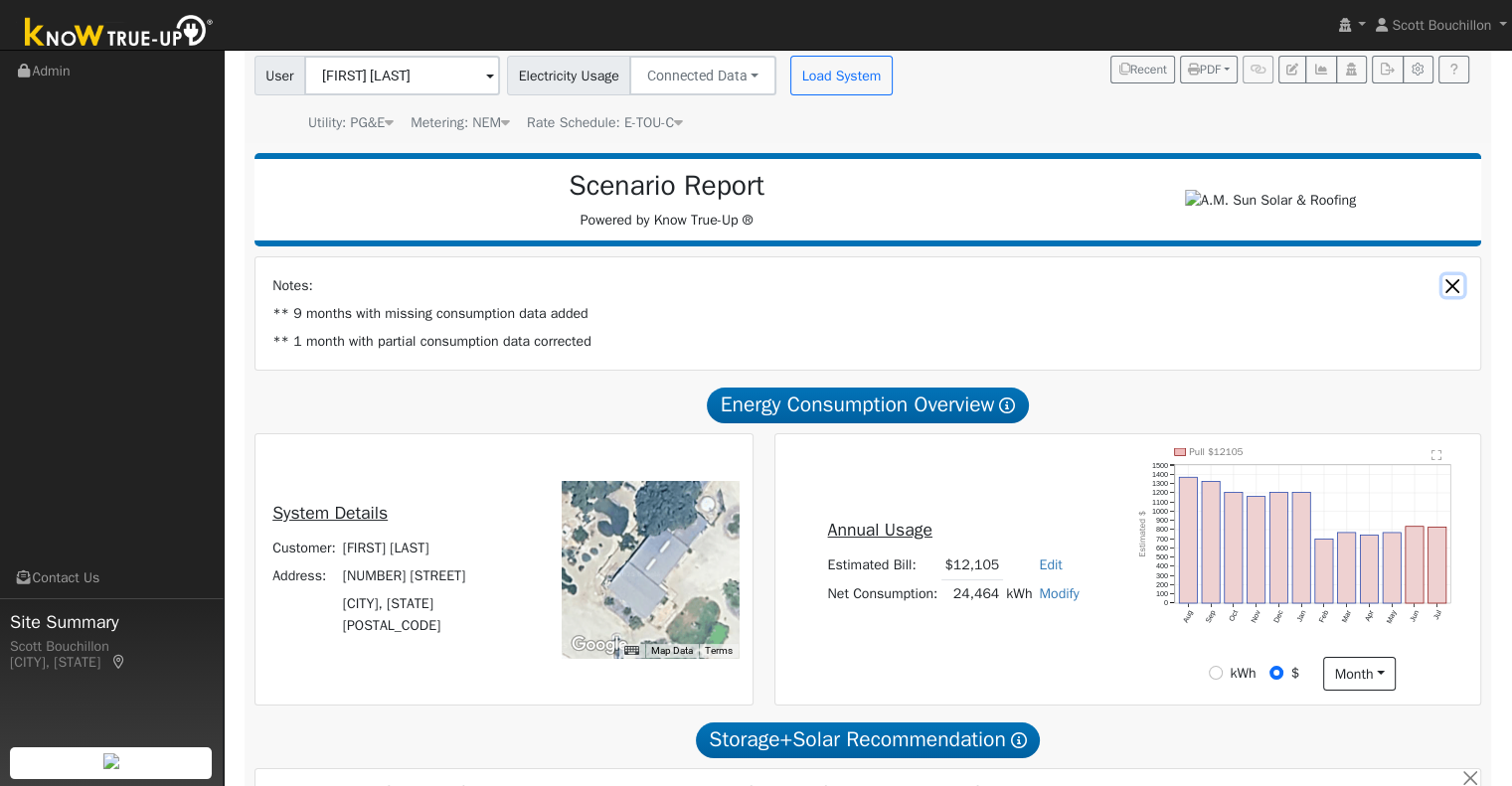 click at bounding box center [1452, 285] 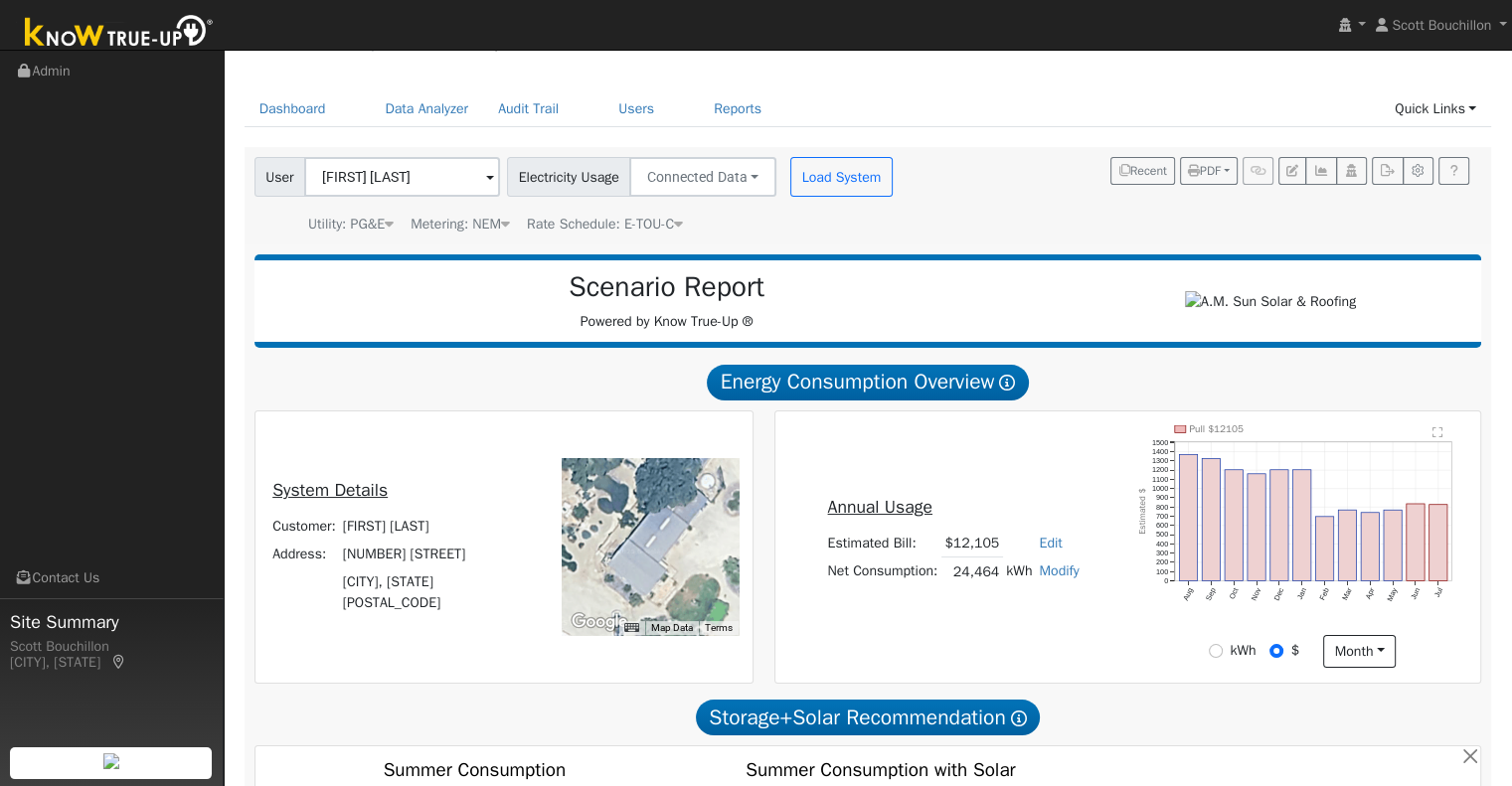 scroll, scrollTop: 0, scrollLeft: 0, axis: both 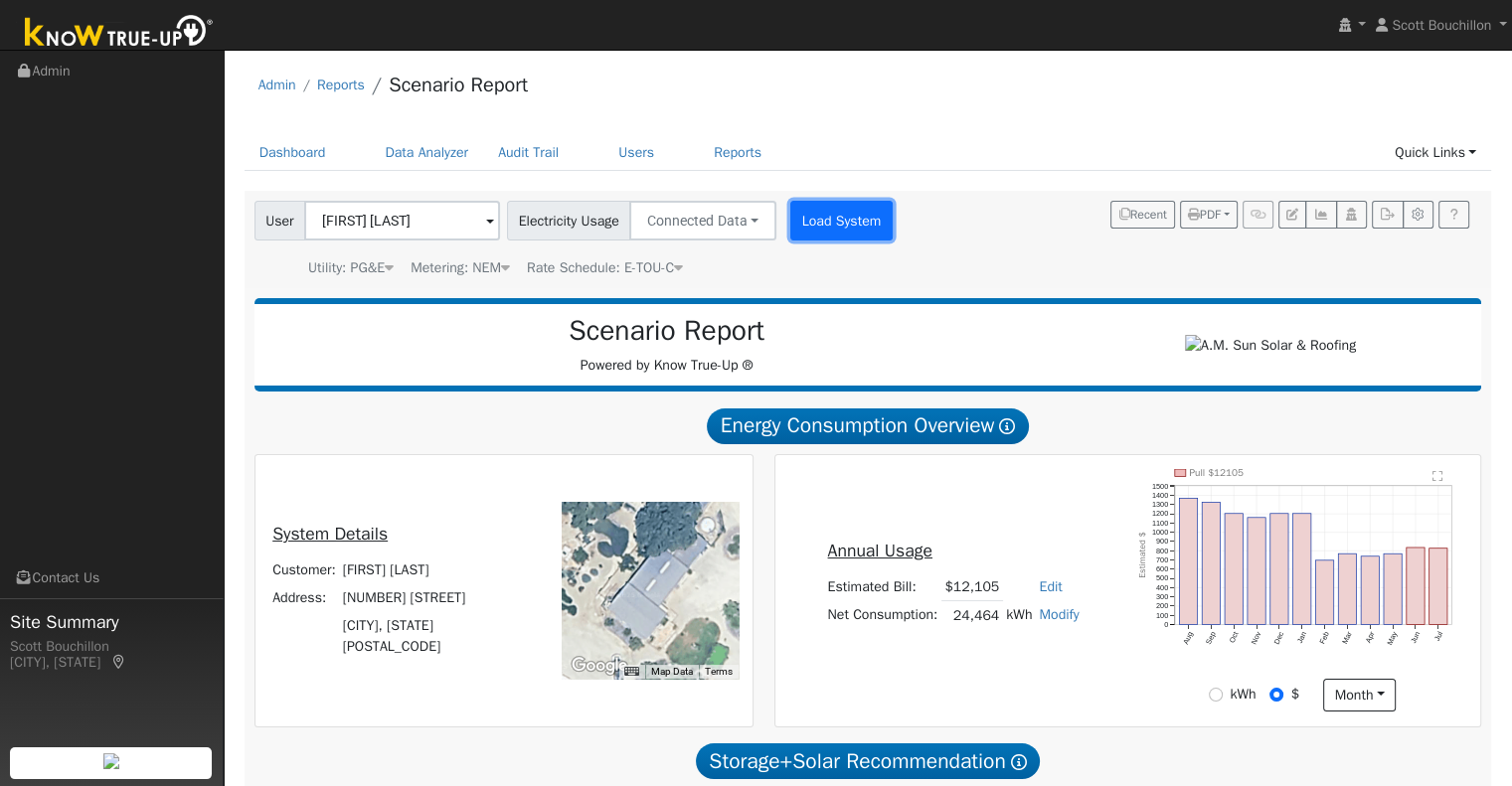 click on "Load System" at bounding box center [841, 221] 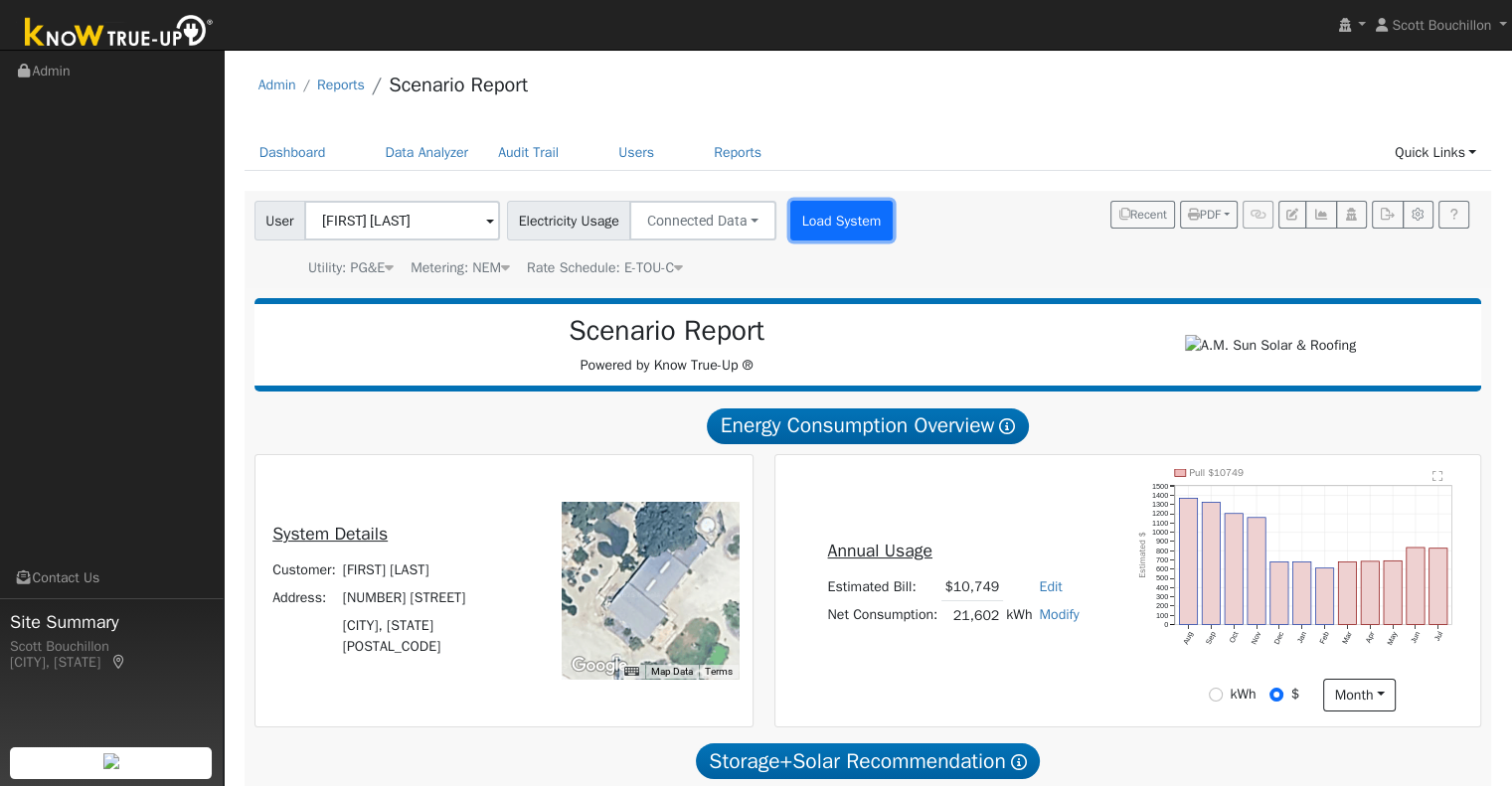 click on "Load System" at bounding box center [841, 221] 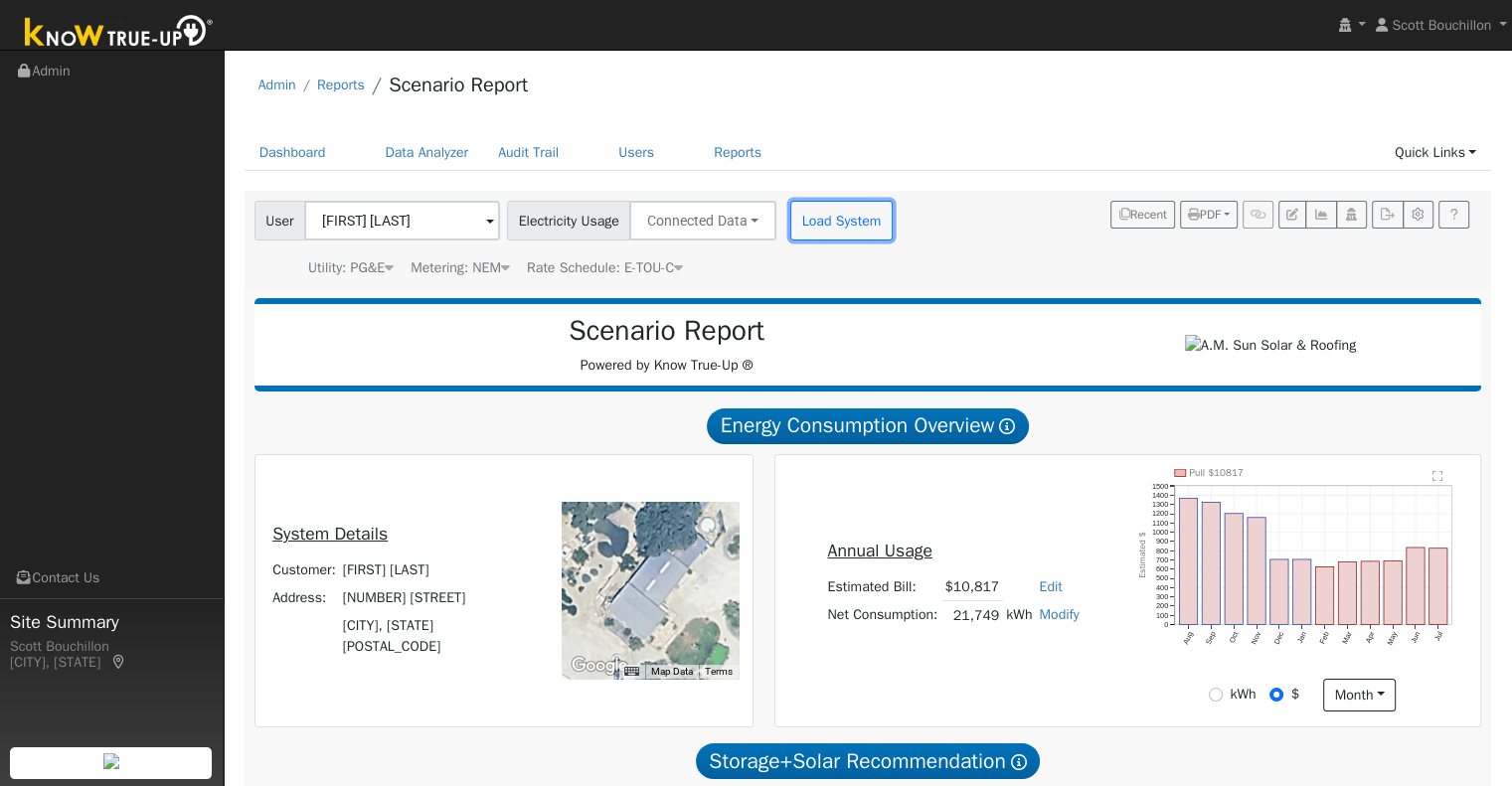 click on "Load System" at bounding box center [841, 221] 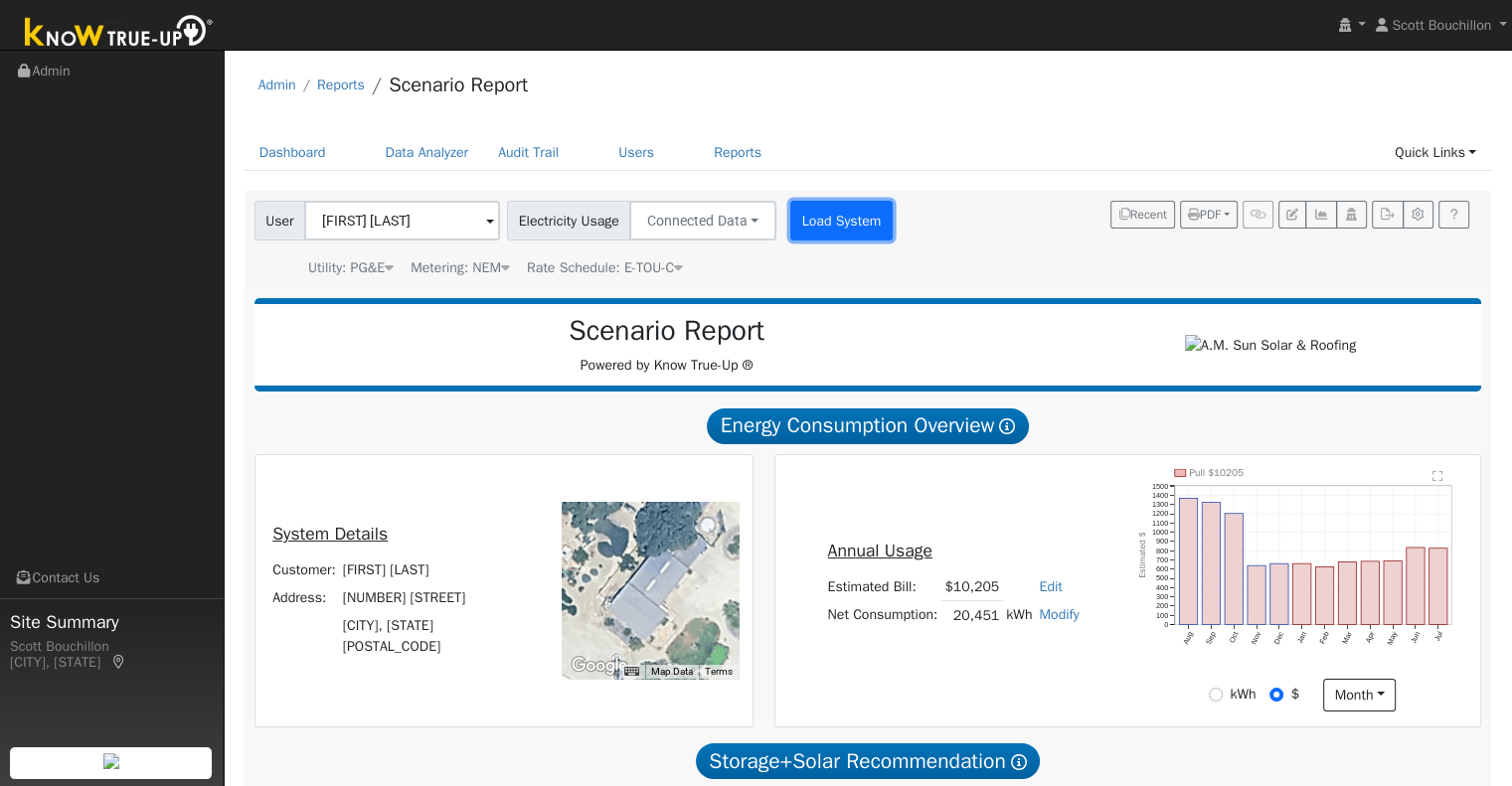 click on "Load System" at bounding box center (841, 221) 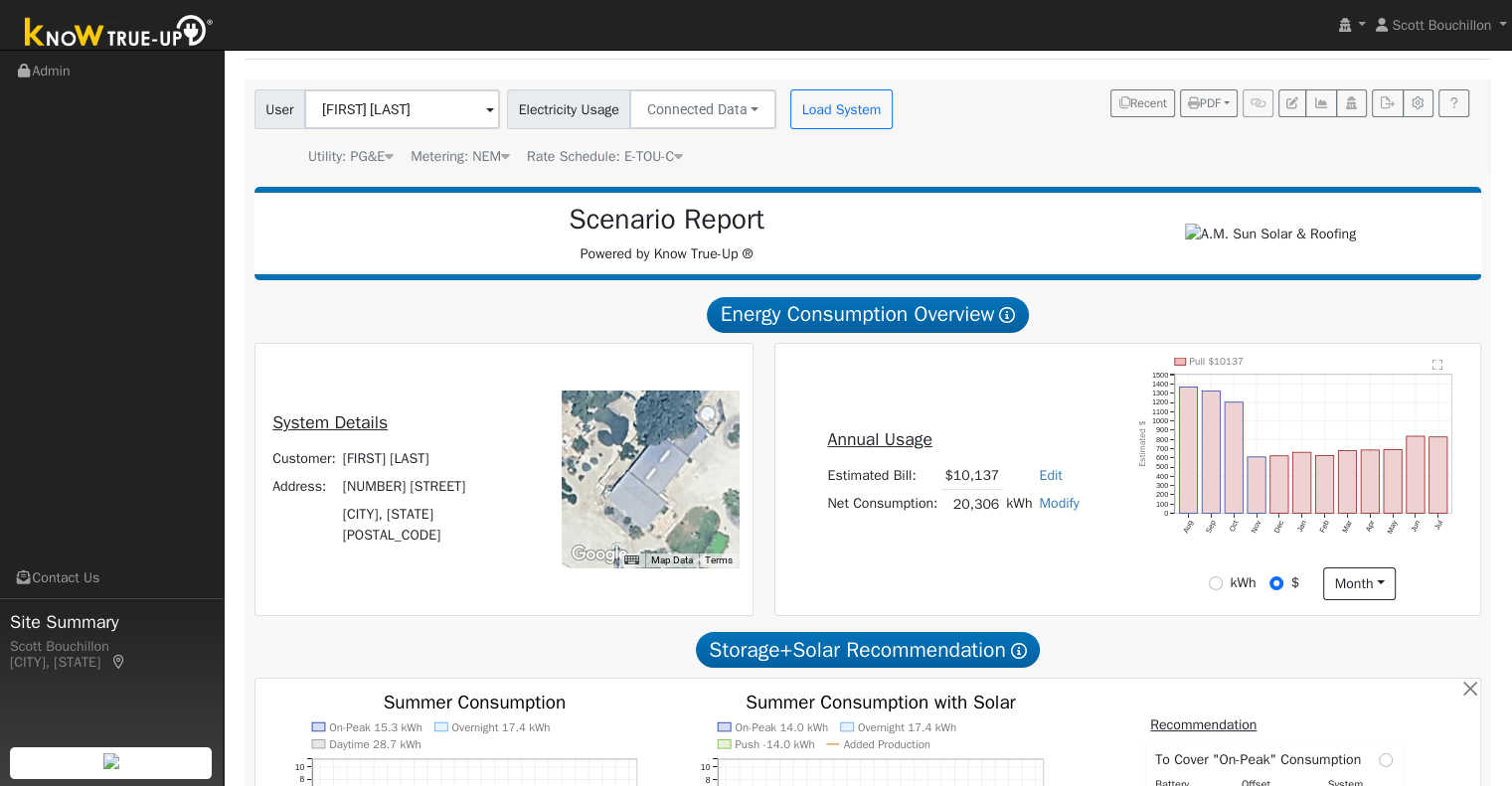 scroll, scrollTop: 99, scrollLeft: 0, axis: vertical 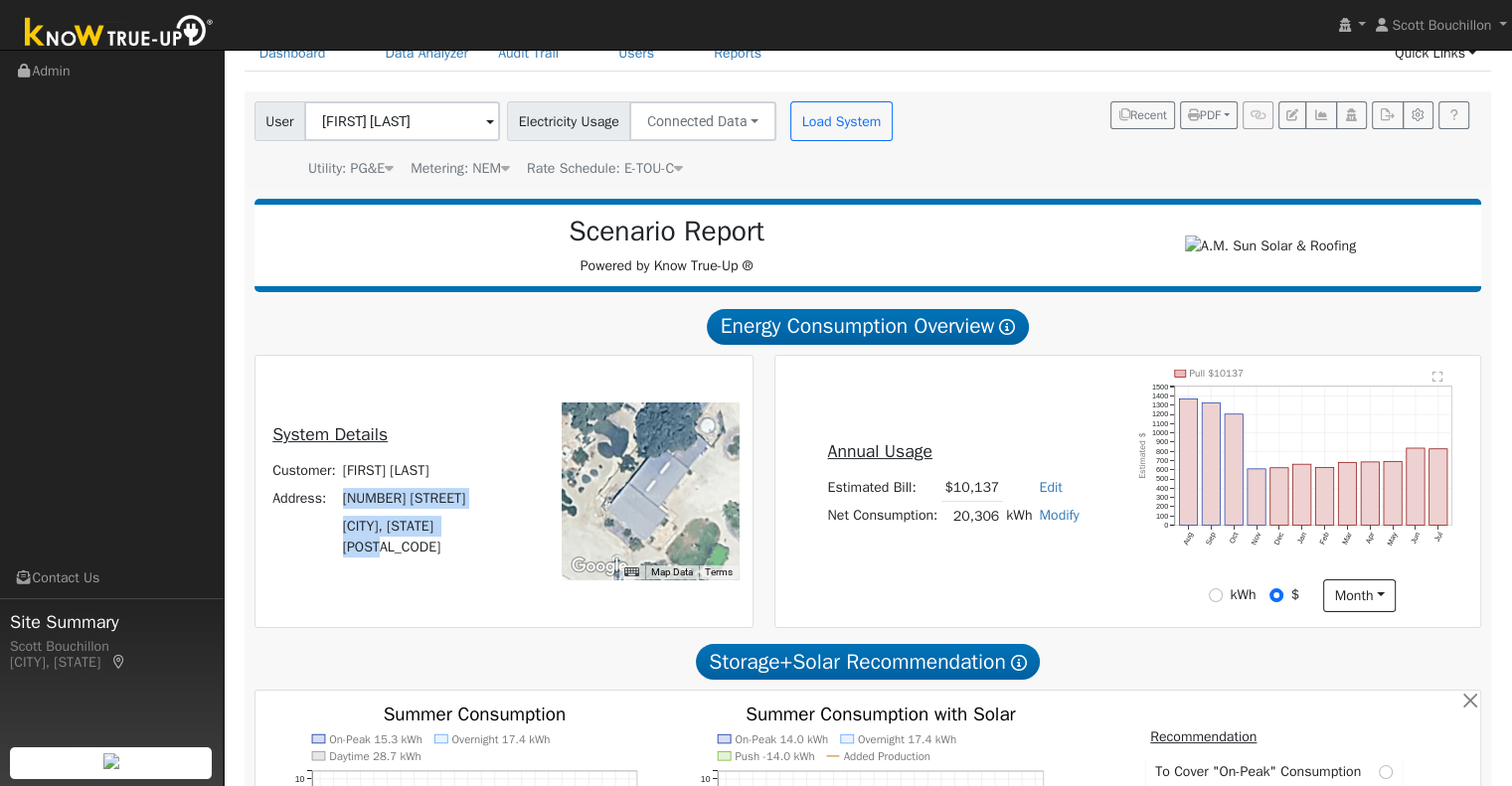 drag, startPoint x: 366, startPoint y: 511, endPoint x: 507, endPoint y: 544, distance: 144.81022 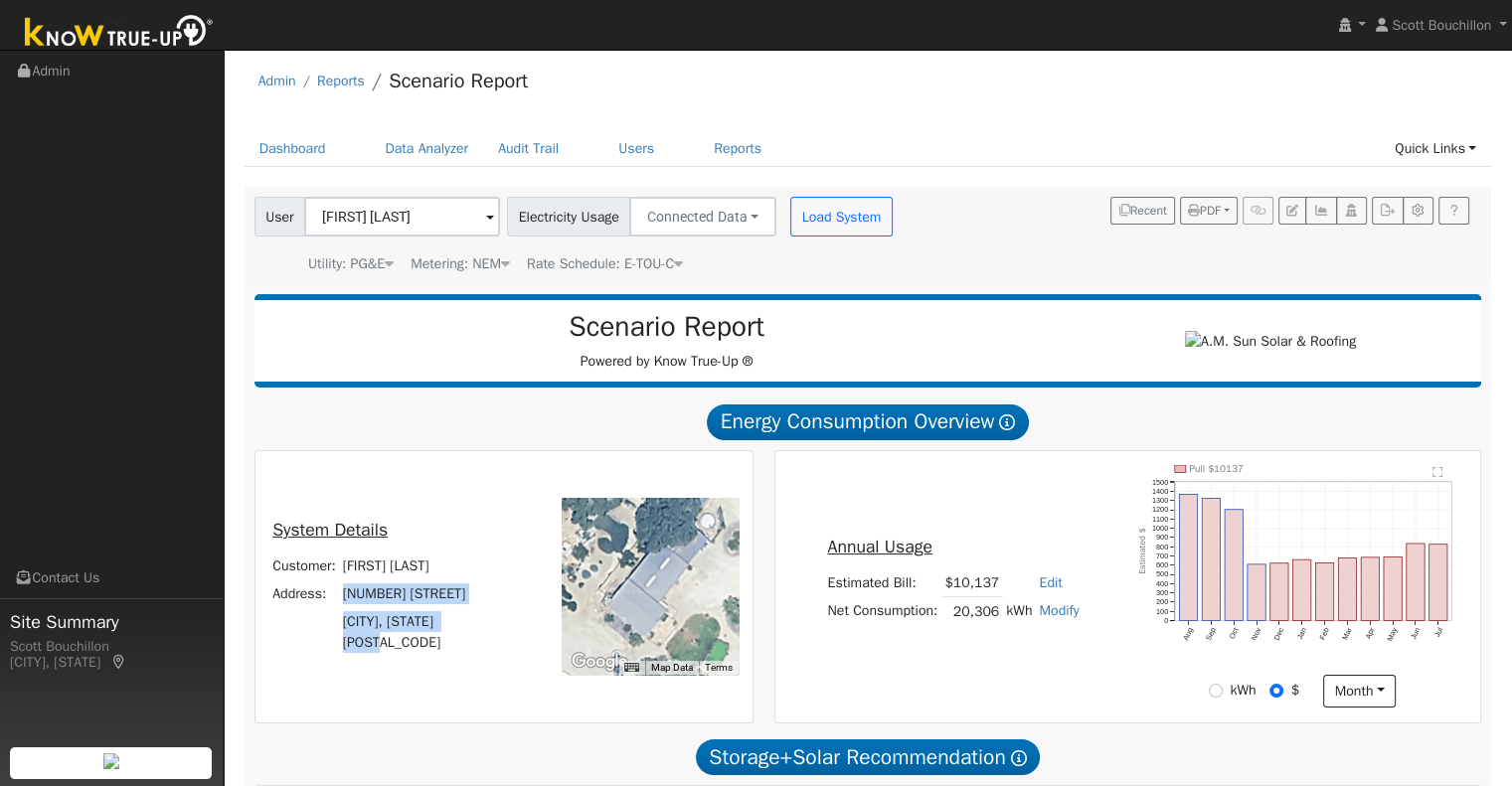 scroll, scrollTop: 0, scrollLeft: 0, axis: both 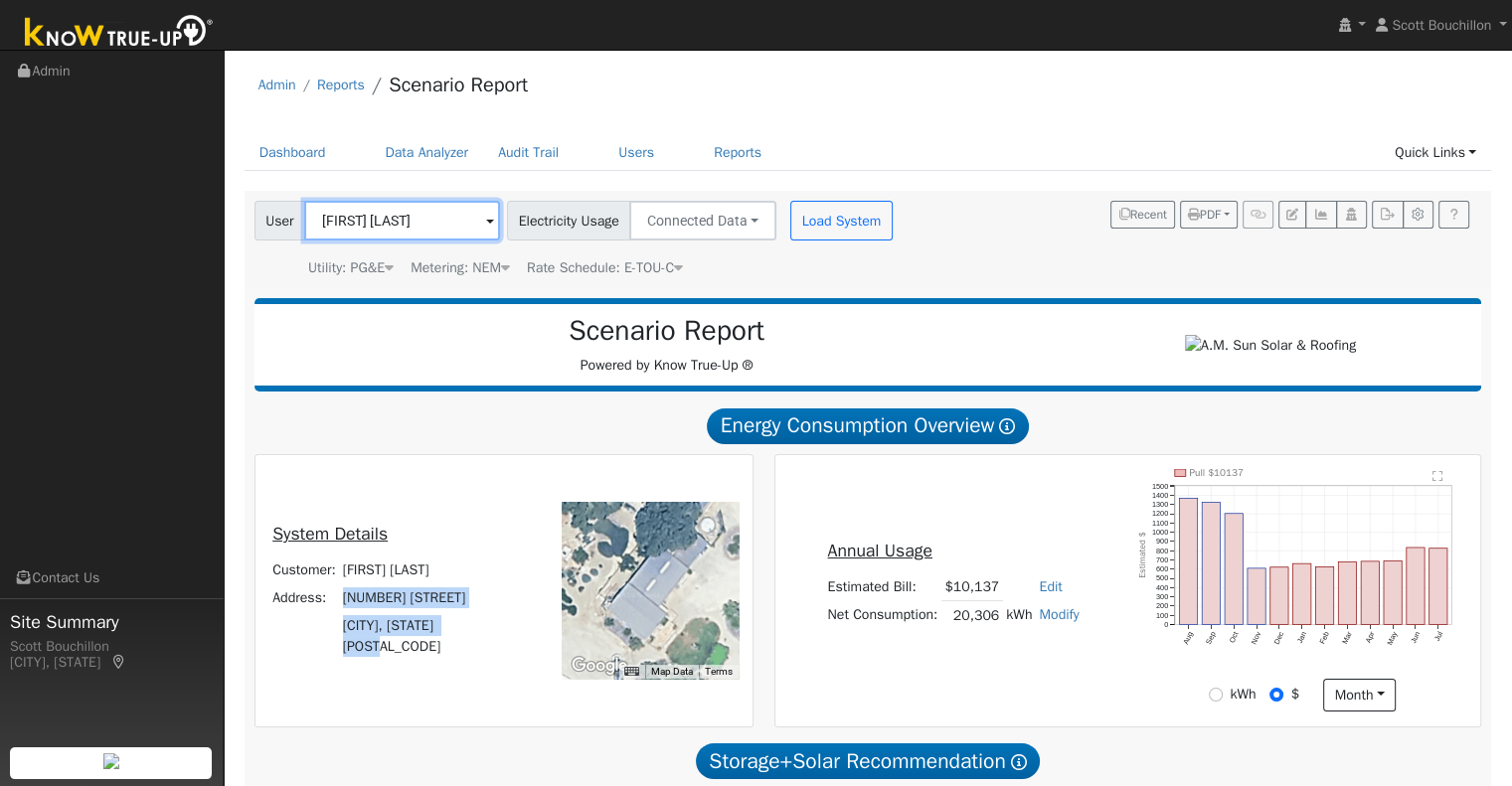 click on "[FIRST] [LAST]" at bounding box center [402, 221] 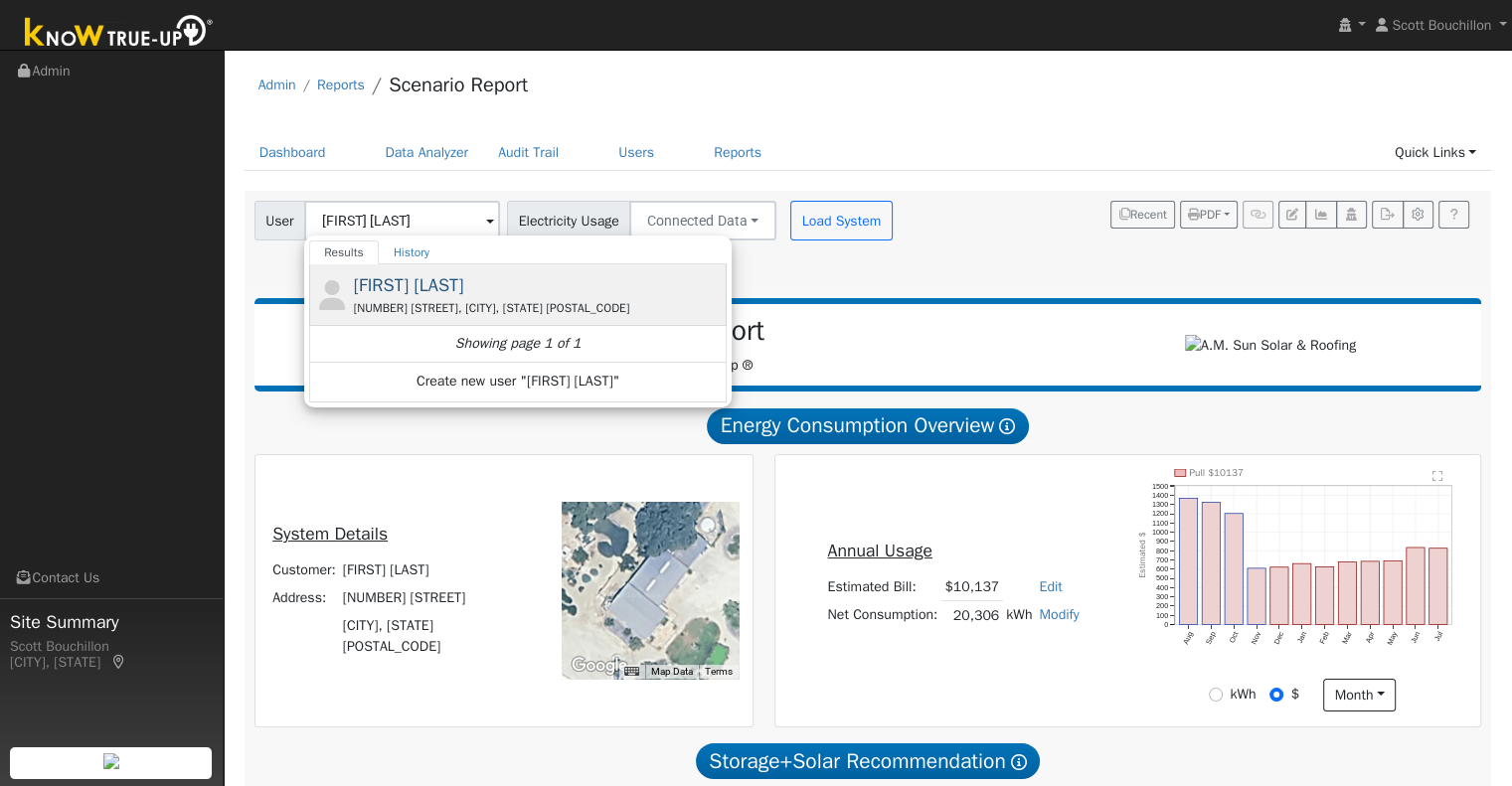 click on "[FIRST] [LAST]" at bounding box center (409, 285) 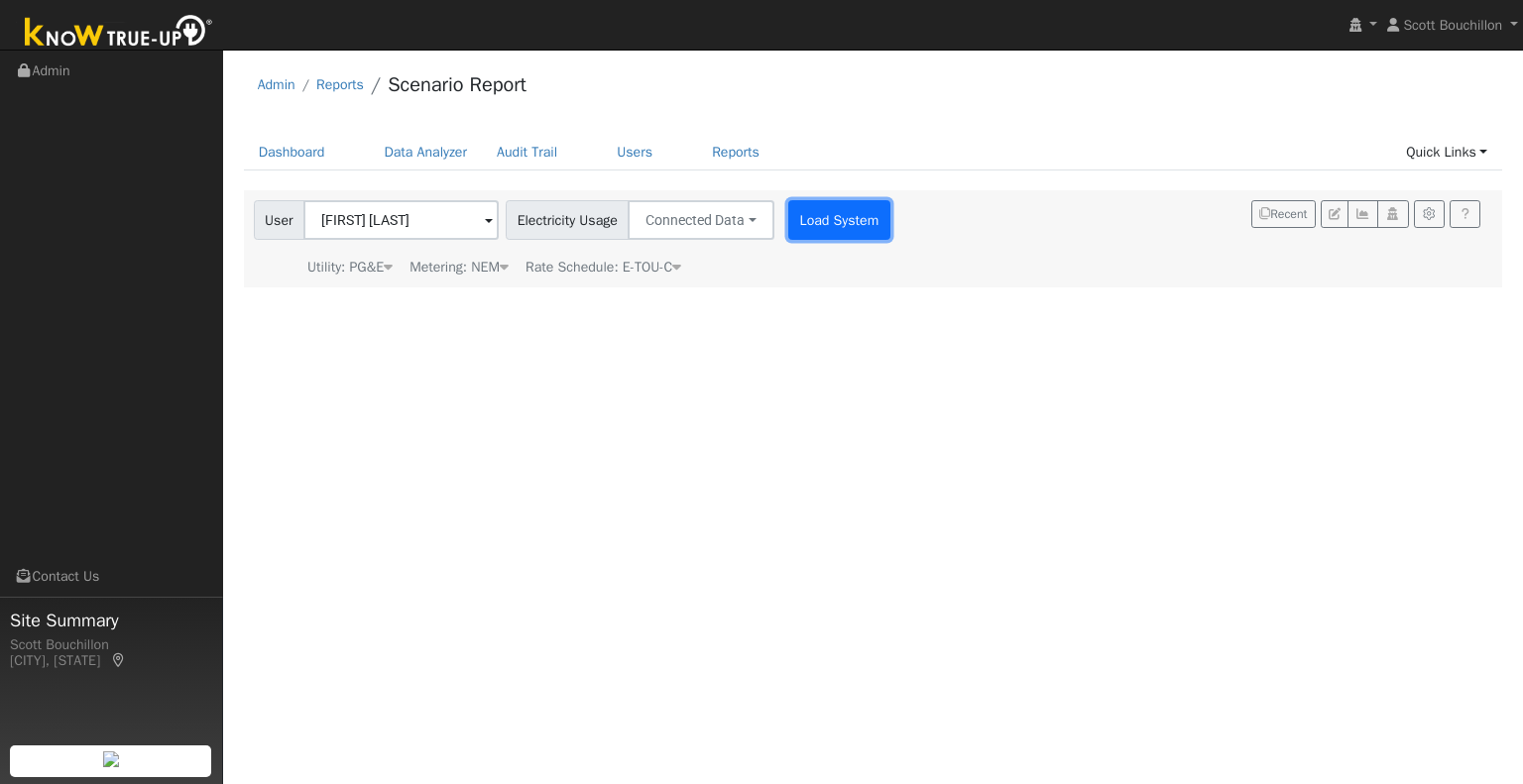 click on "Load System" at bounding box center [839, 220] 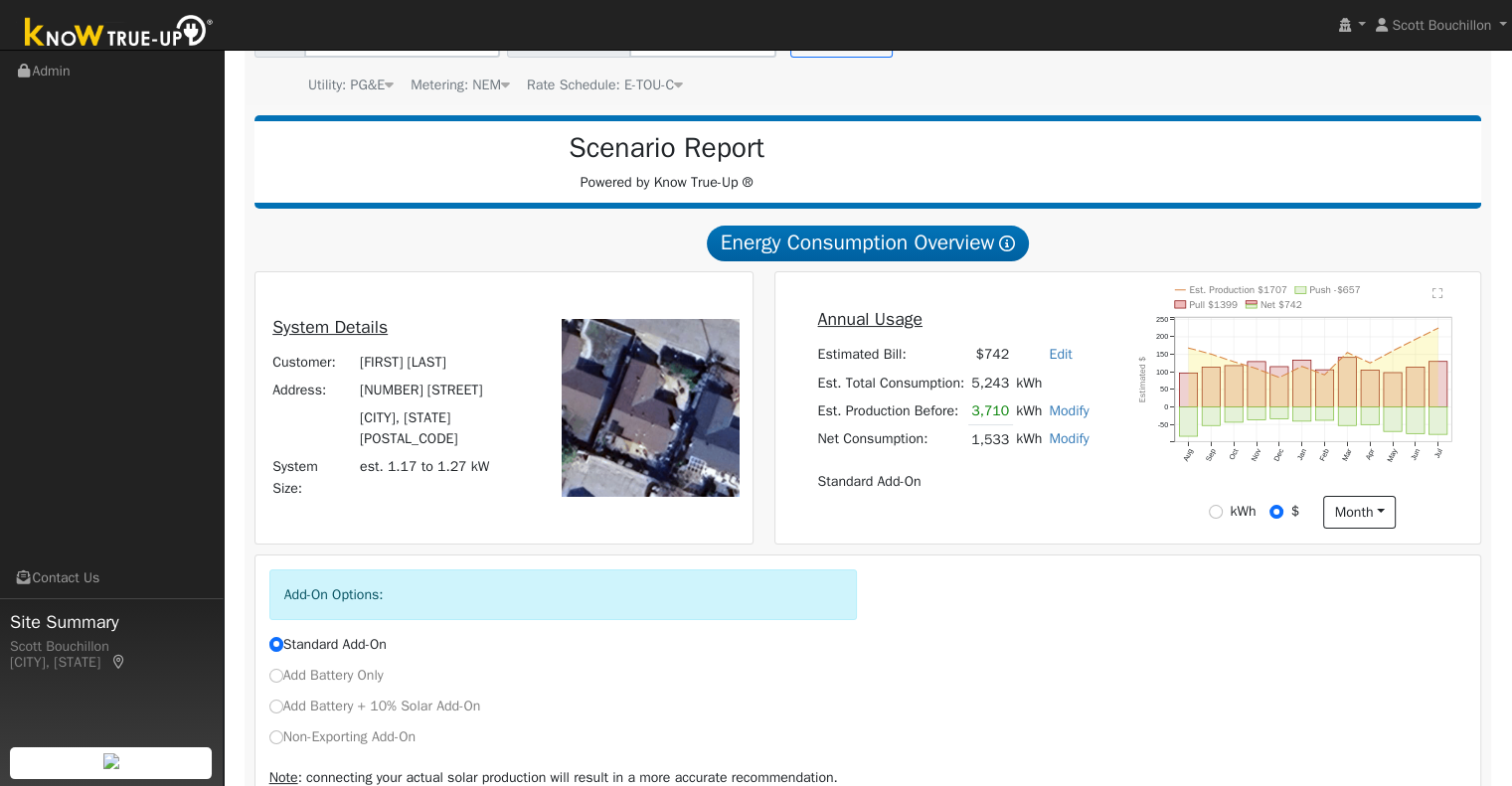 scroll, scrollTop: 287, scrollLeft: 0, axis: vertical 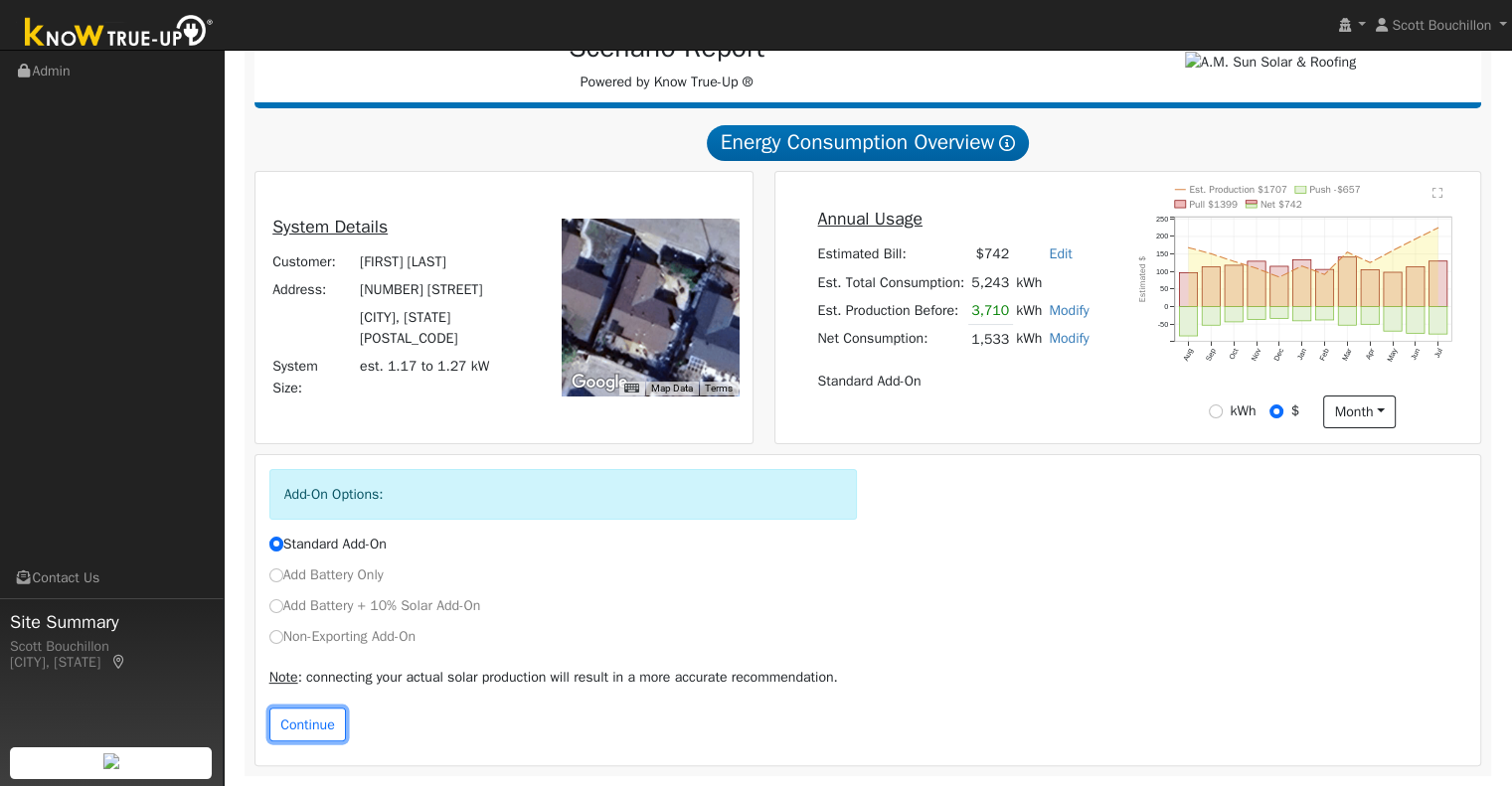 click on "Continue" at bounding box center (308, 724) 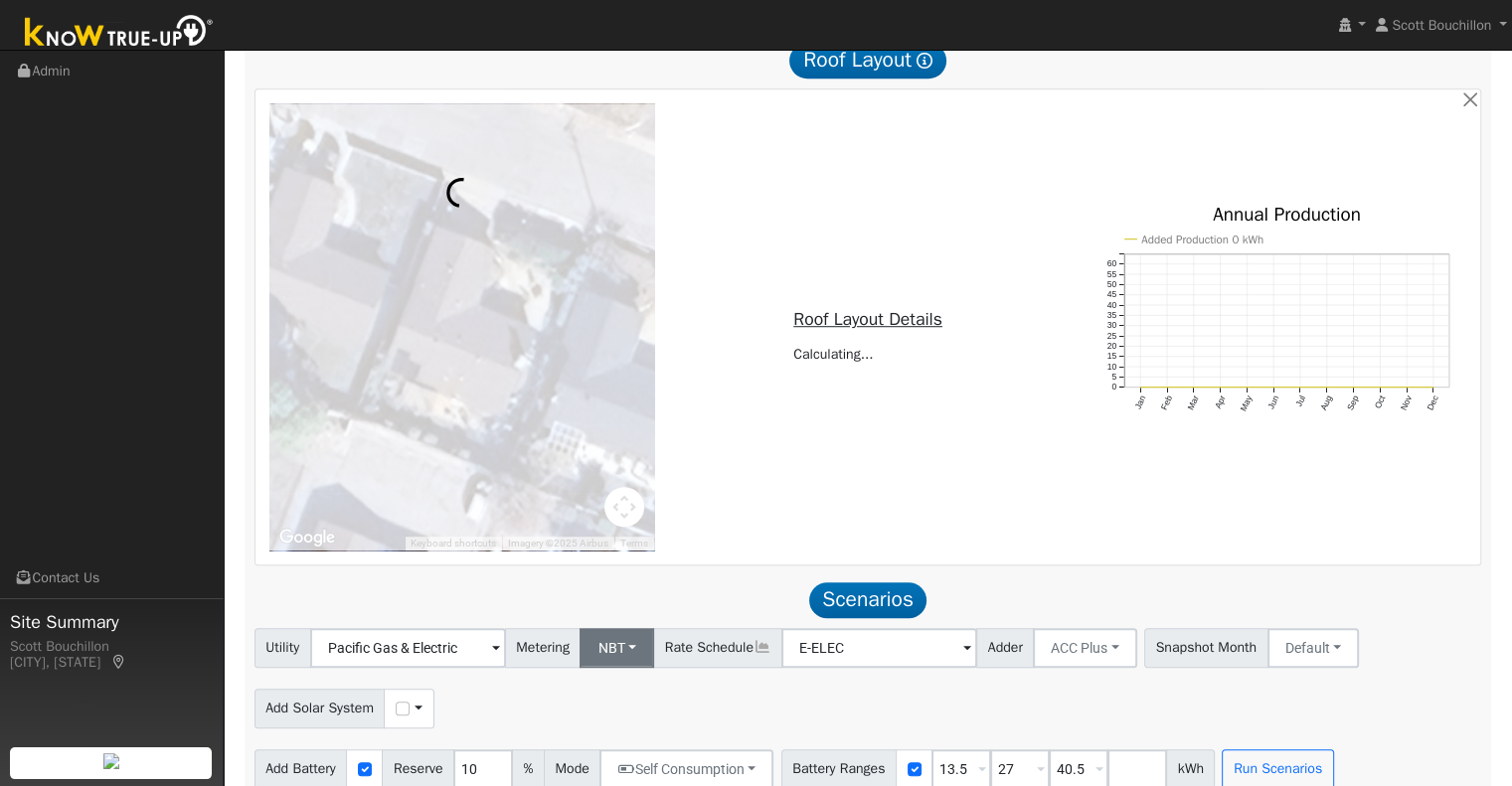 scroll, scrollTop: 1342, scrollLeft: 0, axis: vertical 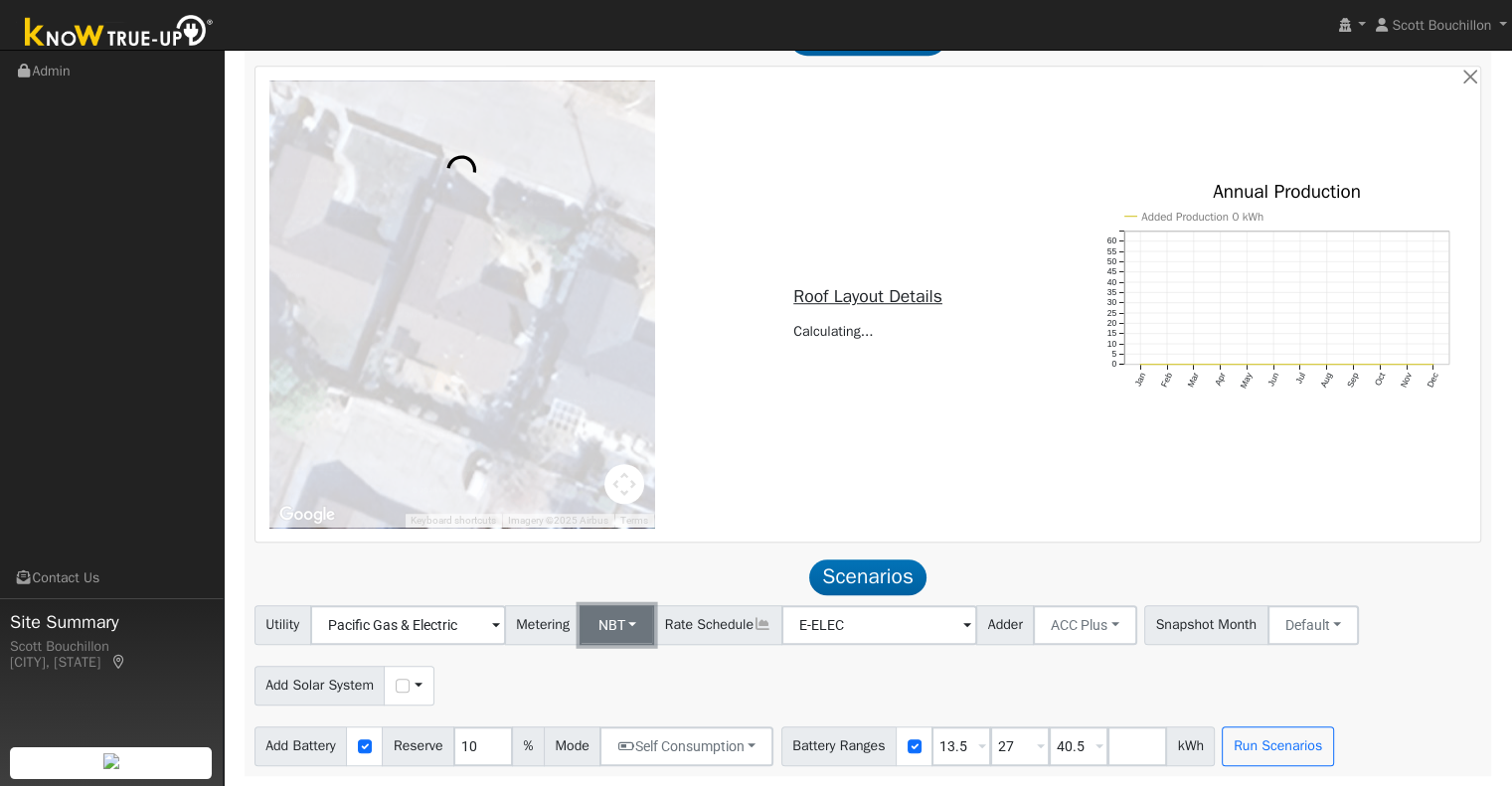 click on "NBT" at bounding box center [616, 625] 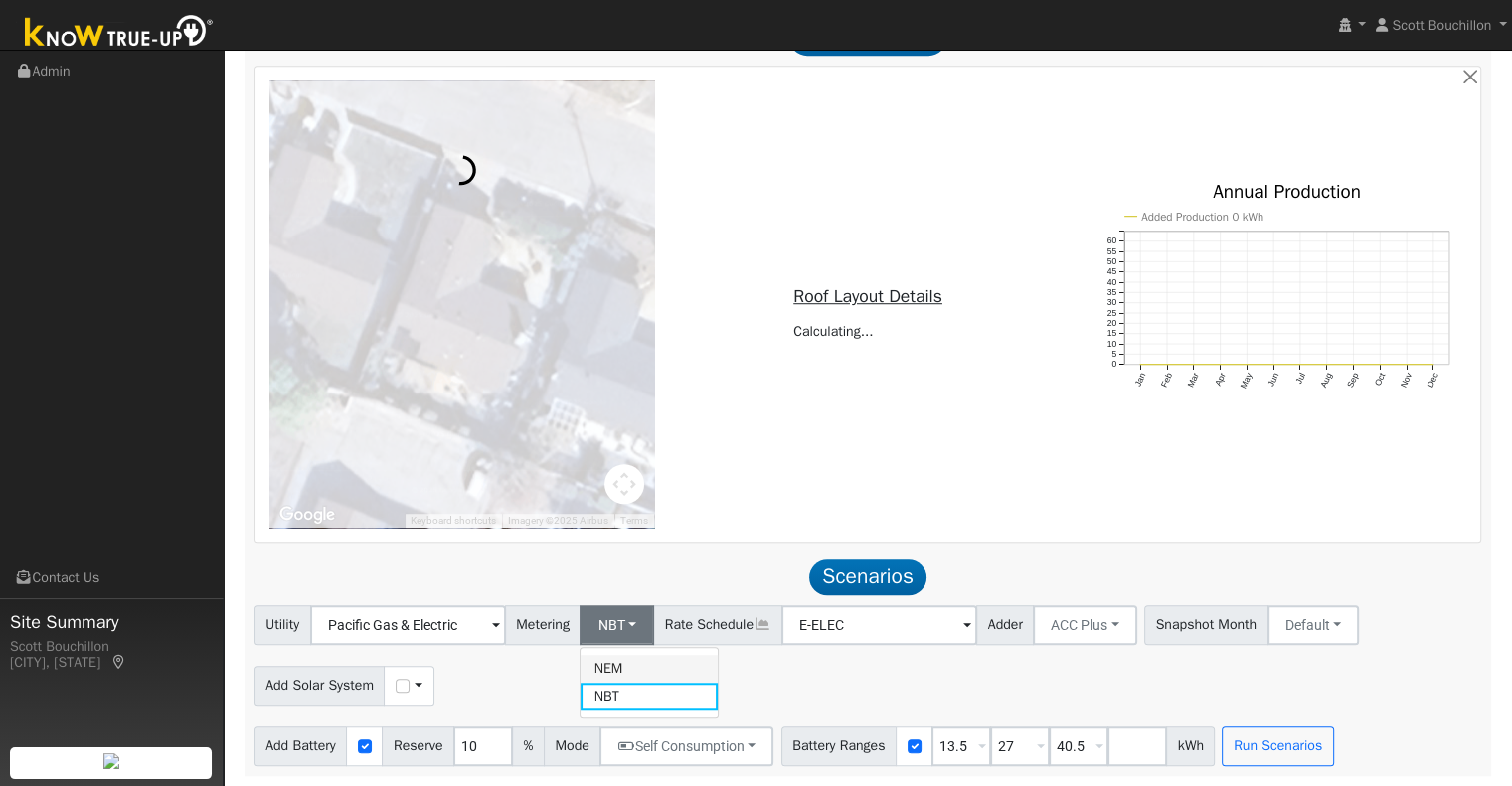 click on "NEM" at bounding box center [649, 669] 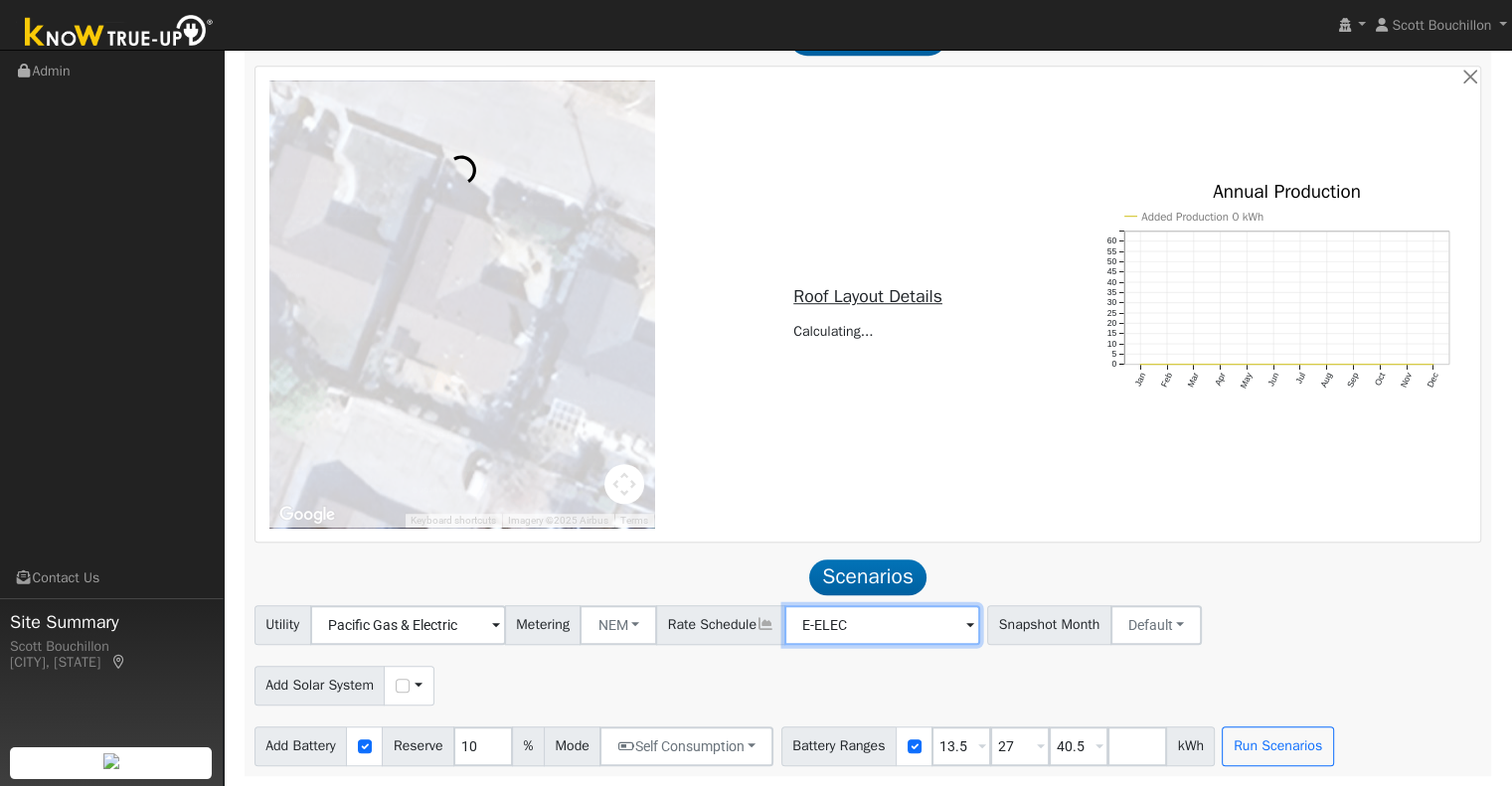 click on "E-ELEC" at bounding box center [408, 625] 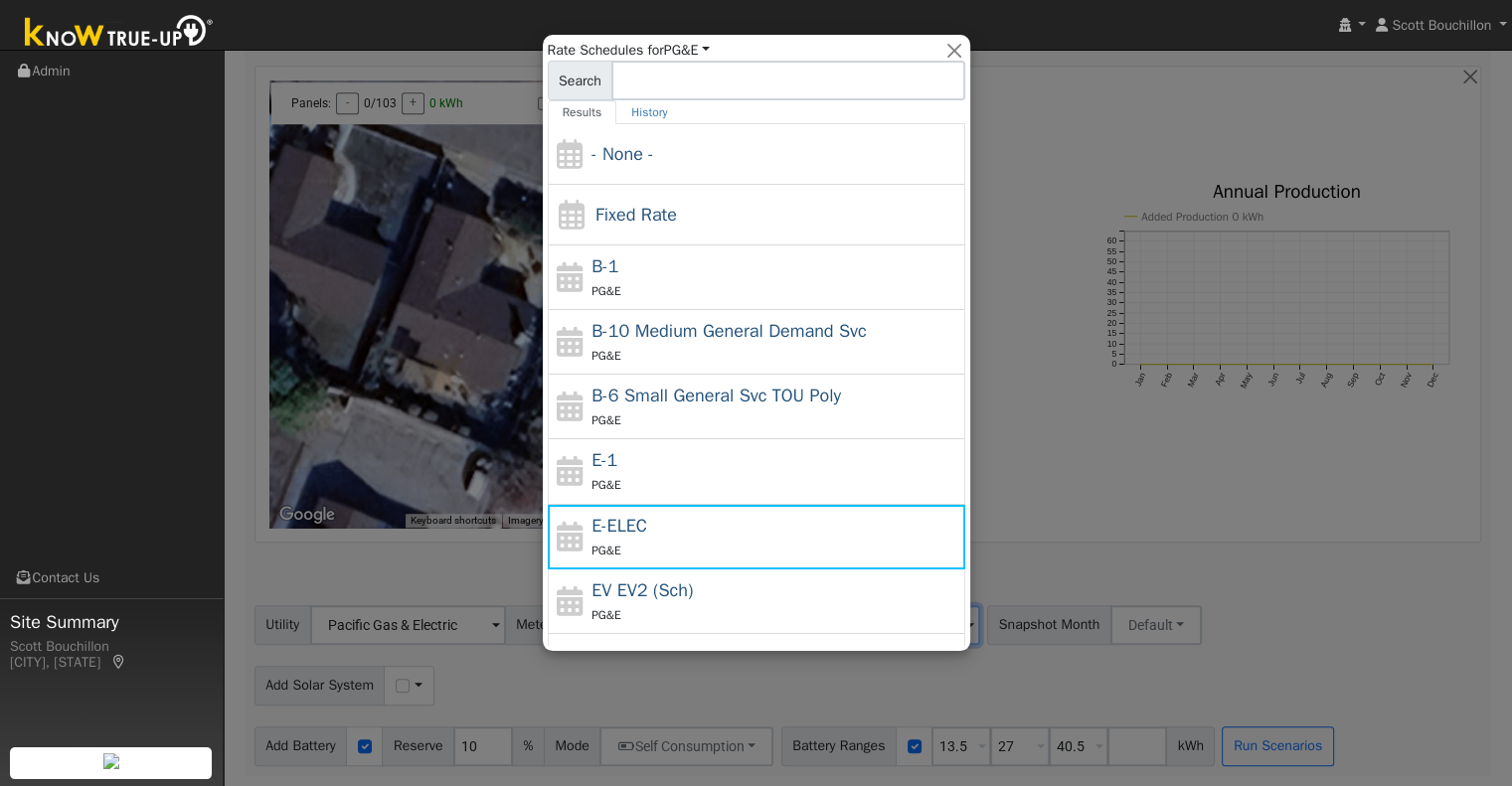 scroll, scrollTop: 215, scrollLeft: 0, axis: vertical 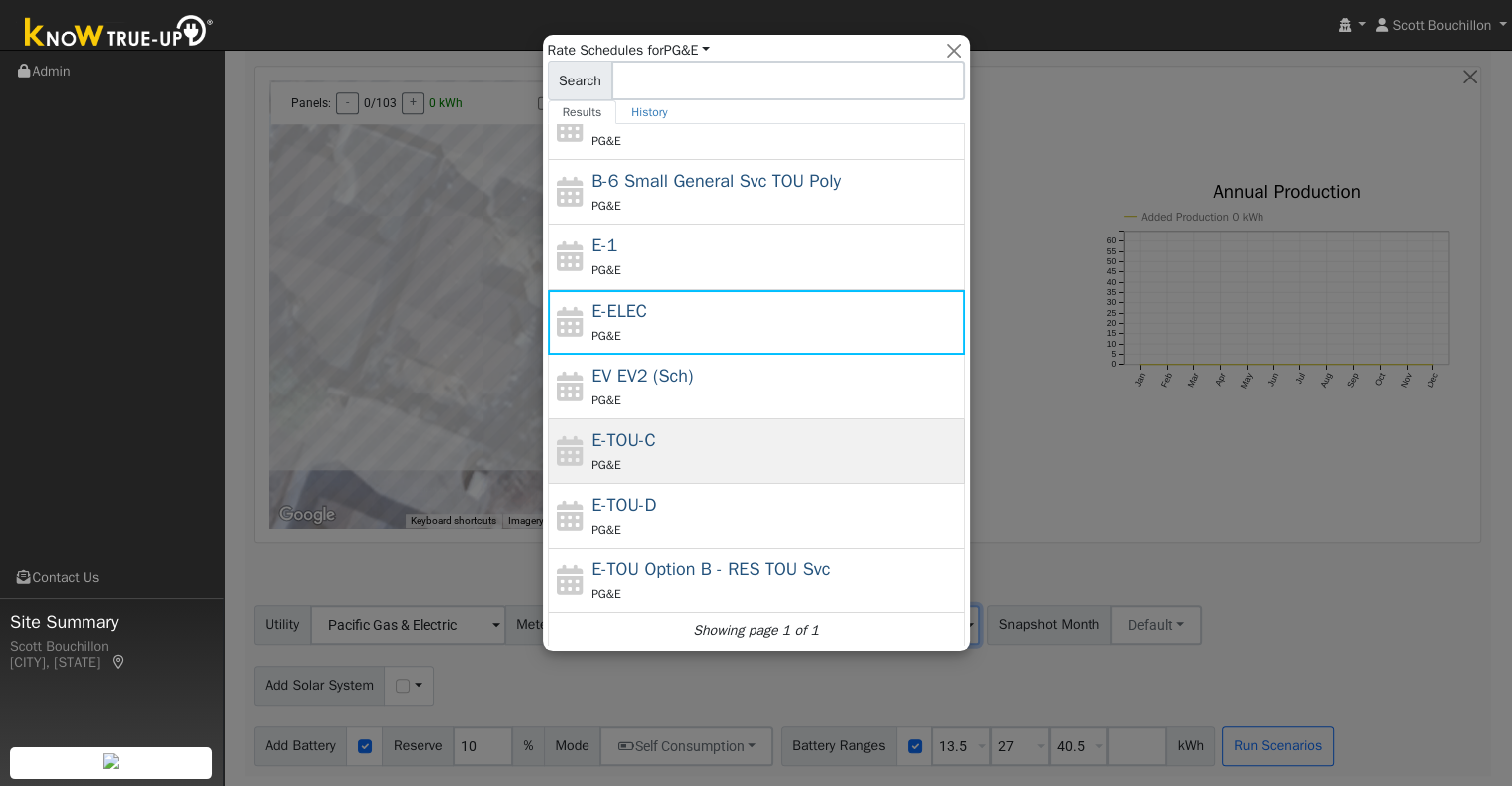 click on "E-TOU-C PG&E" at bounding box center [775, 451] 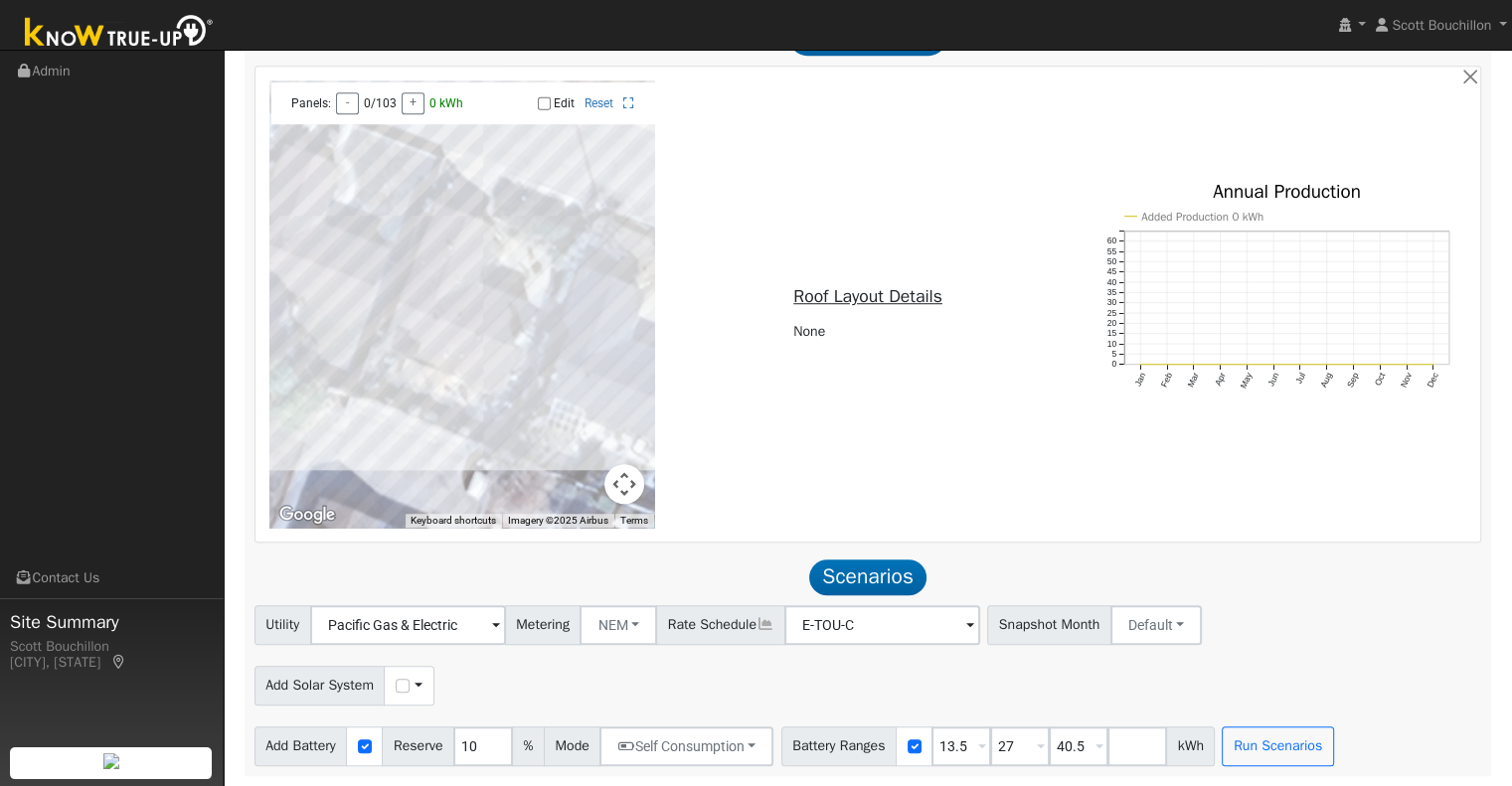 click on "Scenarios   Scenario" at bounding box center (868, 576) 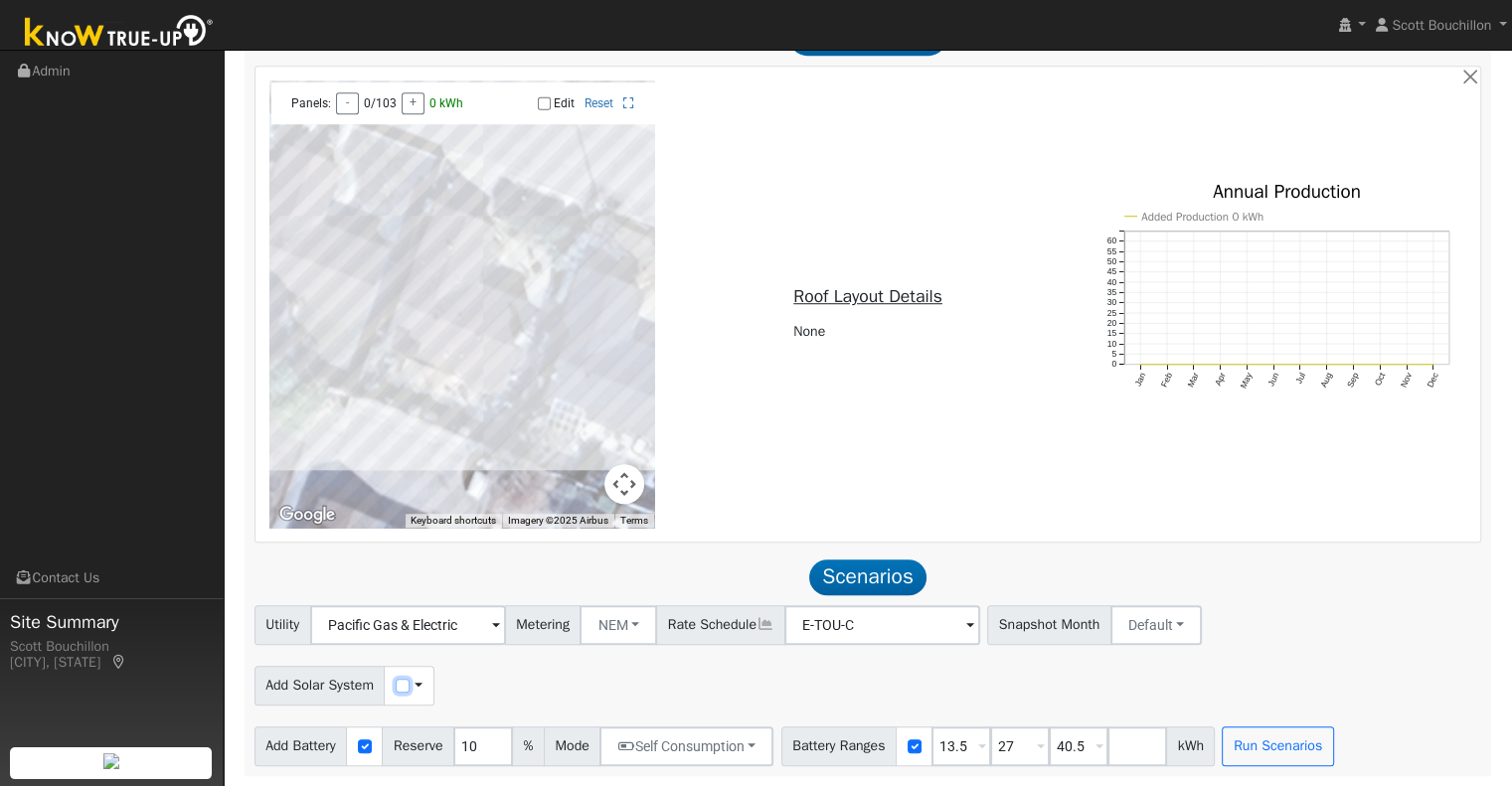 click at bounding box center [403, 686] 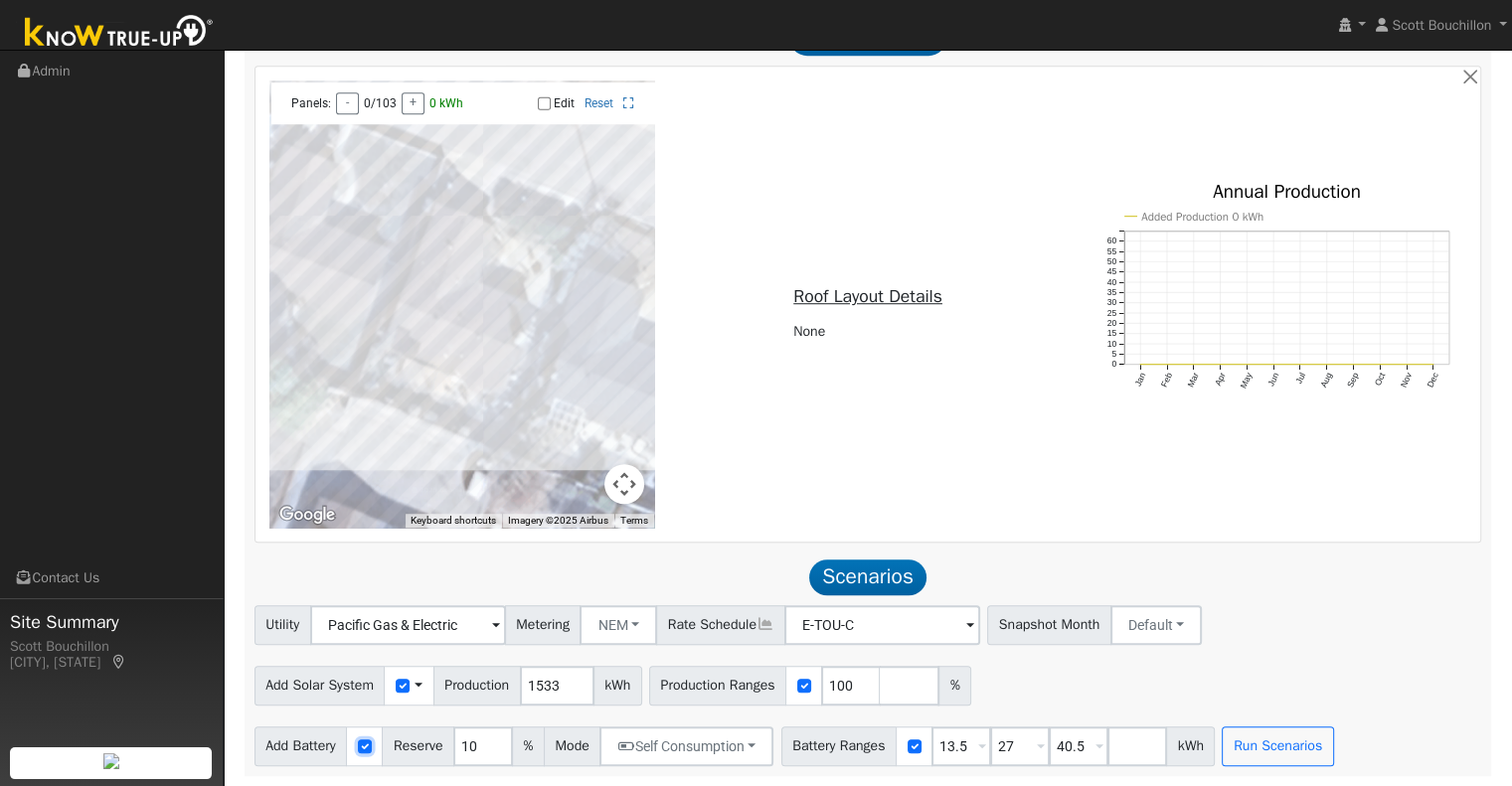 click at bounding box center (365, 746) 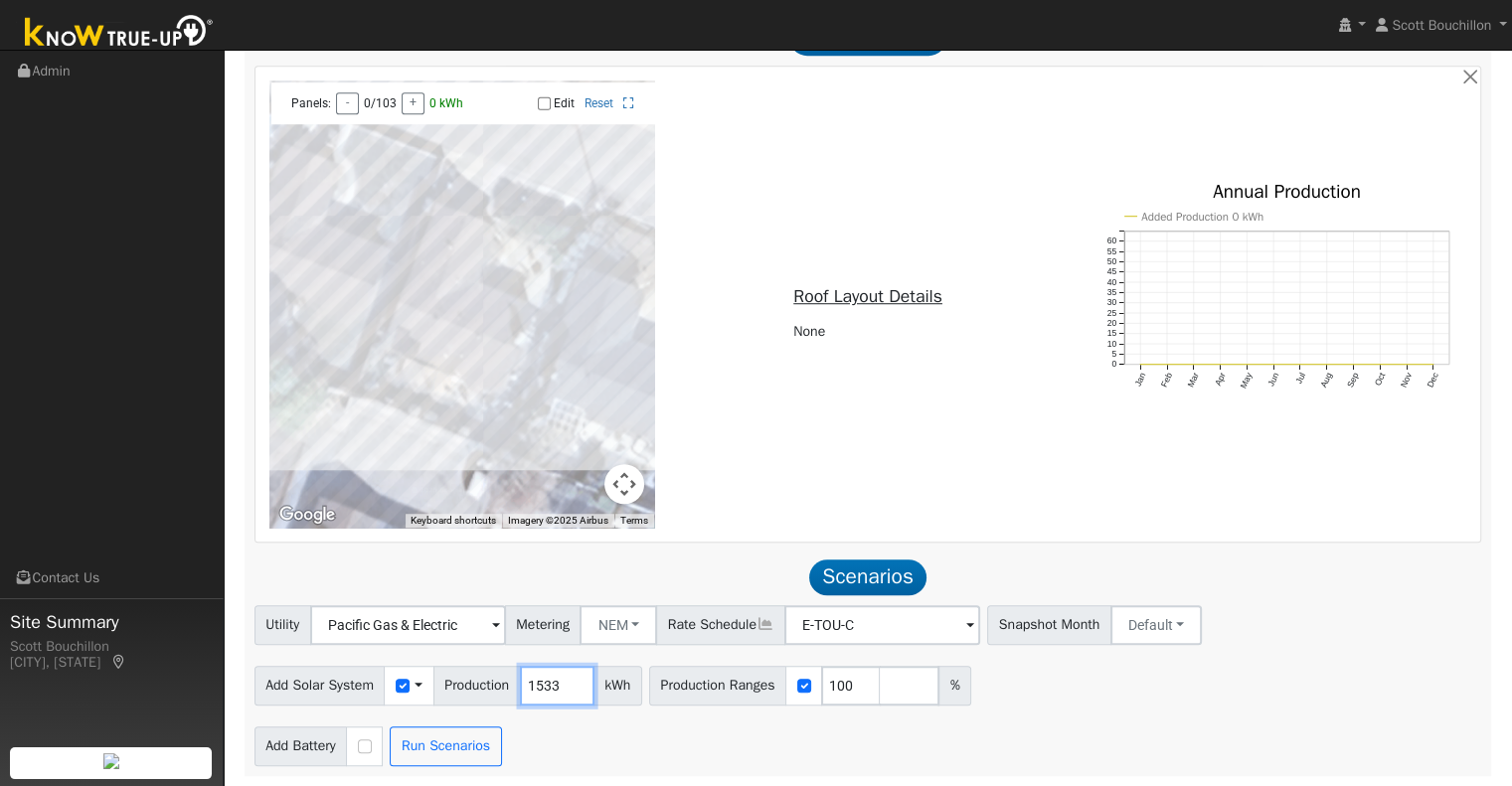 click on "1533" at bounding box center [557, 686] 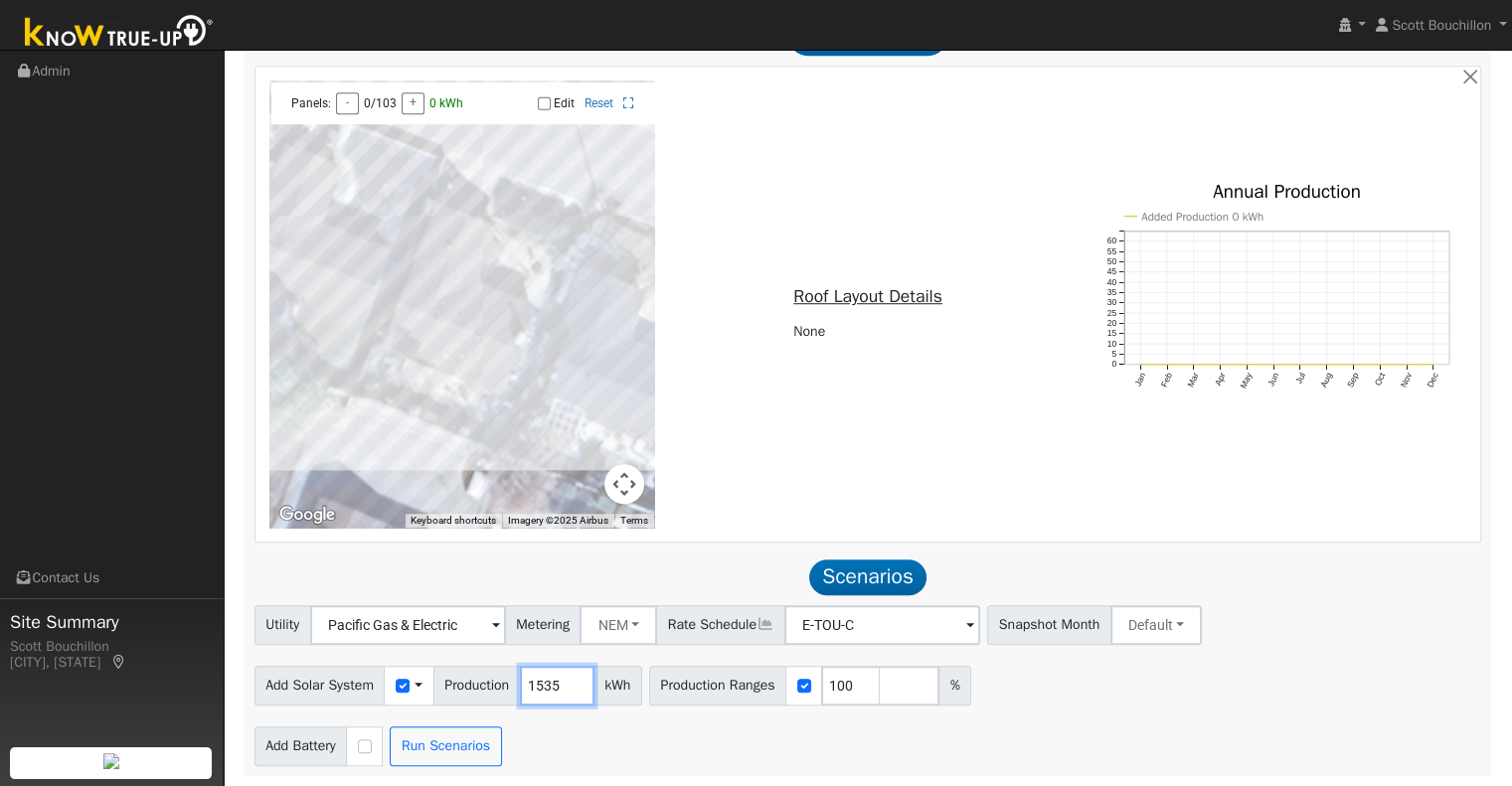 type on "1535" 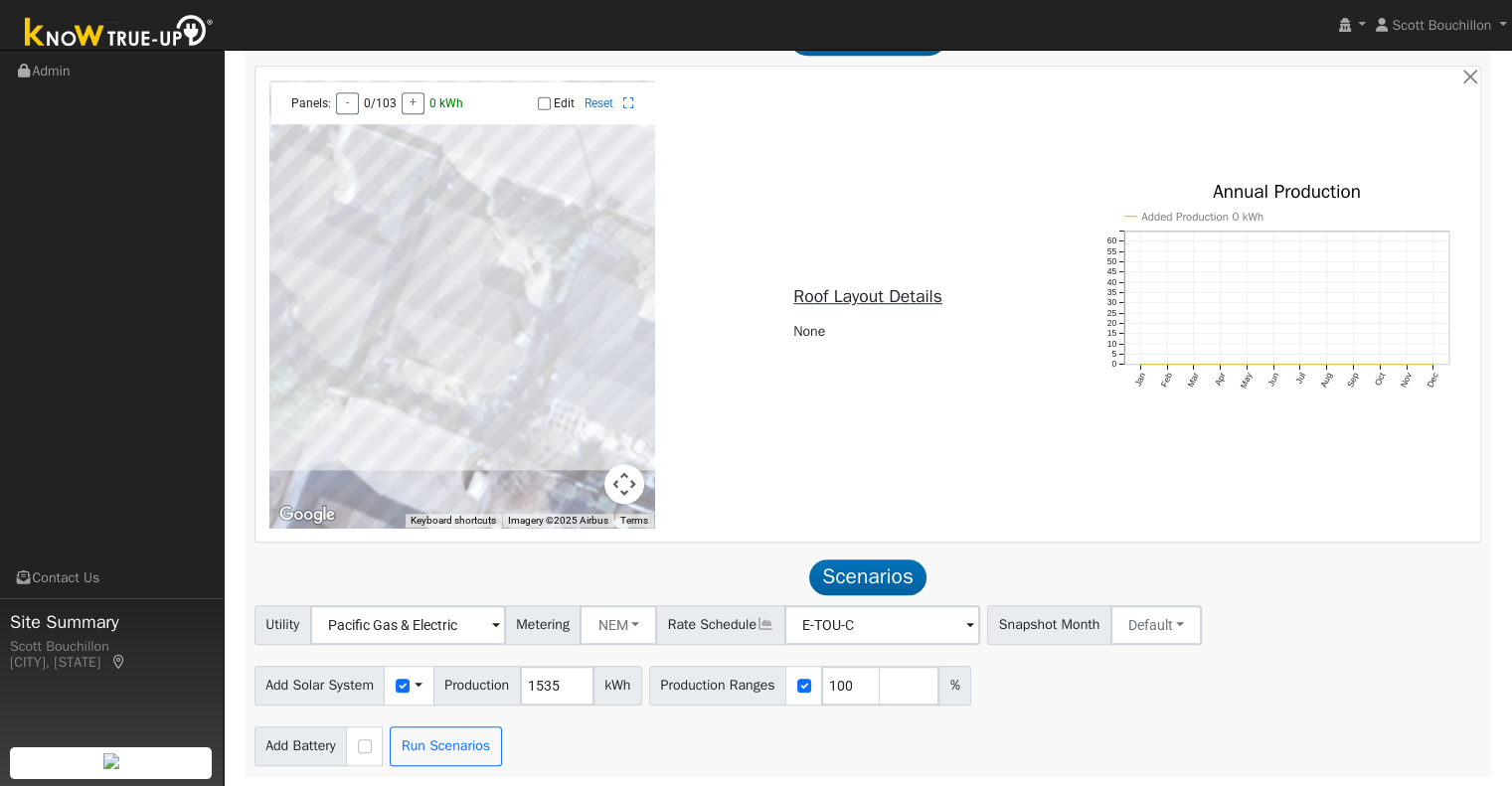 click on "Utility Pacific Gas & Electric Metering NEM NEM NBT  Rate Schedule  E-TOU-C - None - Snapshot Month Default Jan Feb Mar Apr May Jun Jul Aug Sep Oct Nov Dec Add Solar System Use CSV Data Production 1535 kWh Production Ranges 100 % Add Battery  Self Consumption  Peak Savings    Backup Run Scenarios" at bounding box center (868, 686) 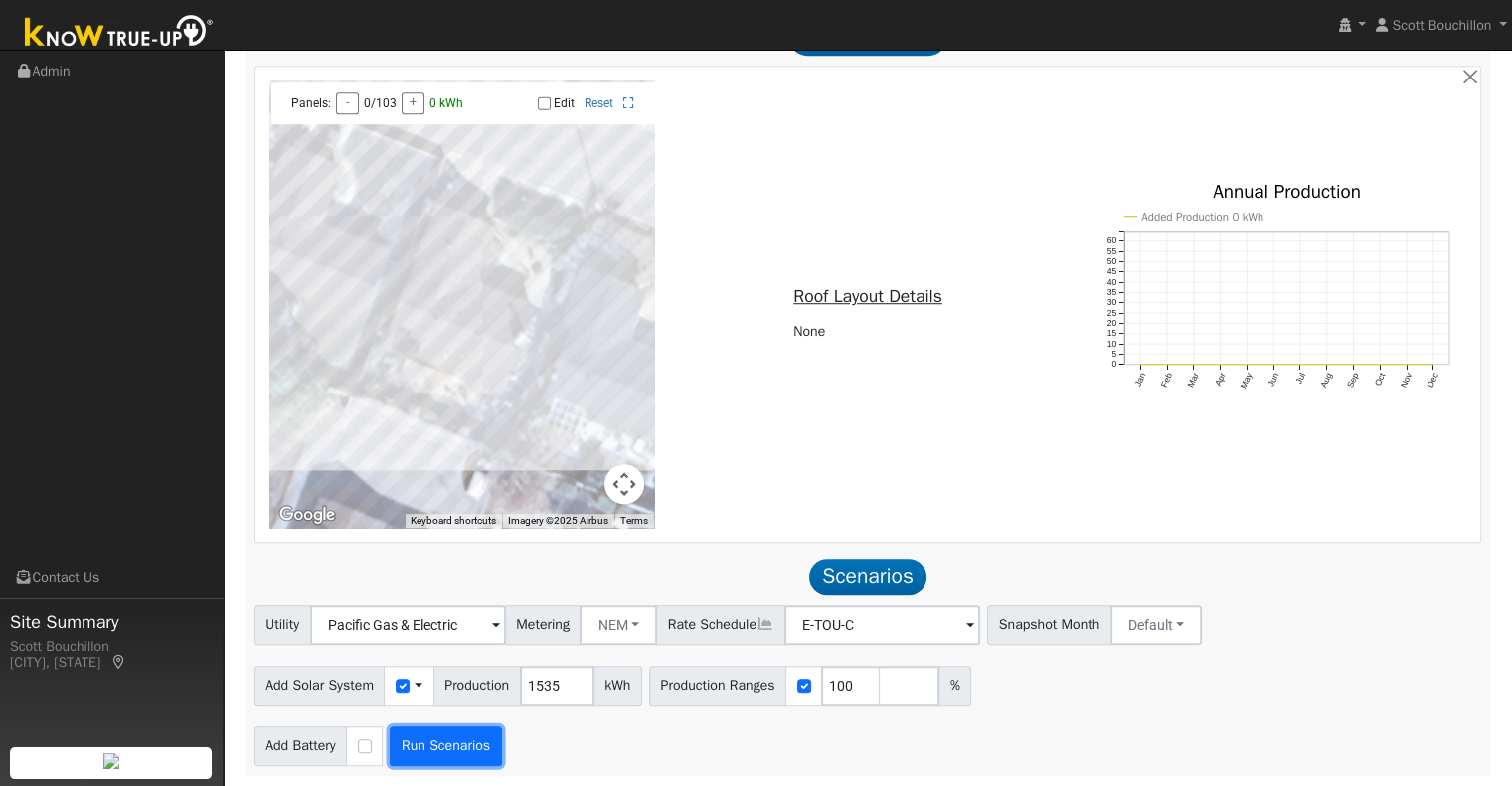 click on "Run Scenarios" at bounding box center [445, 746] 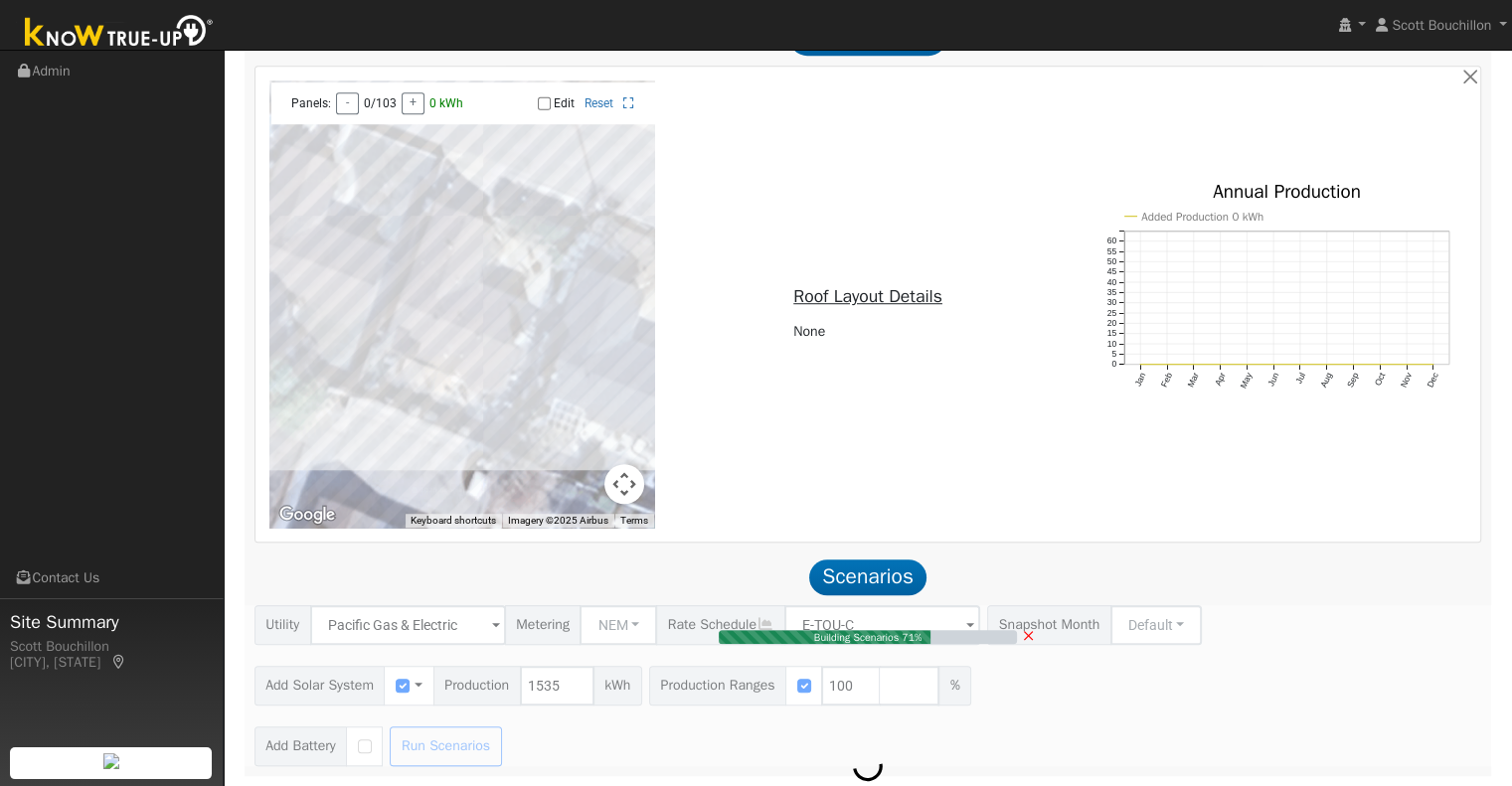 type on "1.0" 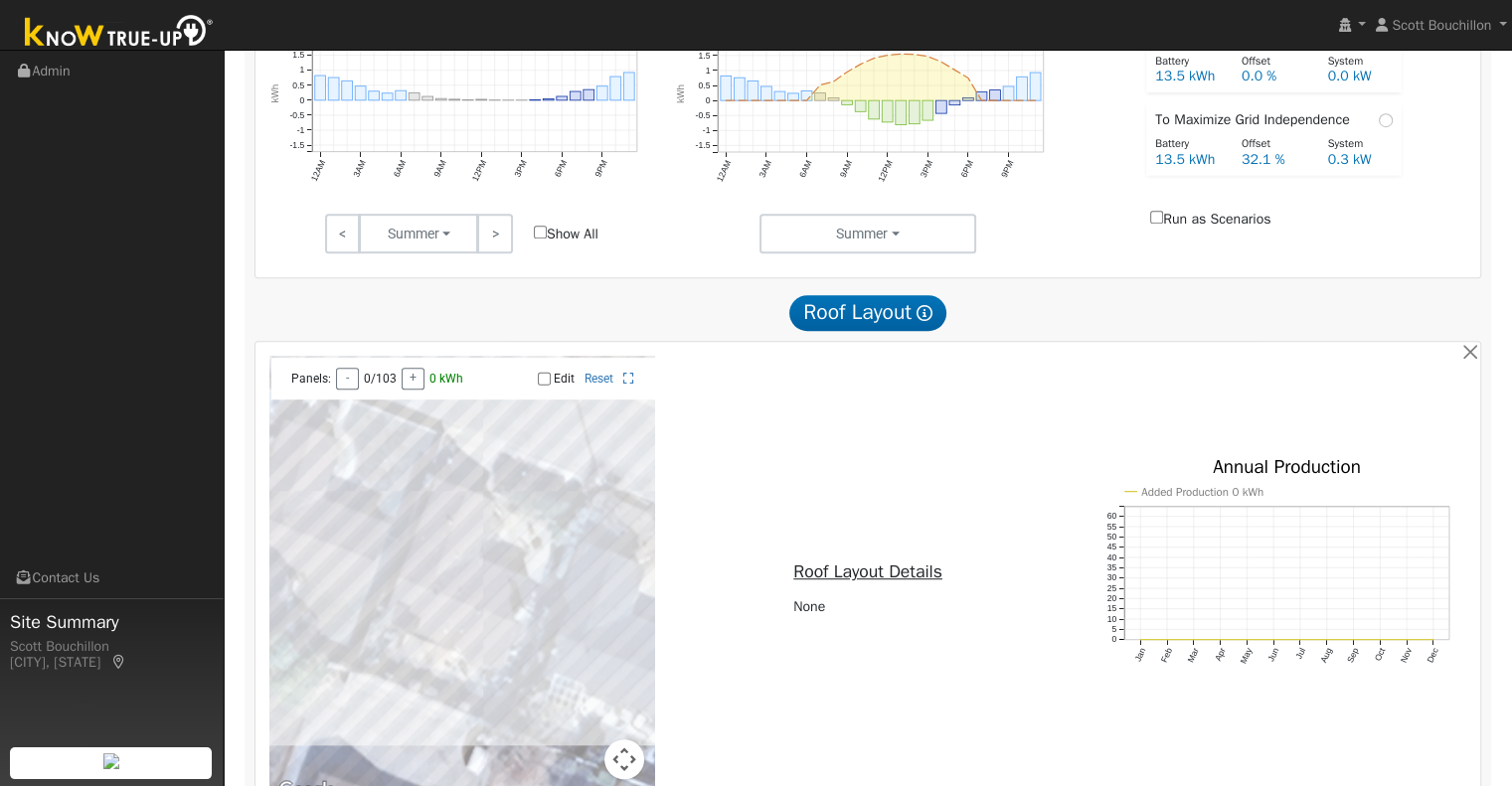 scroll, scrollTop: 1045, scrollLeft: 0, axis: vertical 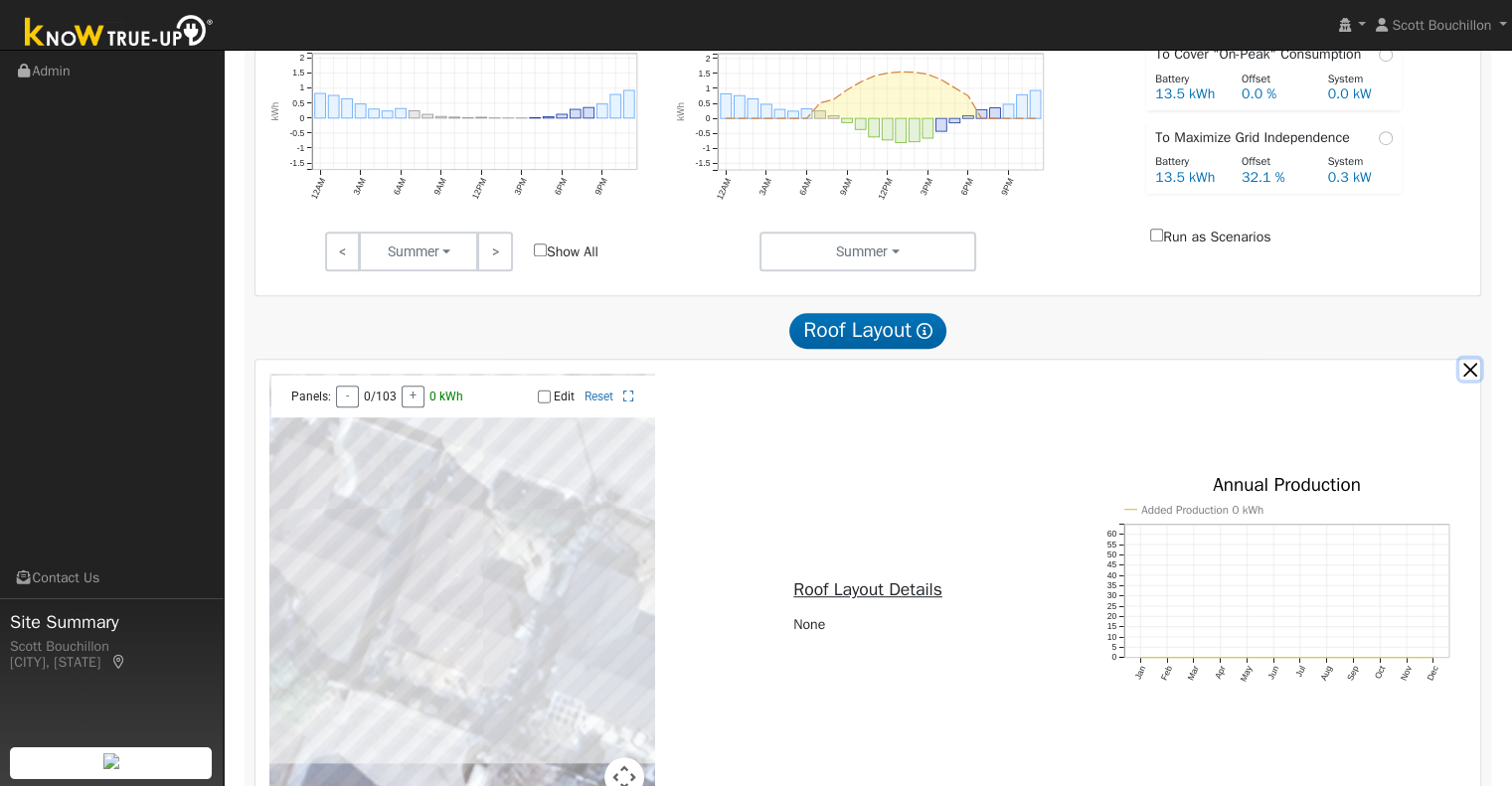 click at bounding box center [1469, 369] 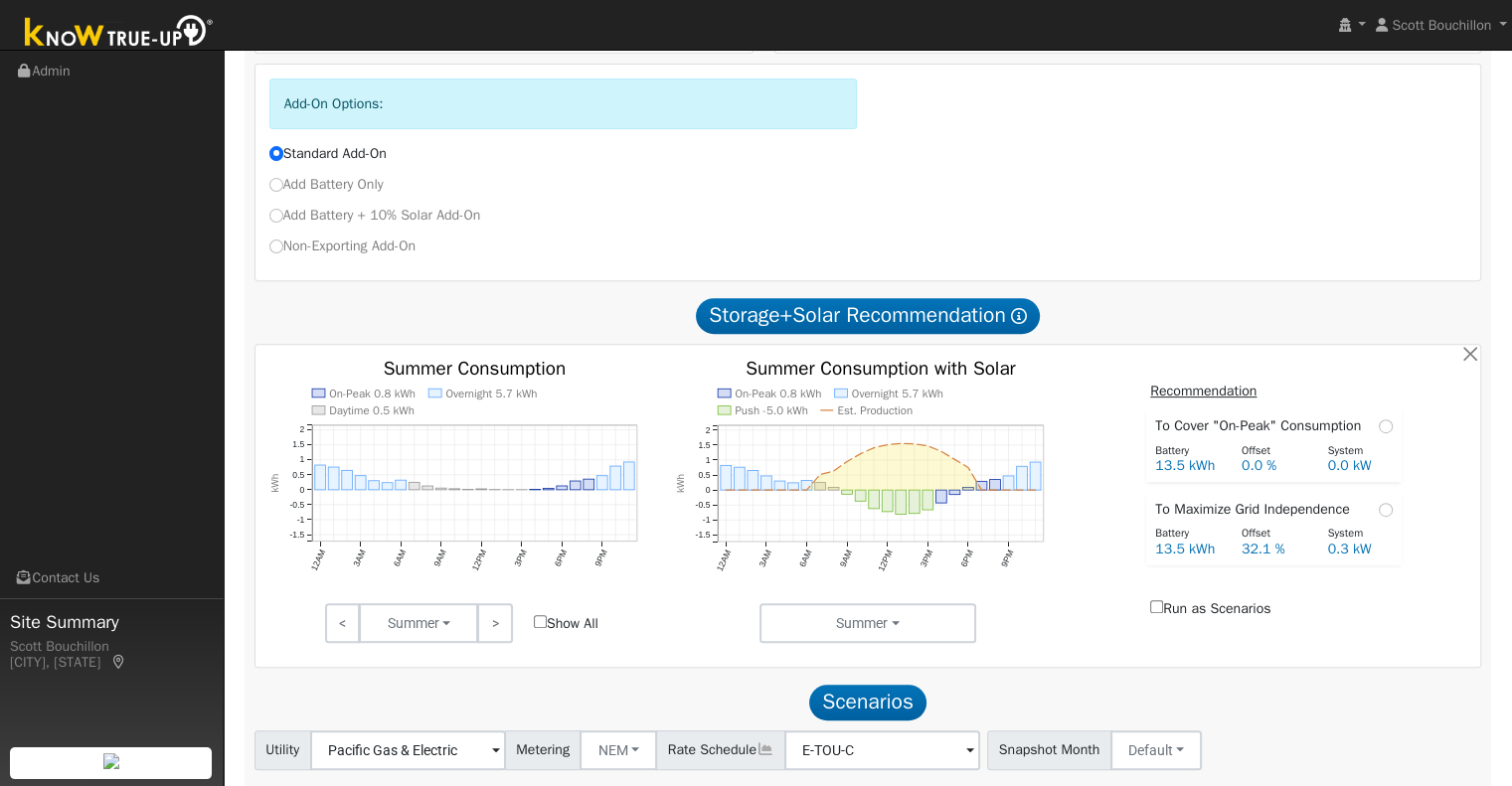 scroll, scrollTop: 648, scrollLeft: 0, axis: vertical 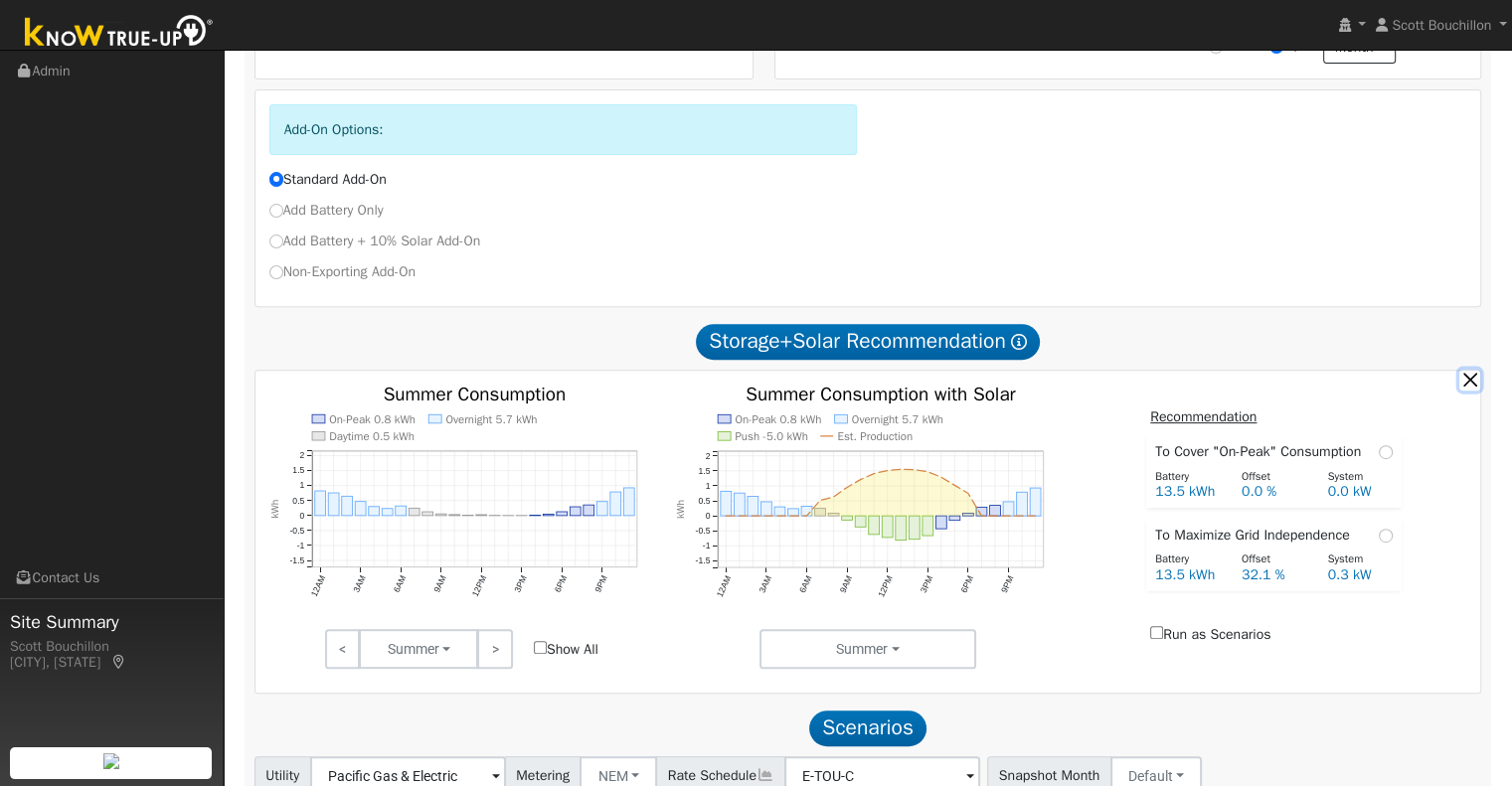 click at bounding box center [1469, 380] 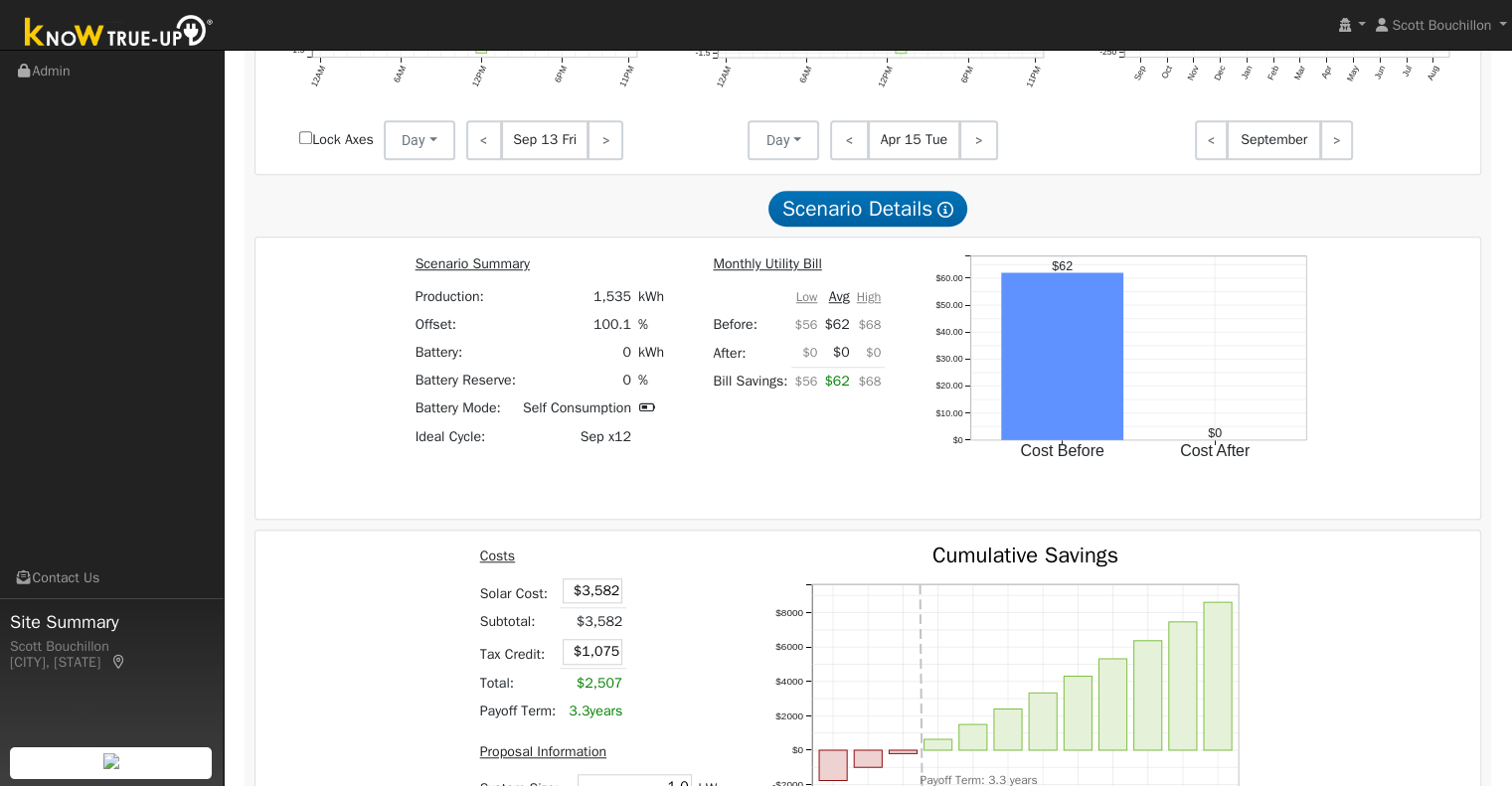 scroll, scrollTop: 1542, scrollLeft: 0, axis: vertical 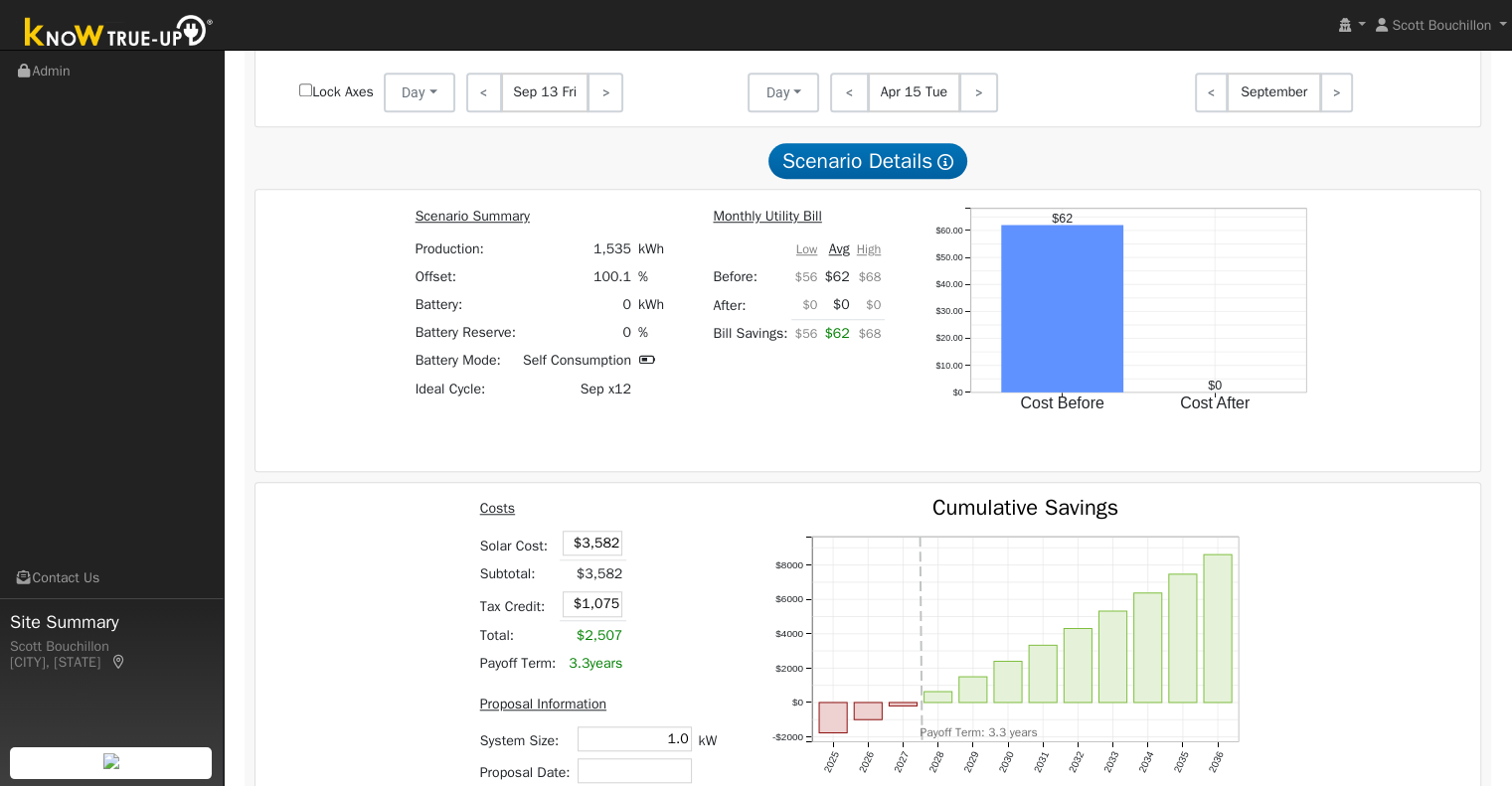 drag, startPoint x: 585, startPoint y: 540, endPoint x: 833, endPoint y: 528, distance: 248.29015 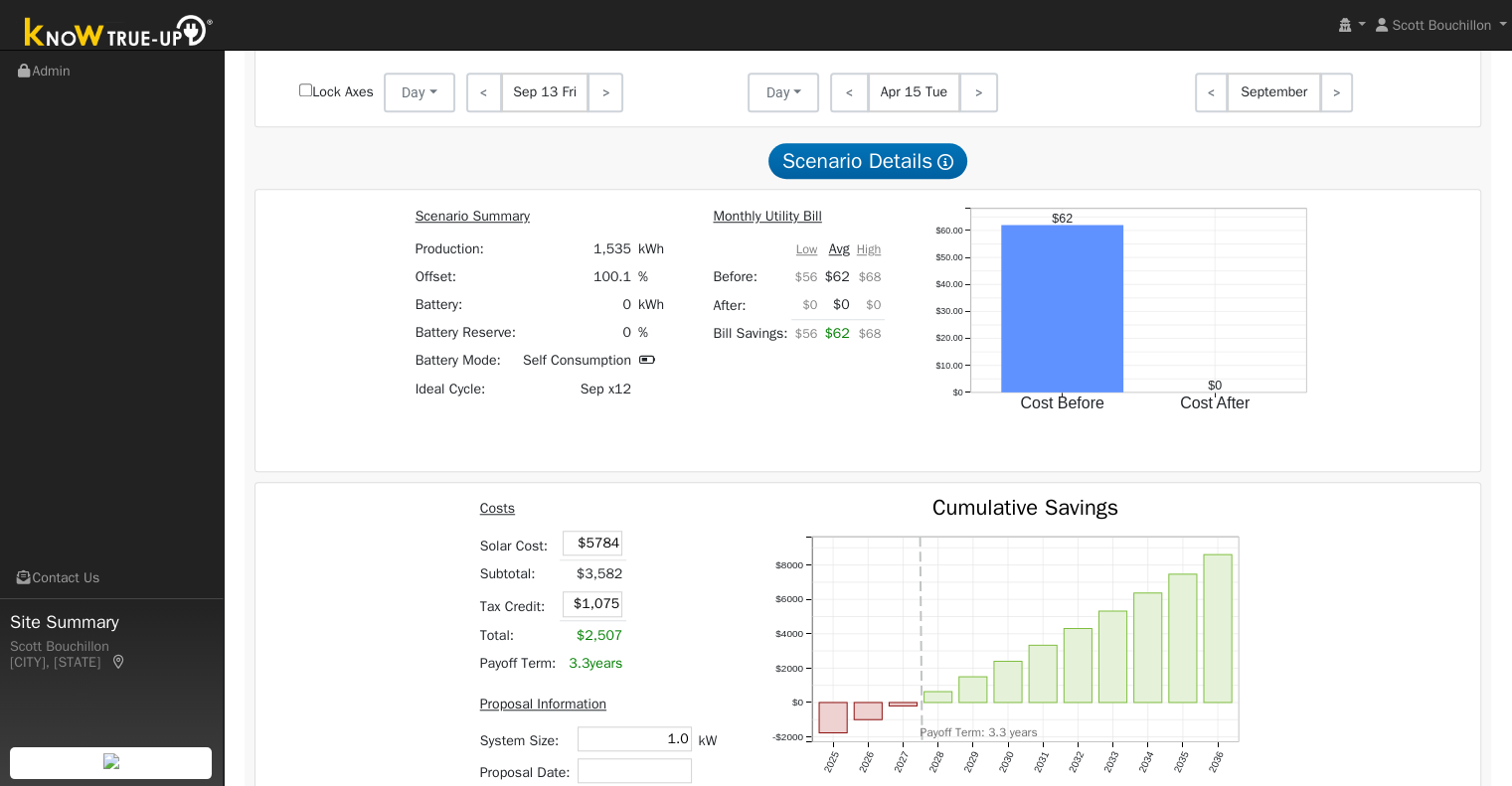 type on "$5,784" 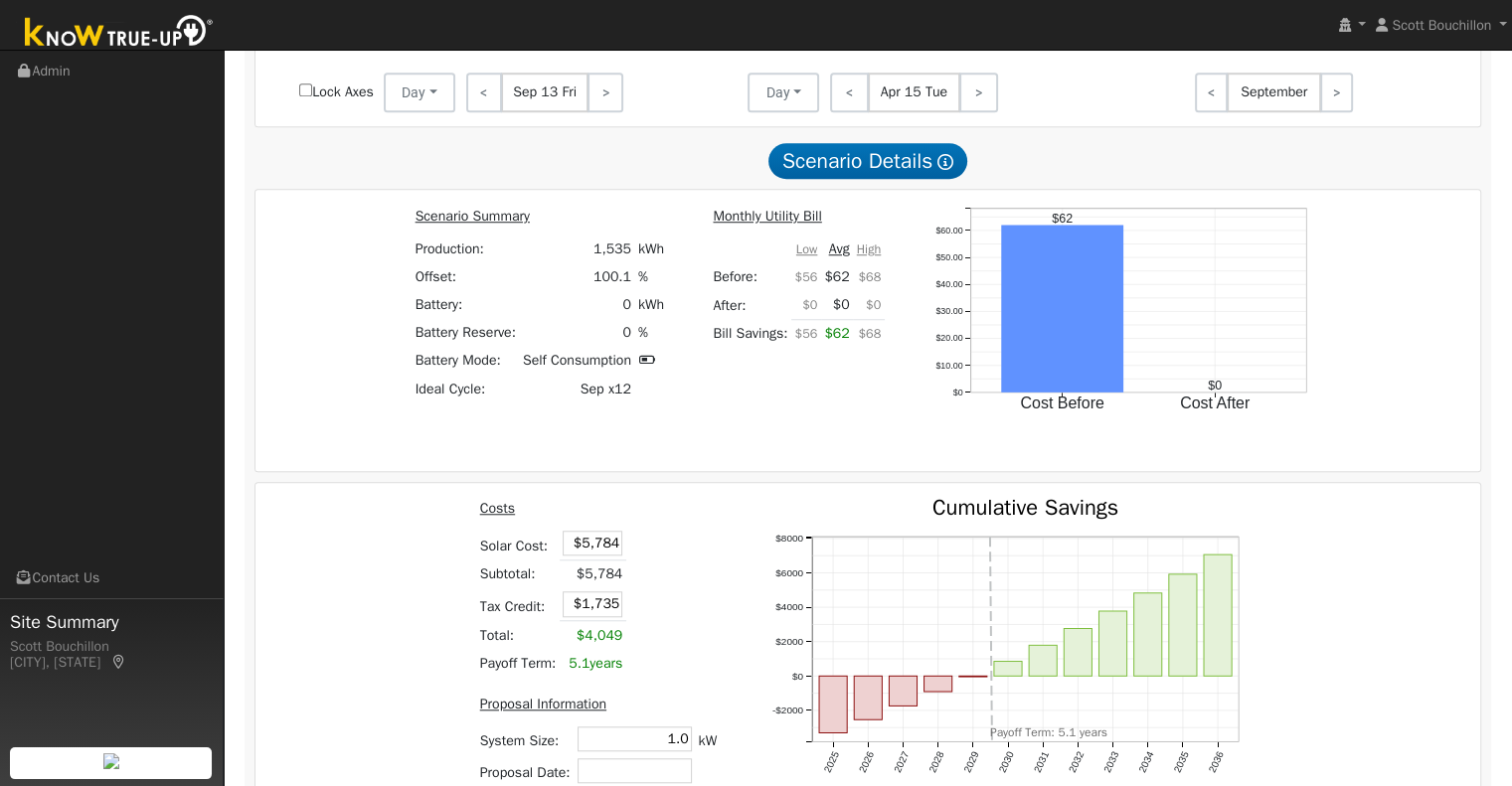 click on "Costs  Solar Cost:  $5,784 Subtotal: $5,784  Tax Credit:  $1,735 Total: $4,049 Payoff Term: 5.1  years Proposal Information  System Size:  1.0 1.0 kW Proposal Date: Software: None - None - Aurora Energy Toolbase OpenSolar Solo Solargraf - Other - 2025 2026 2027 2028 2029 2030 2031 2032 2033 2034 2035 2036 -$2000 $0 $2000 $4000 $6000 $8000 Cumulative Savings onclick="" onclick="" onclick="" onclick="" onclick="" onclick="" onclick="" onclick="" onclick="" onclick="" onclick="" onclick="" Payoff Term: 5.1 years" at bounding box center (868, 665) 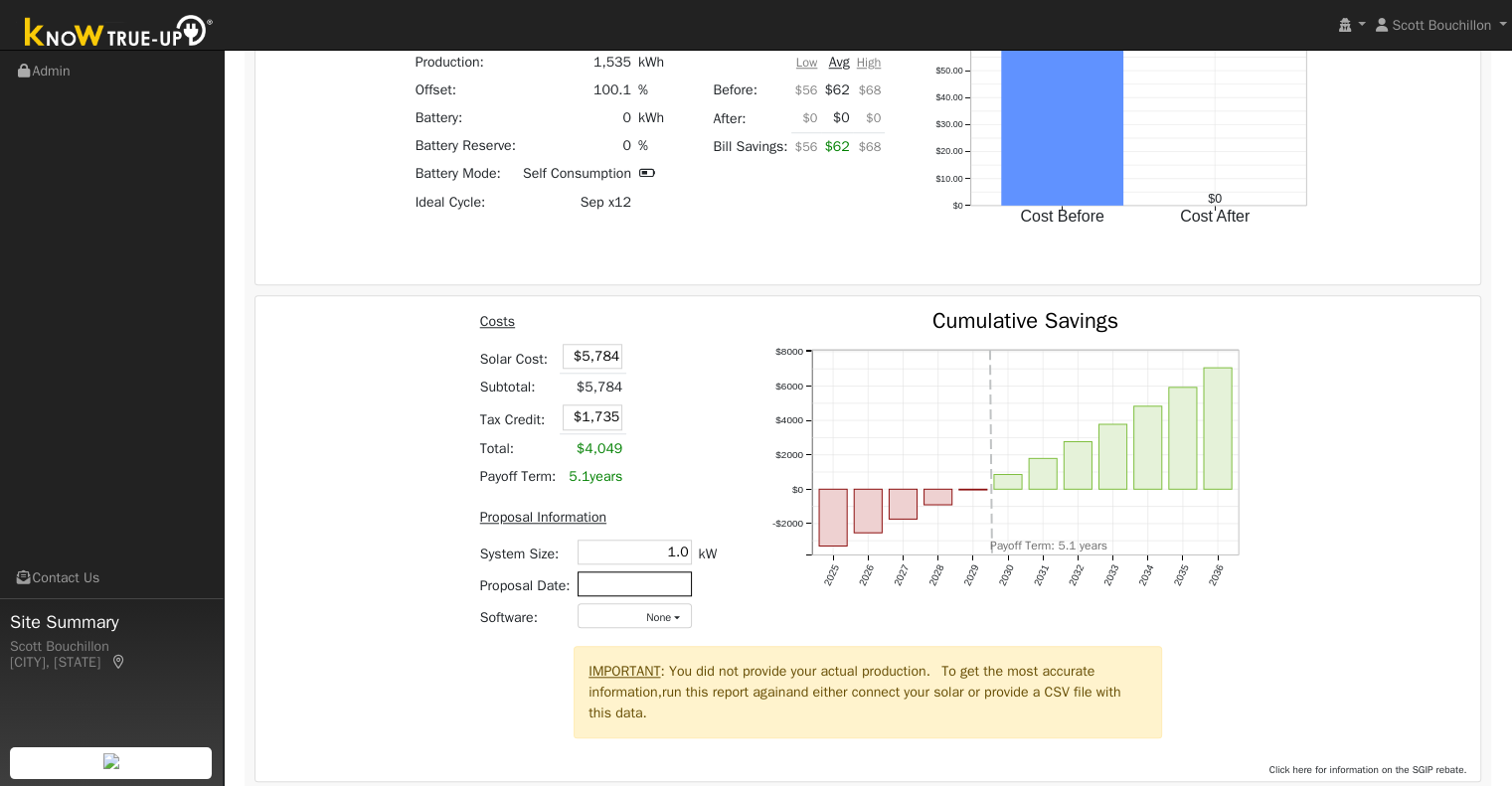 scroll, scrollTop: 1741, scrollLeft: 0, axis: vertical 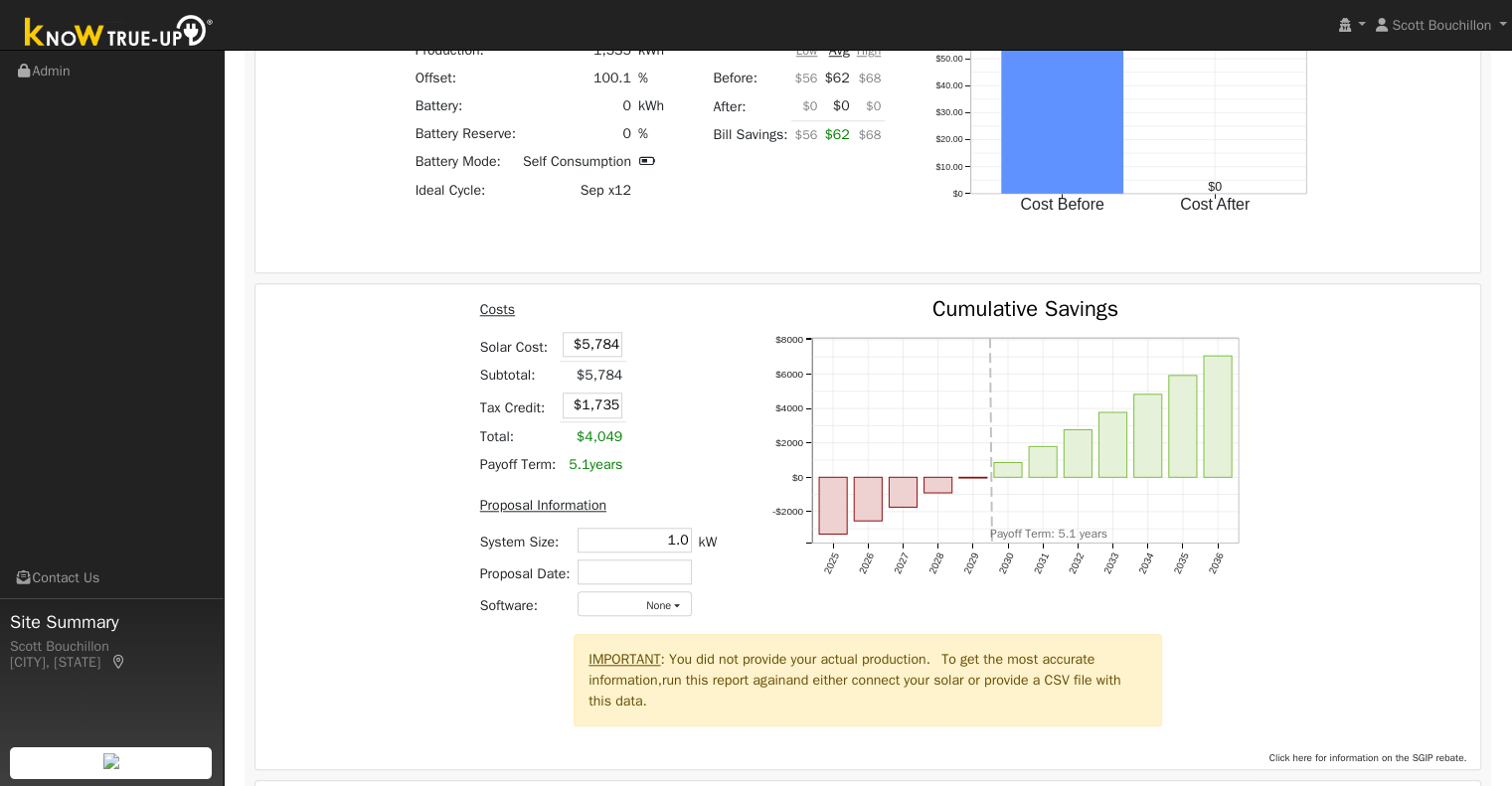 drag, startPoint x: 665, startPoint y: 544, endPoint x: 755, endPoint y: 538, distance: 90.199778 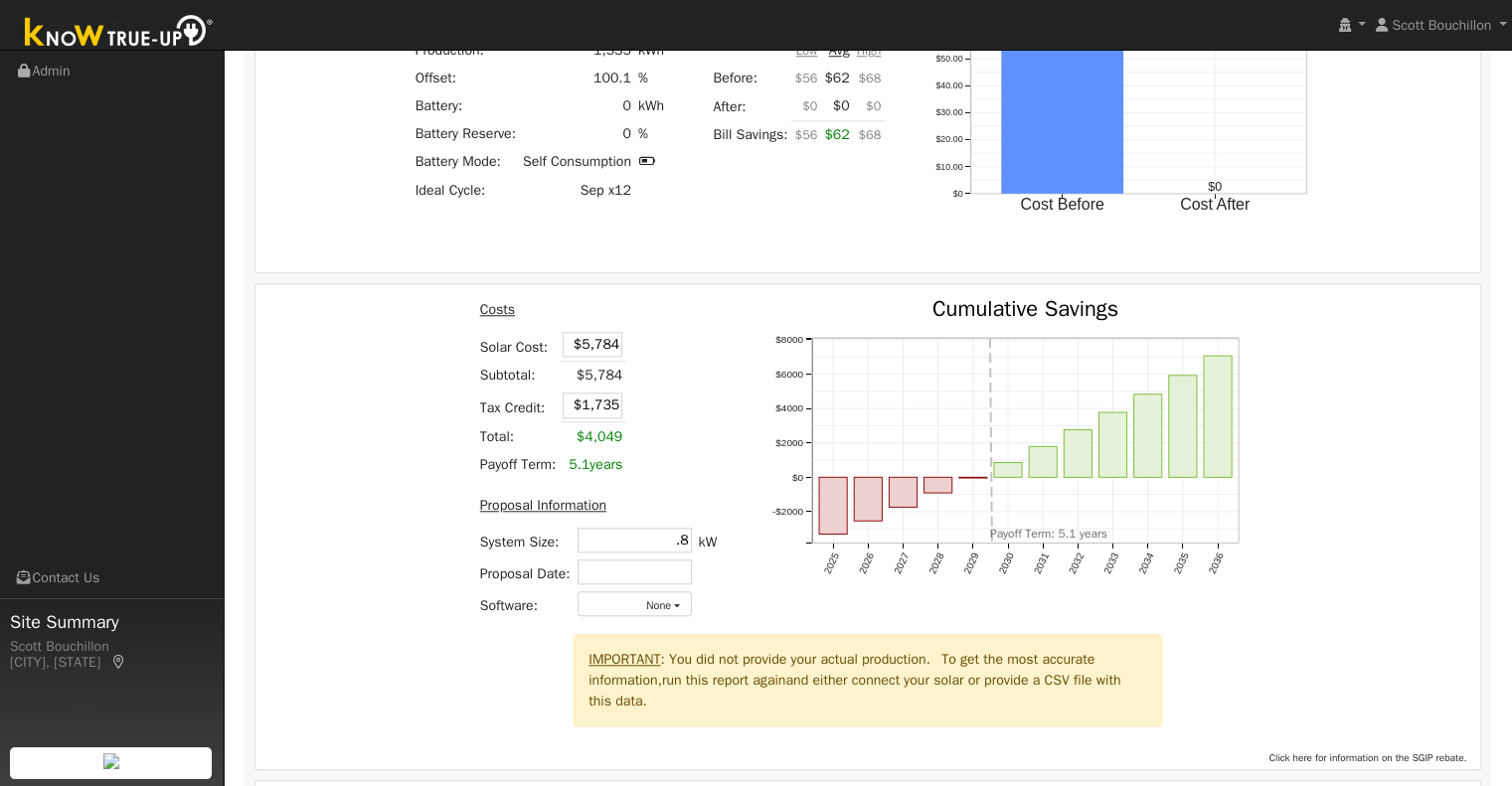 type on "0.8" 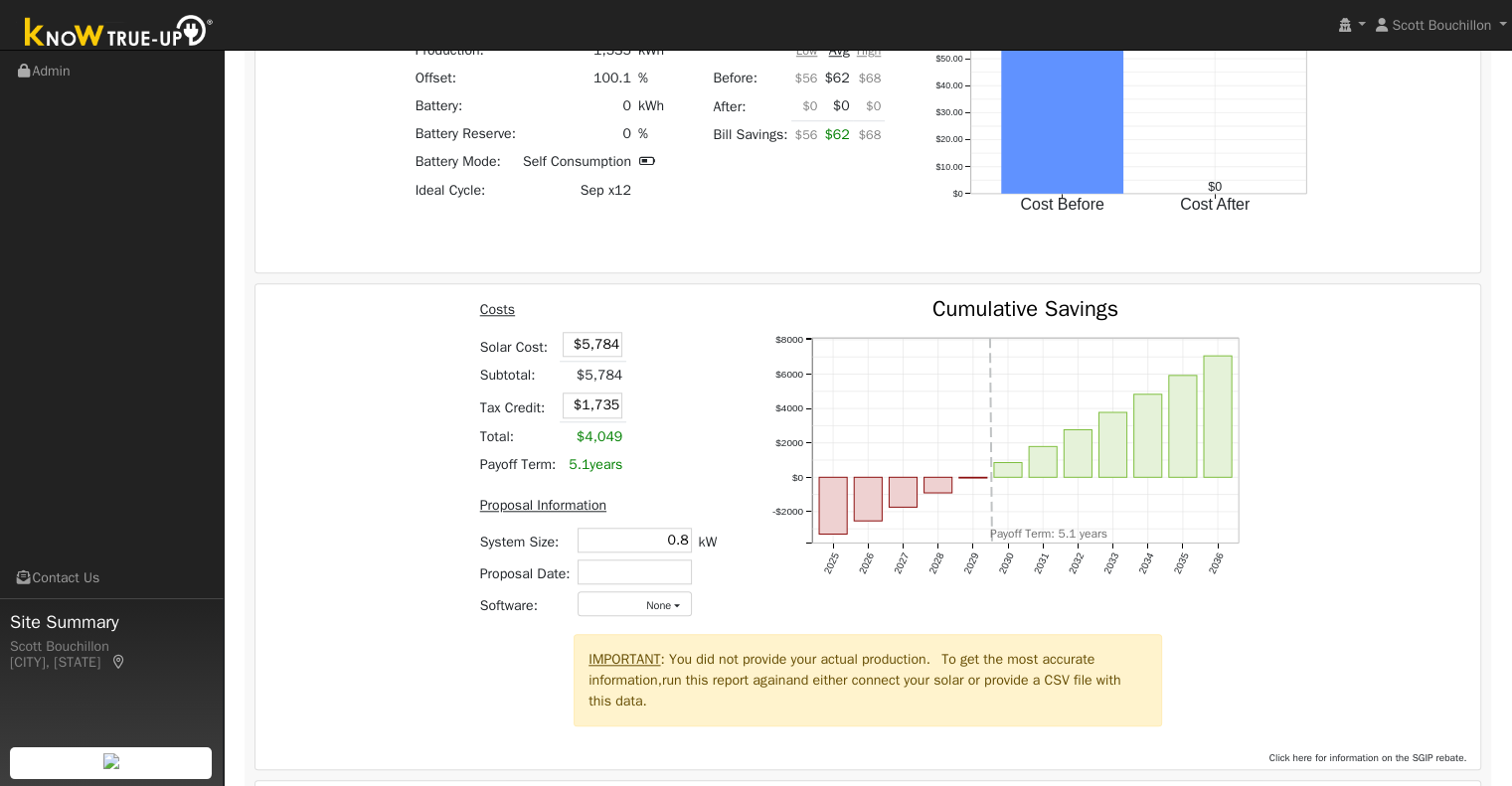 click on "Costs  Solar Cost:  $5,784 Subtotal: $5,784  Tax Credit:  $1,735 Total: $4,049 Payoff Term: 5.1  years Proposal Information  System Size:  0.8 1.0 kW Proposal Date: Software: None - None - Aurora Energy Toolbase OpenSolar Solo Solargraf - Other - 2025 2026 2027 2028 2029 2030 2031 2032 2033 2034 2035 2036 -$2000 $0 $2000 $4000 $6000 $8000 Cumulative Savings onclick="" onclick="" onclick="" onclick="" onclick="" onclick="" onclick="" onclick="" onclick="" onclick="" onclick="" onclick="" Payoff Term: 5.1 years" at bounding box center [868, 466] 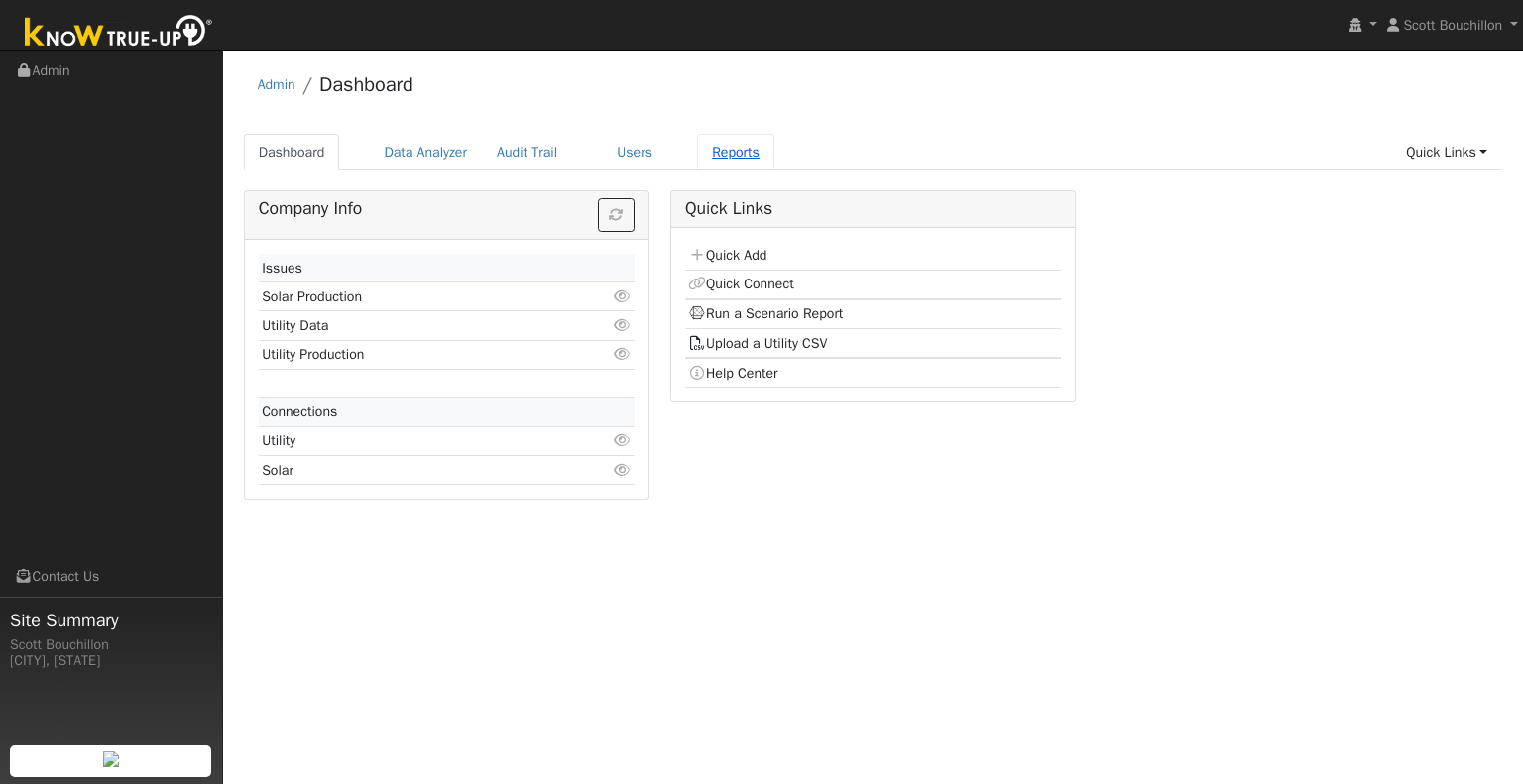 scroll, scrollTop: 0, scrollLeft: 0, axis: both 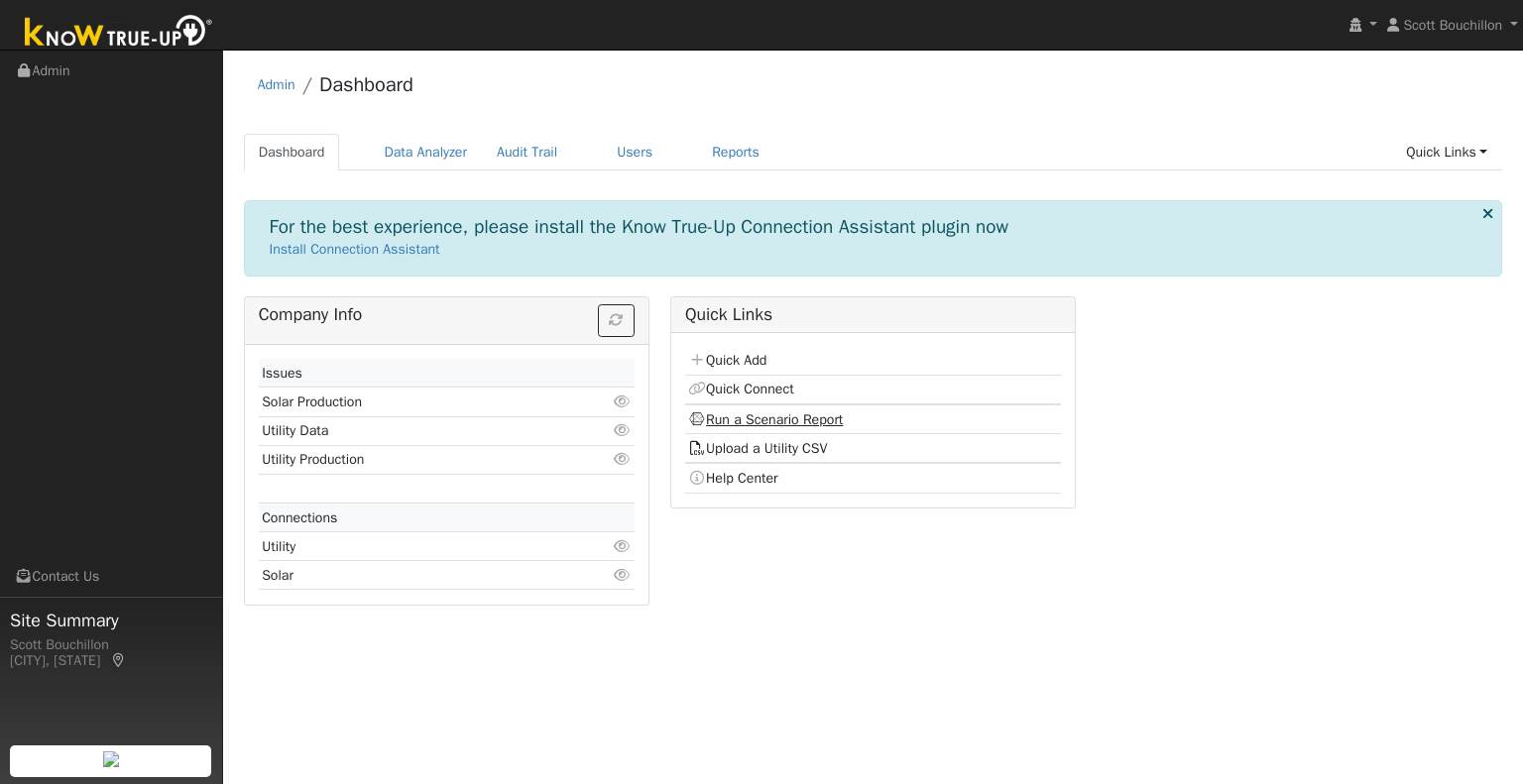 click on "Run a Scenario Report" at bounding box center [765, 419] 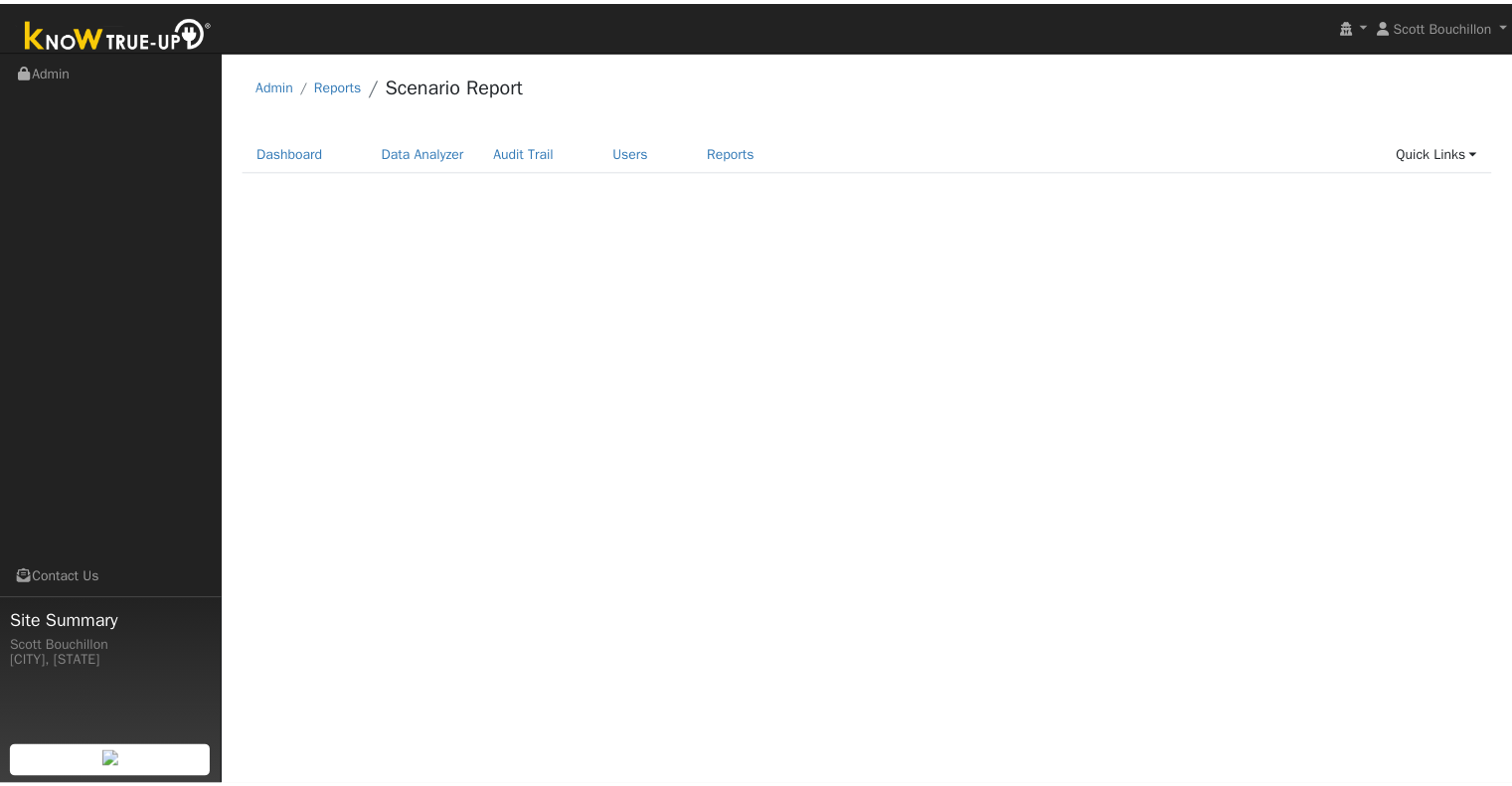 scroll, scrollTop: 0, scrollLeft: 0, axis: both 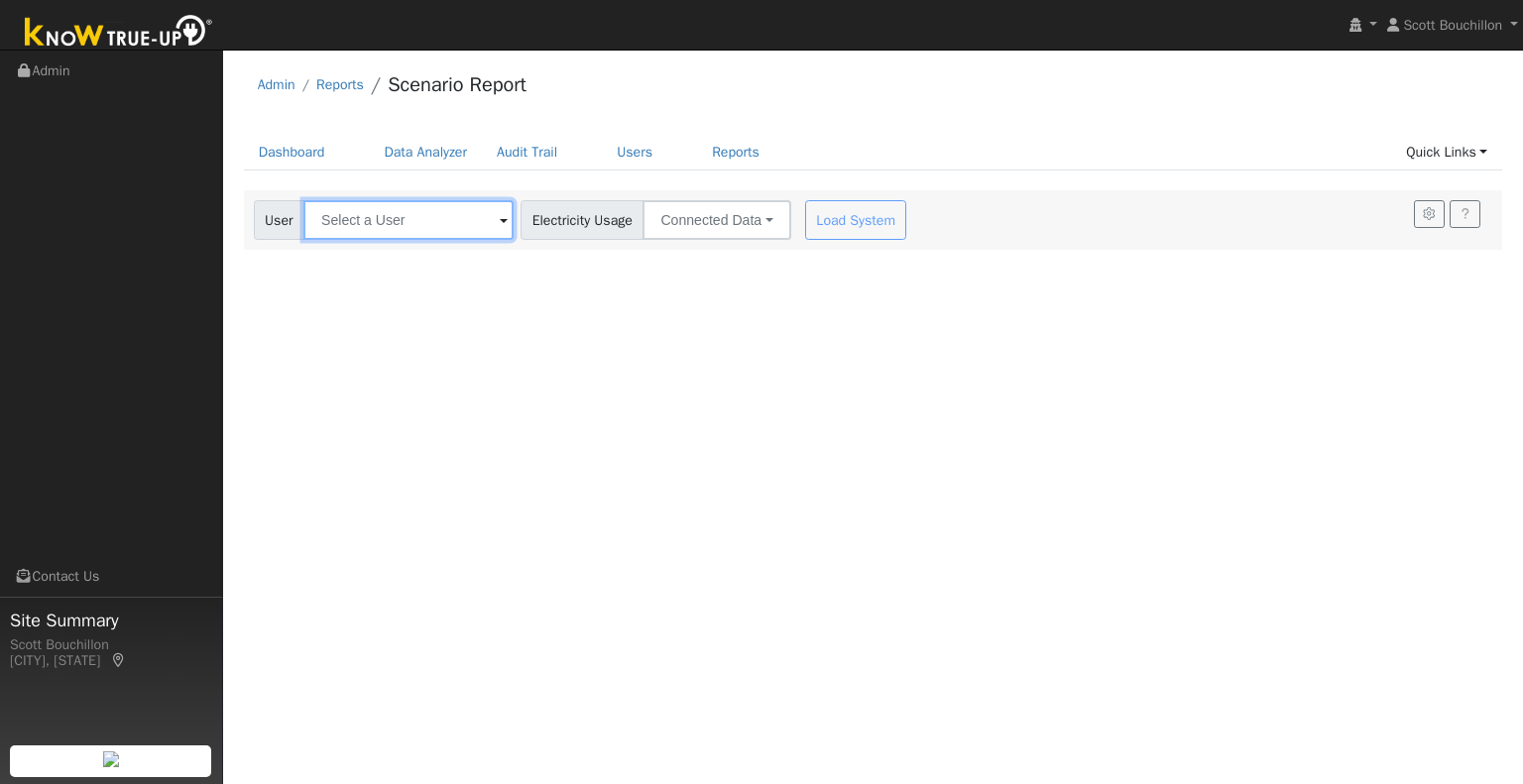 click at bounding box center (409, 220) 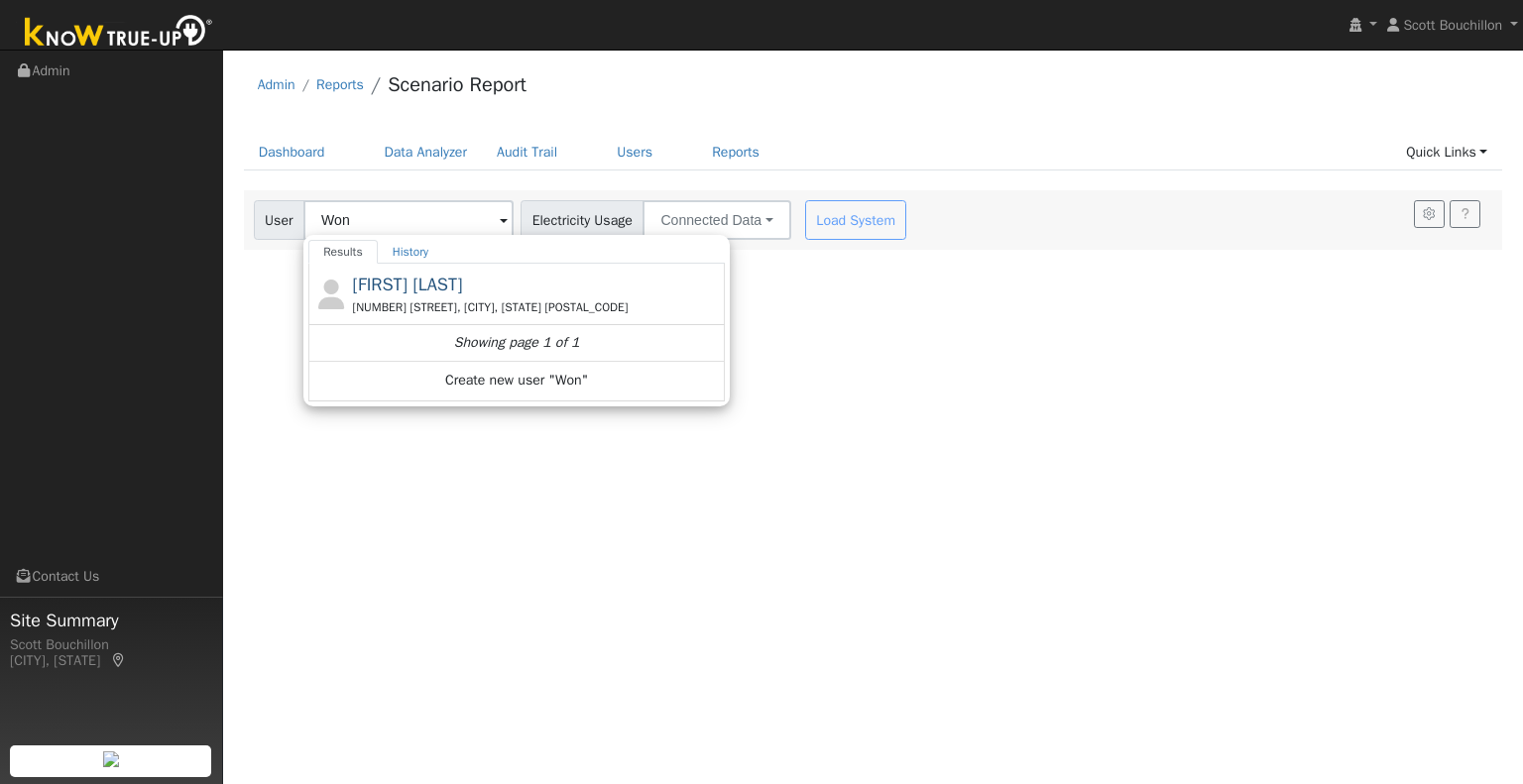 click on "[NUMBER] [STREET], [CITY], [STATE] [POSTAL_CODE]" at bounding box center (536, 307) 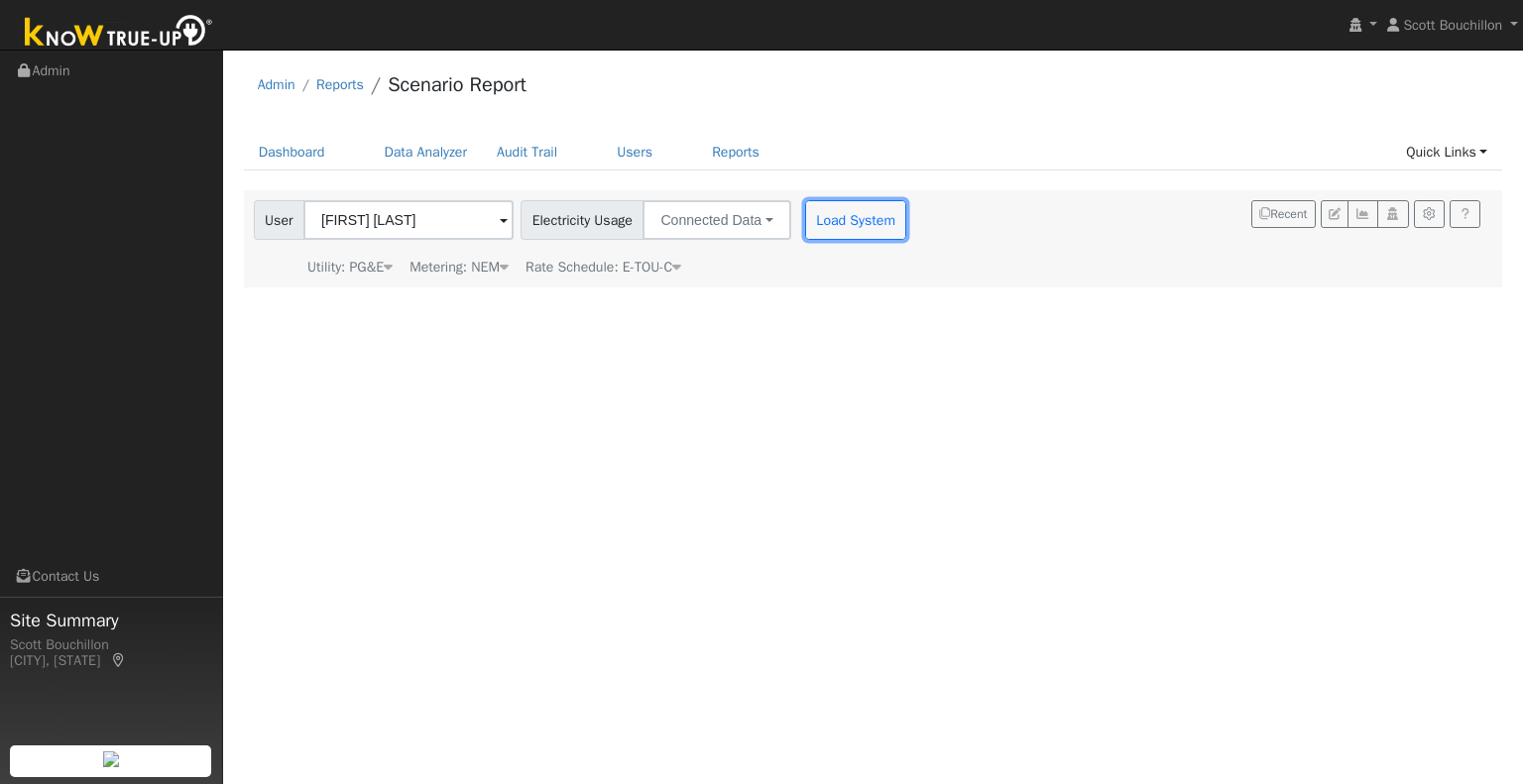 click on "Load System" at bounding box center [856, 220] 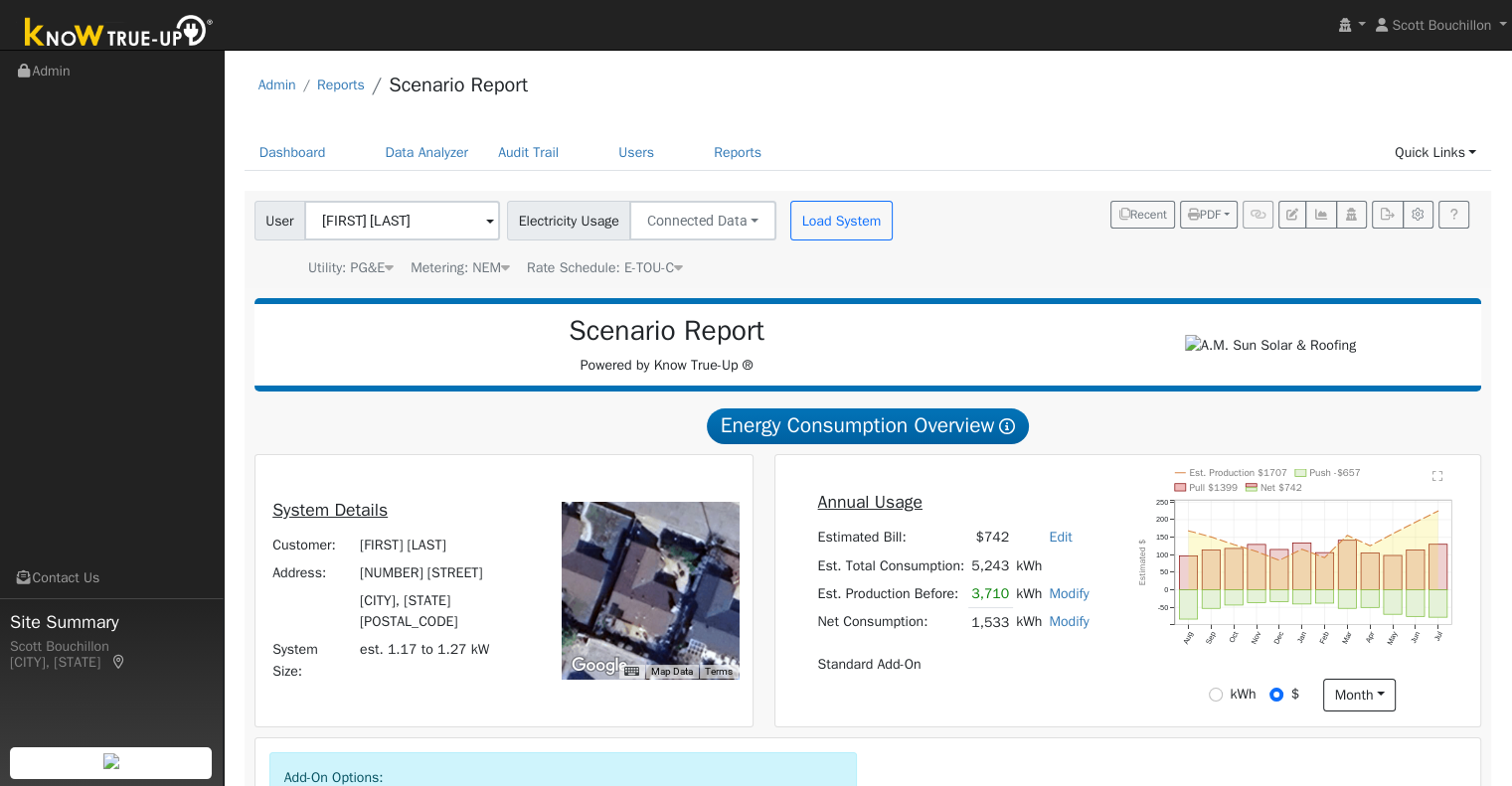scroll, scrollTop: 287, scrollLeft: 0, axis: vertical 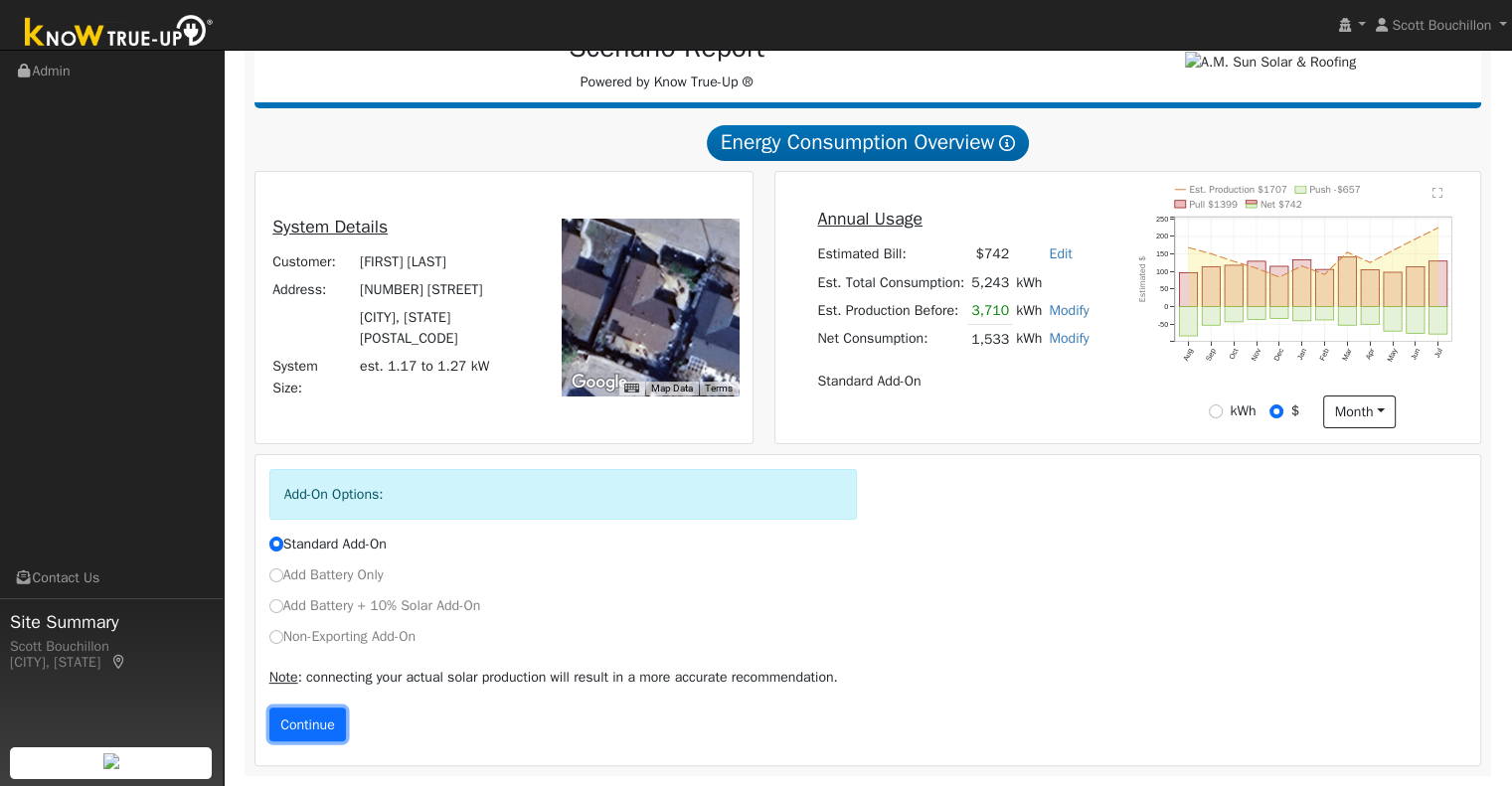 click on "Continue" at bounding box center (308, 724) 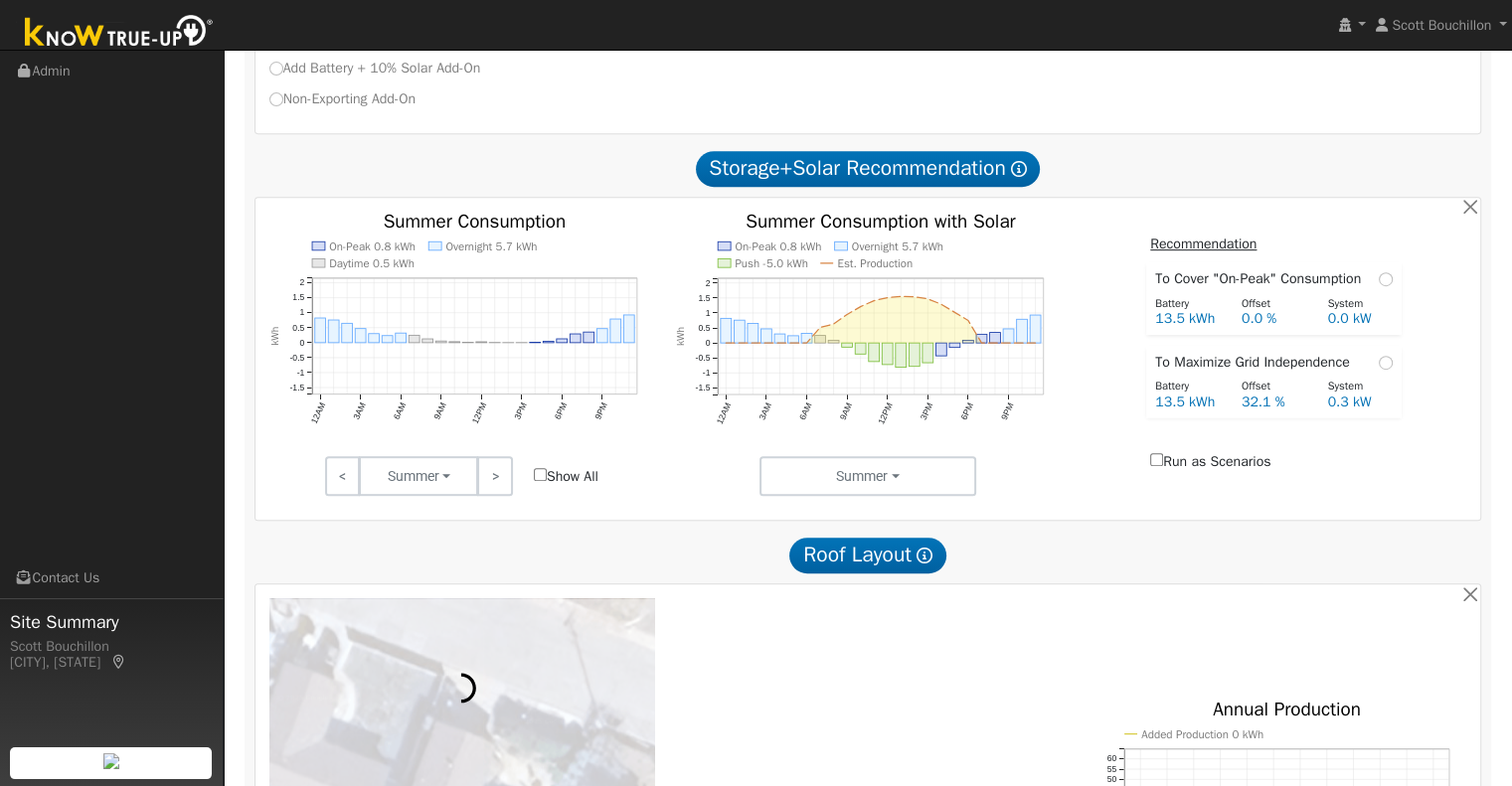 scroll, scrollTop: 816, scrollLeft: 0, axis: vertical 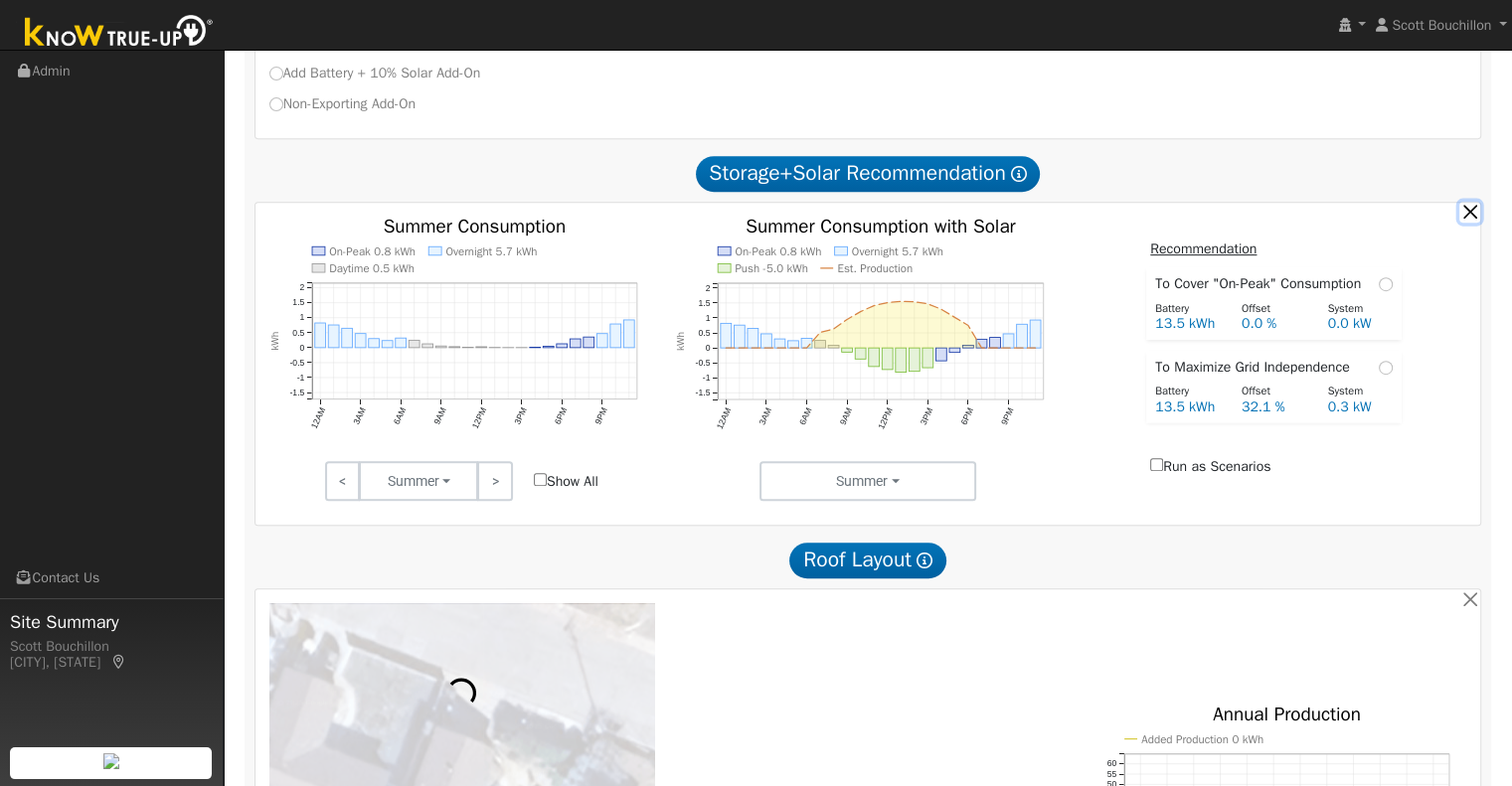 click at bounding box center (1469, 212) 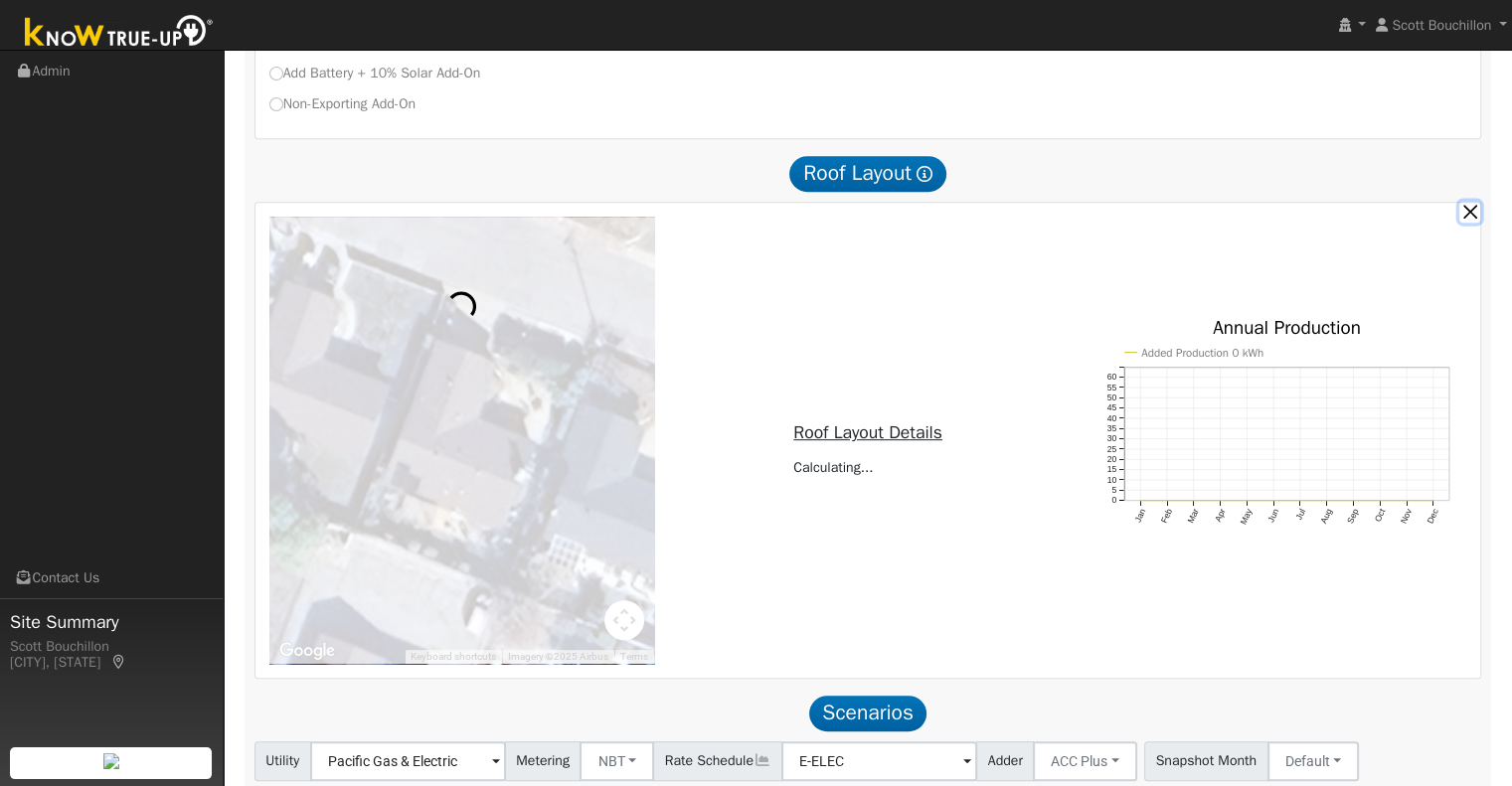 click at bounding box center [1469, 212] 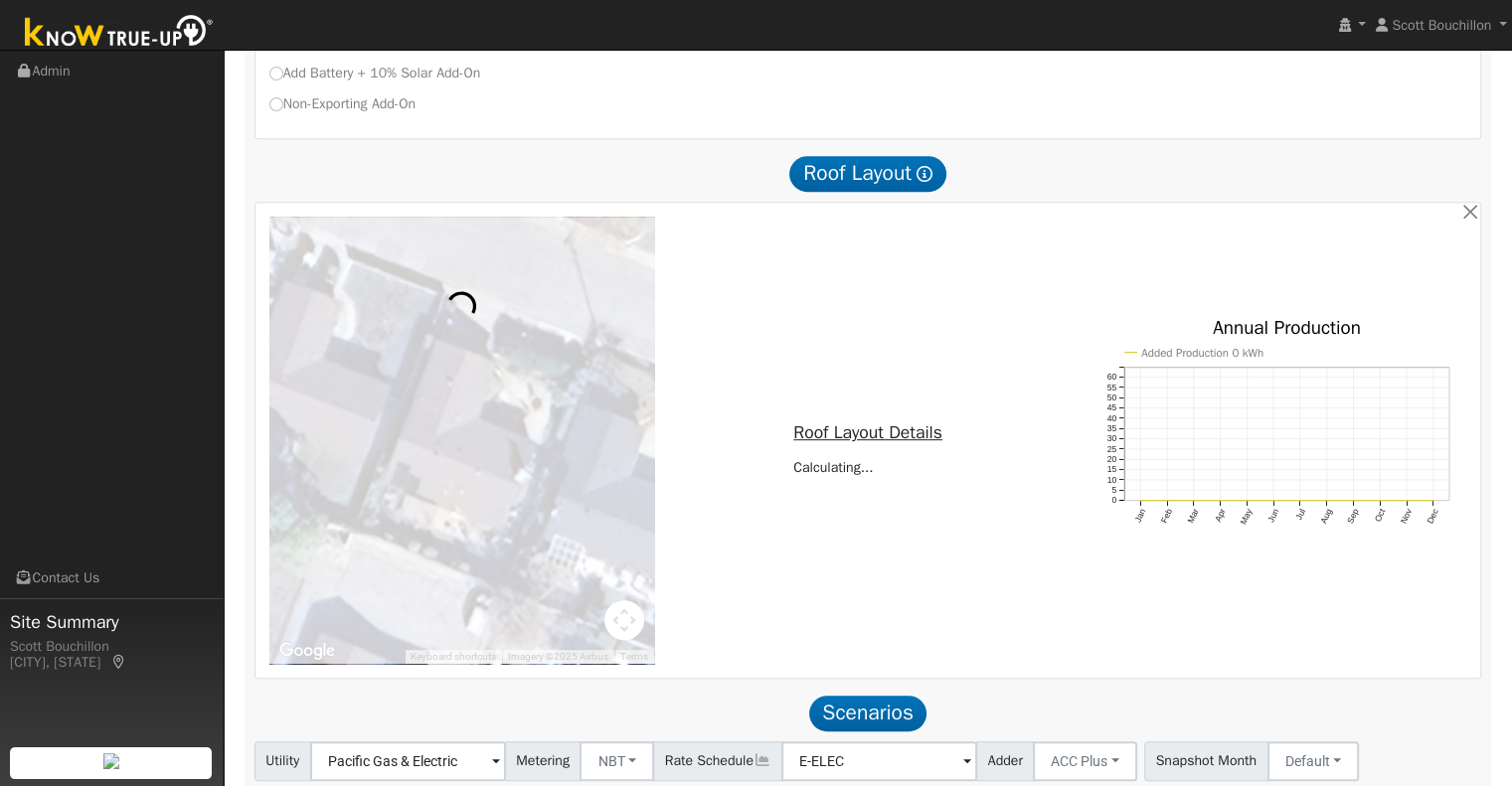 scroll, scrollTop: 417, scrollLeft: 0, axis: vertical 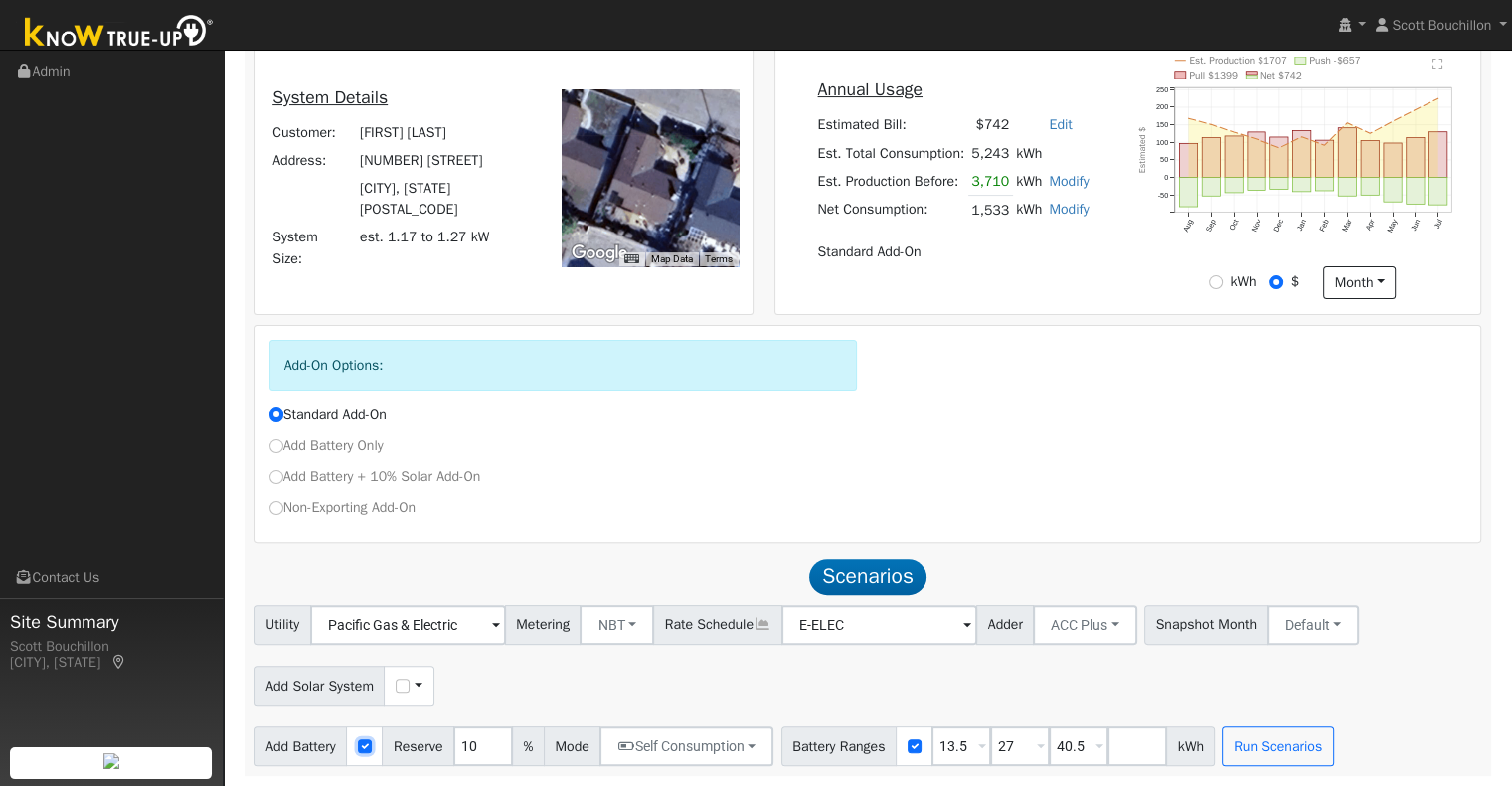 click at bounding box center (365, 746) 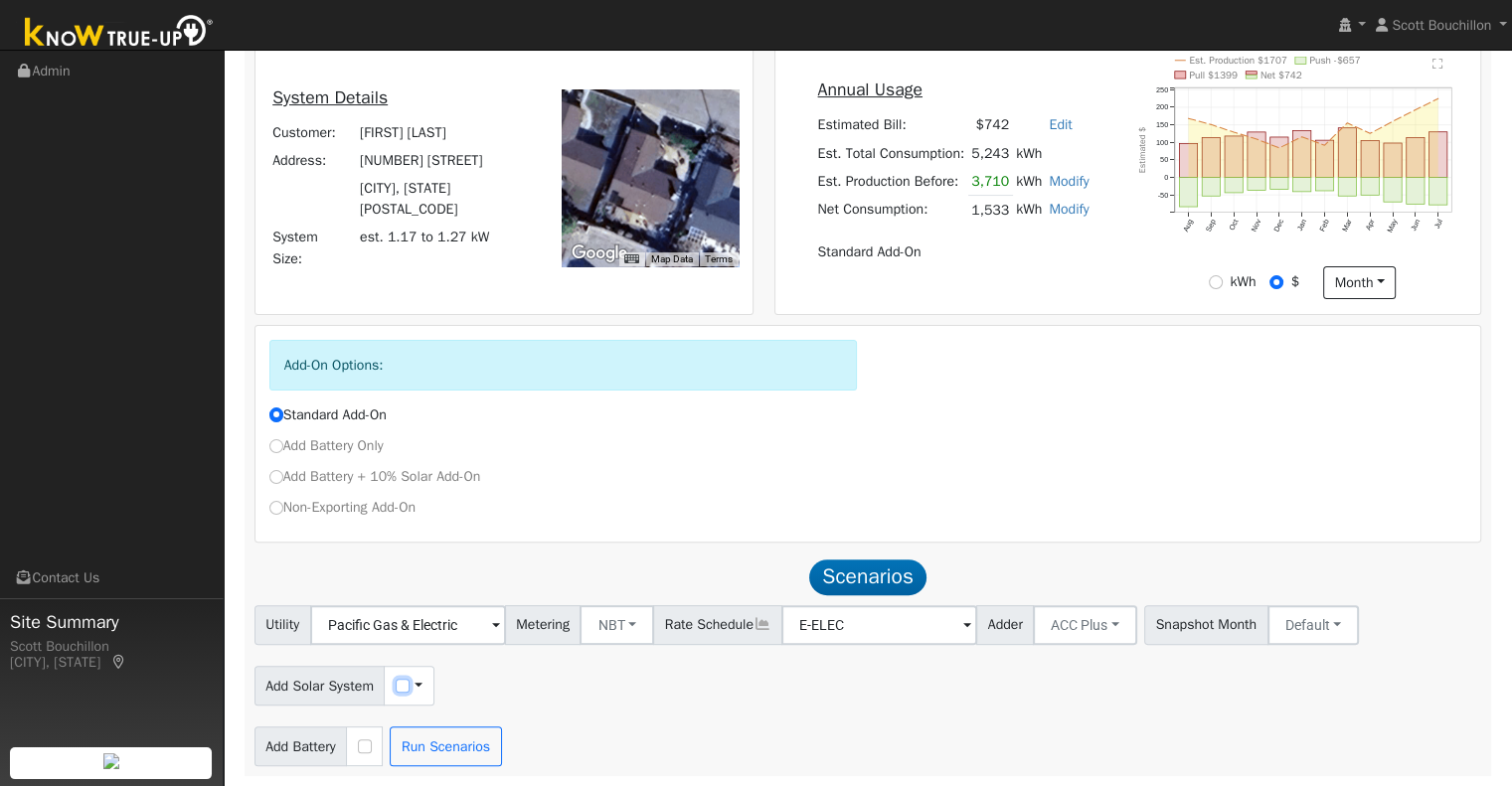 click at bounding box center (403, 686) 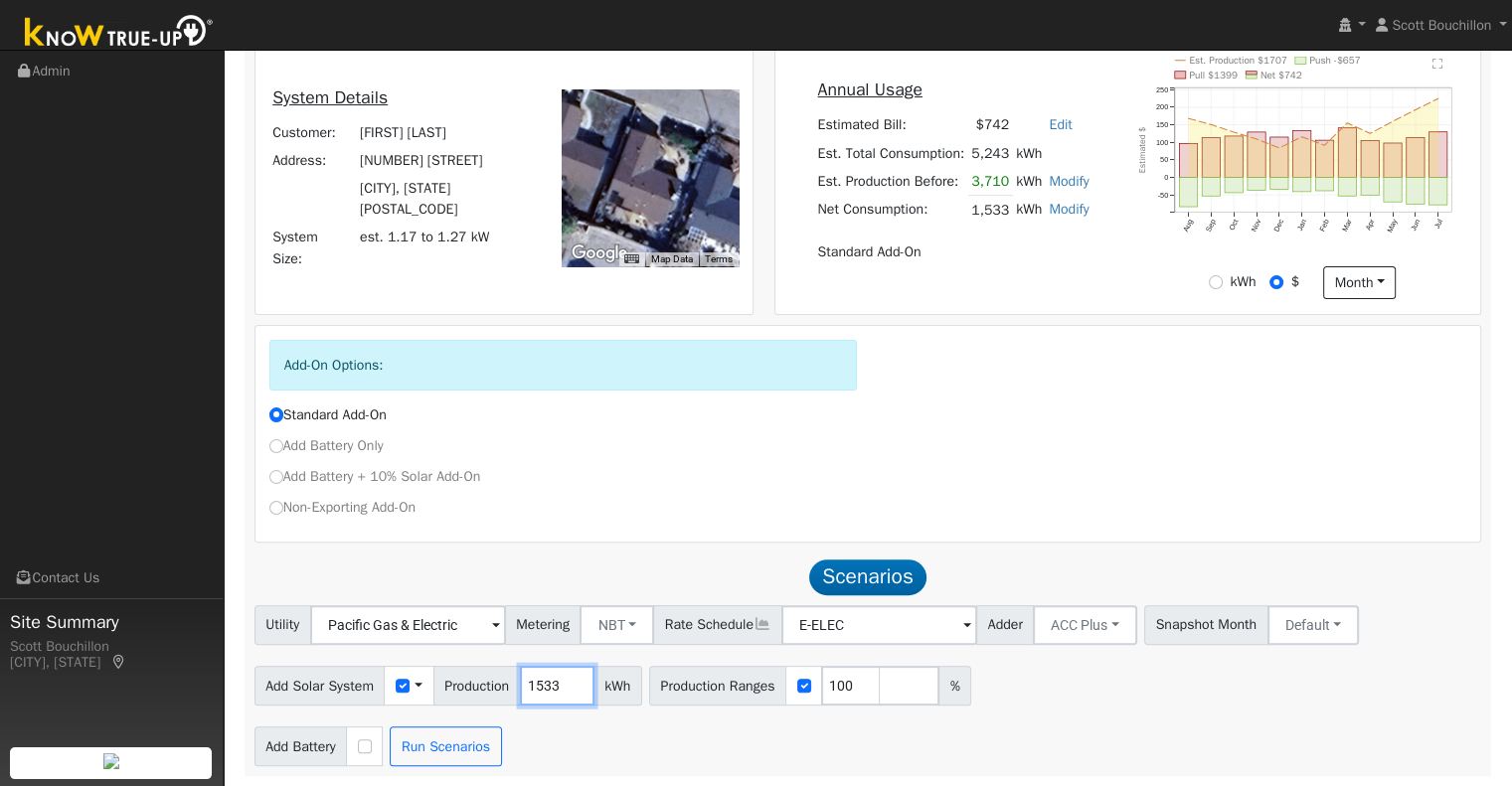 click on "1533" at bounding box center [557, 686] 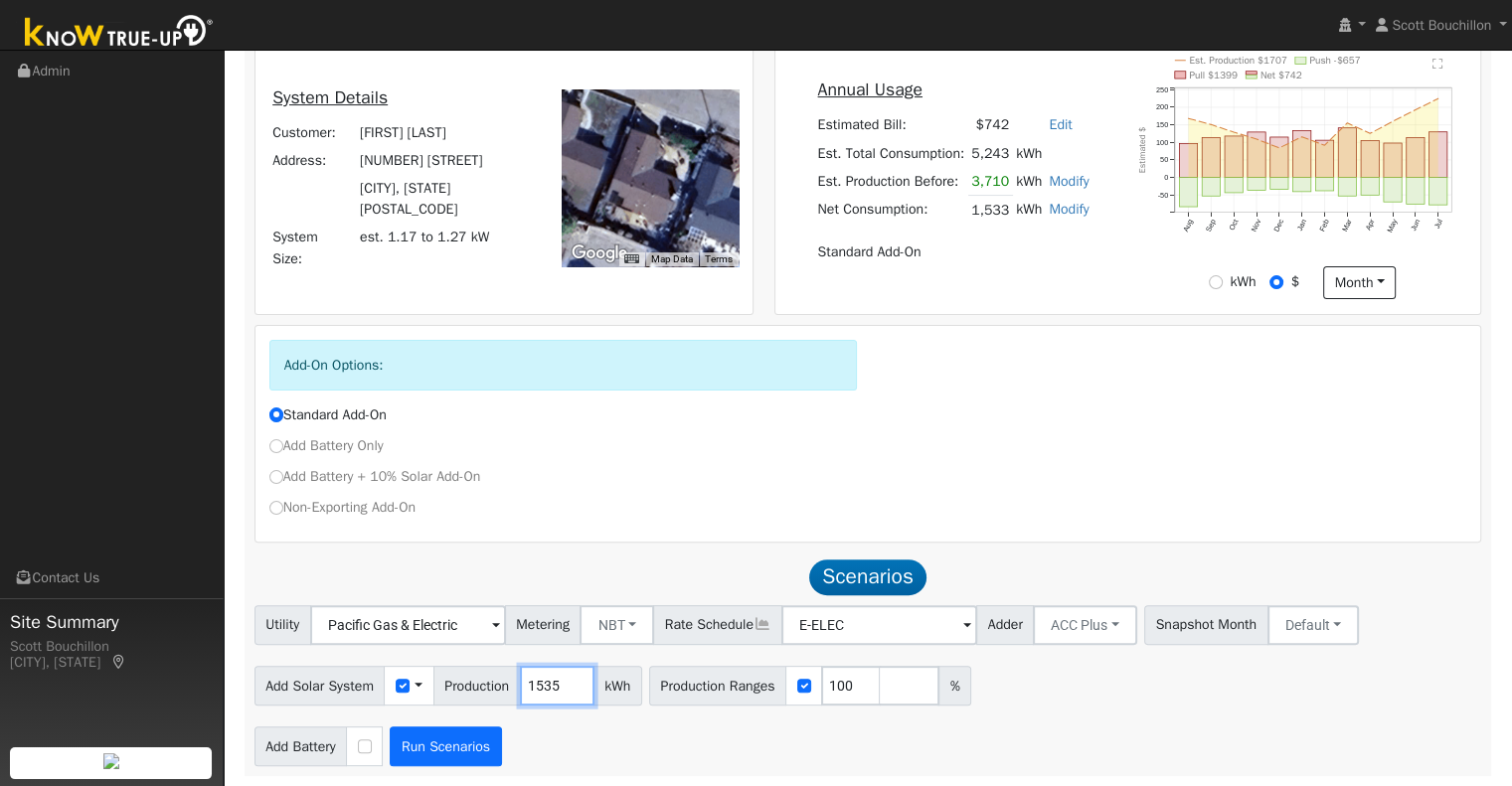 type on "1535" 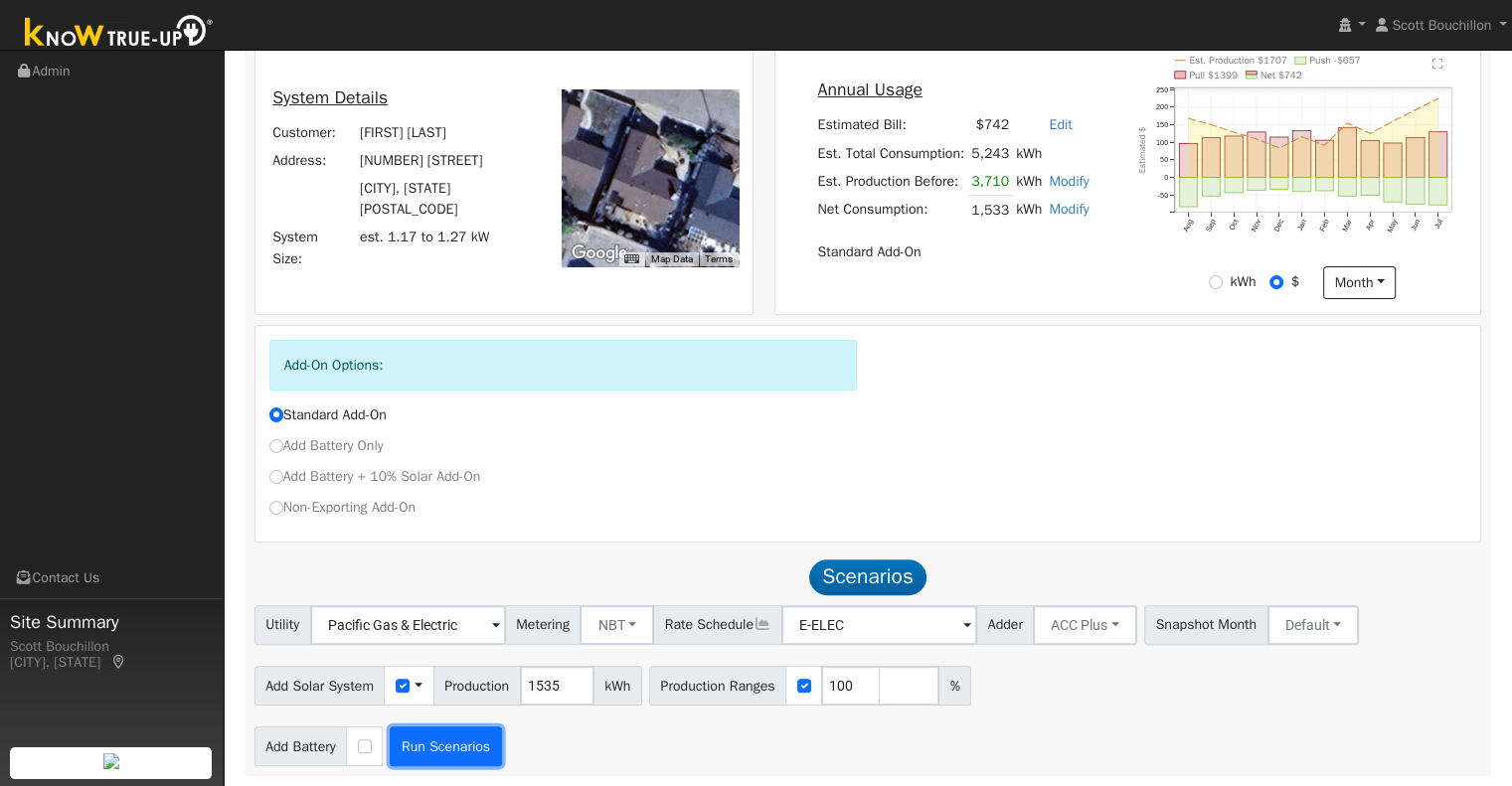 click on "Run Scenarios" at bounding box center (445, 746) 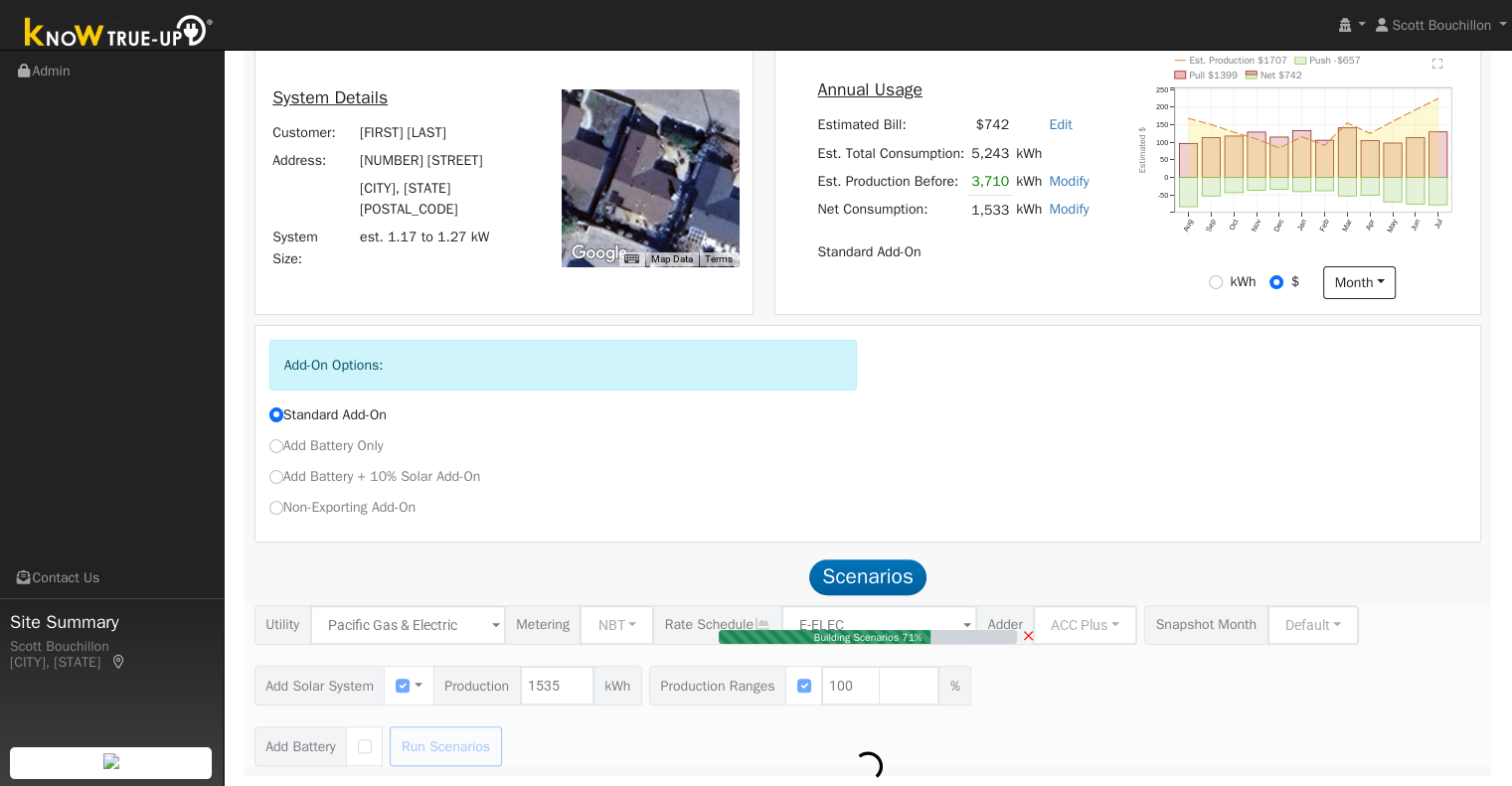 type on "1.0" 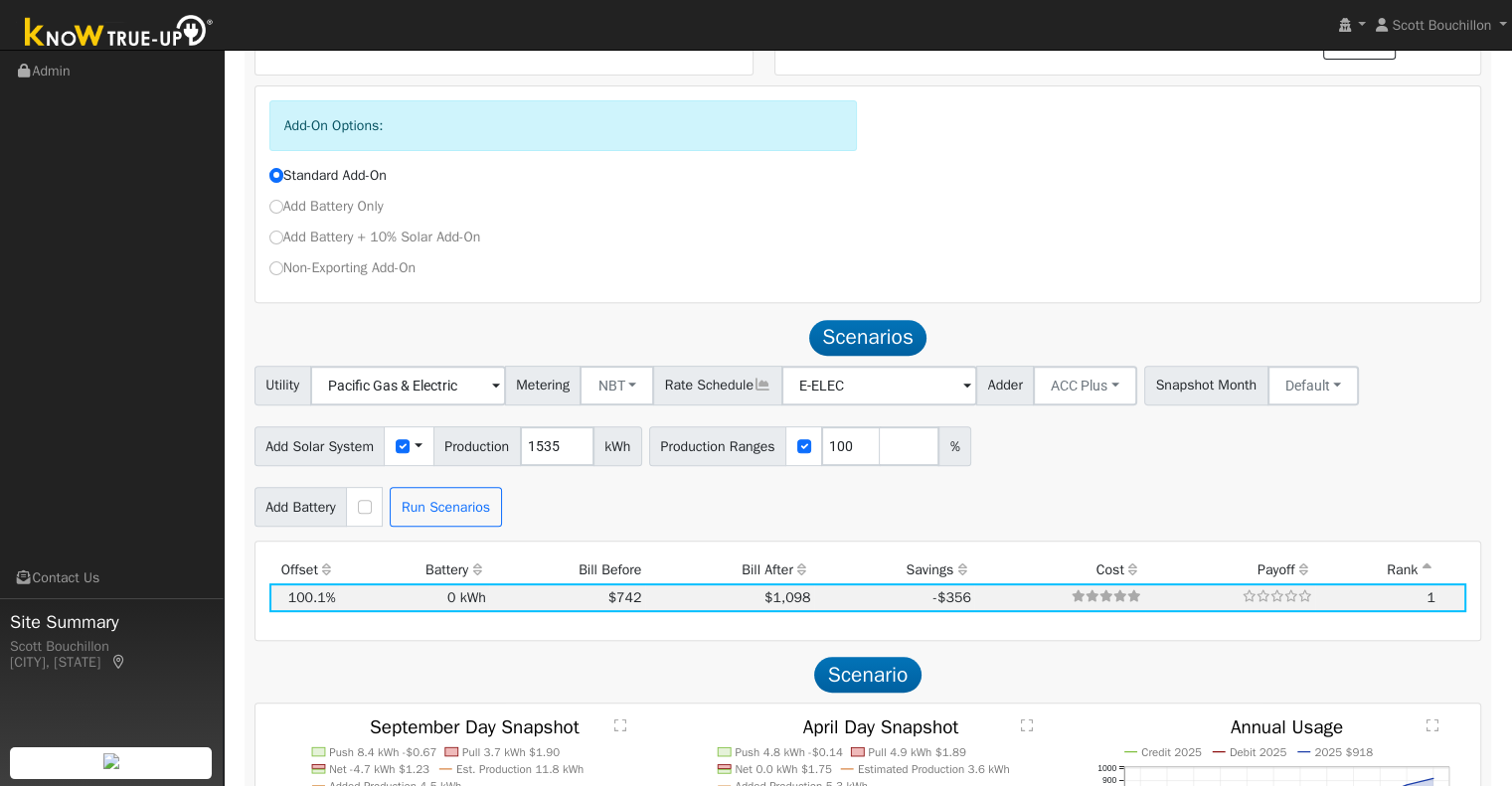 scroll, scrollTop: 617, scrollLeft: 0, axis: vertical 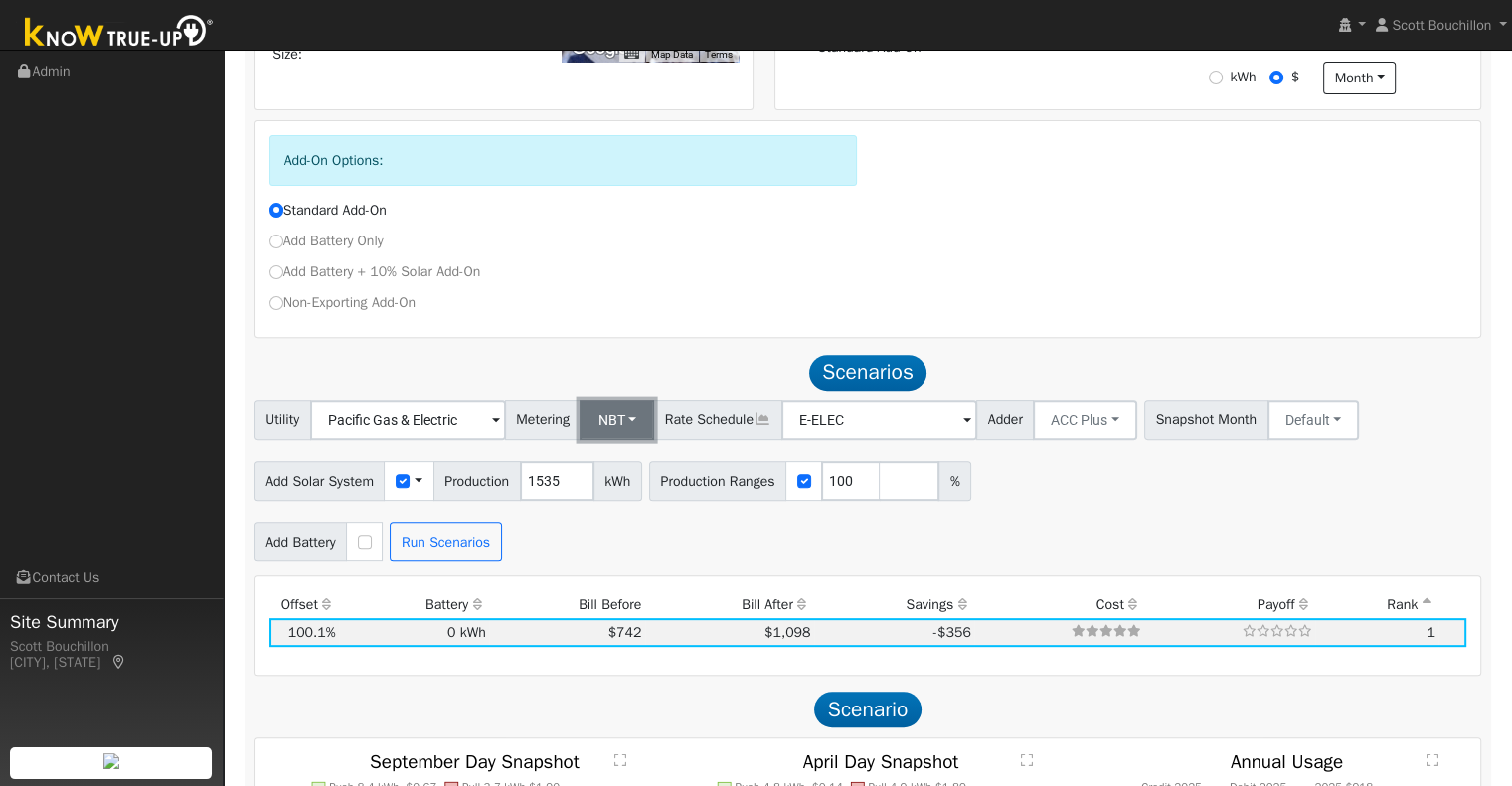 click on "NBT" at bounding box center [616, 420] 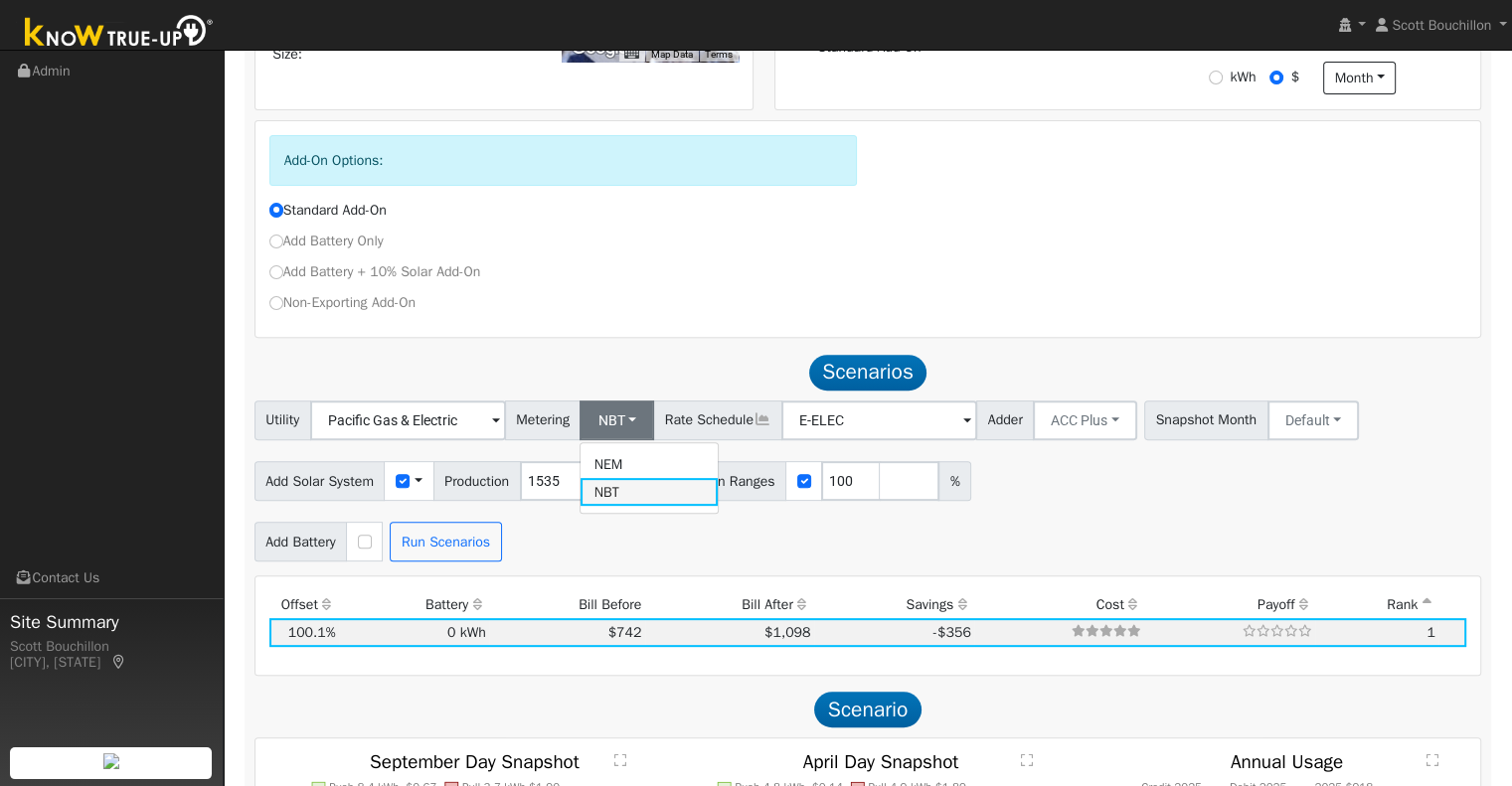 click on "NBT" at bounding box center [649, 492] 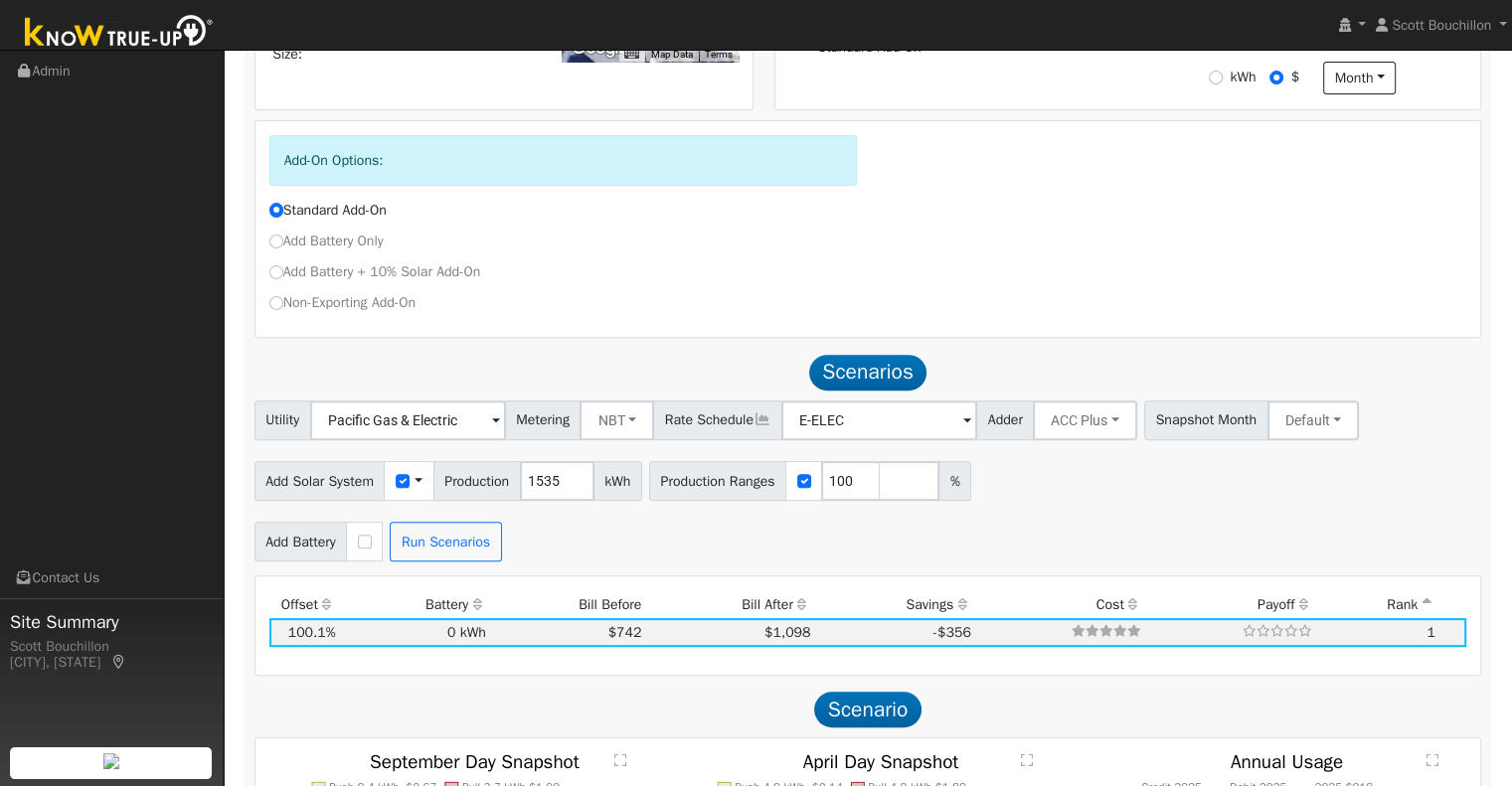 click on "kWh" at bounding box center [617, 481] 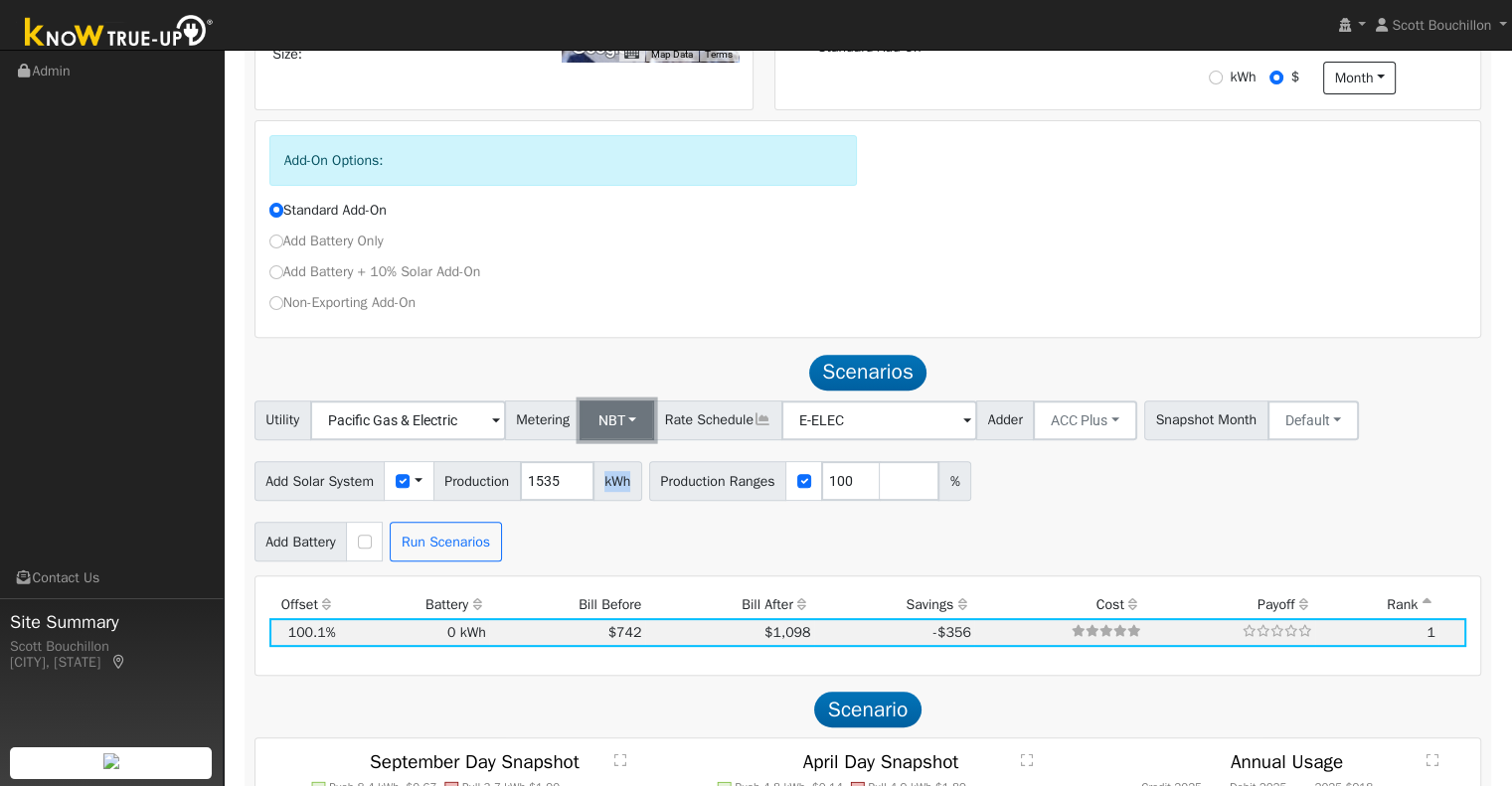 click on "NBT" at bounding box center [616, 420] 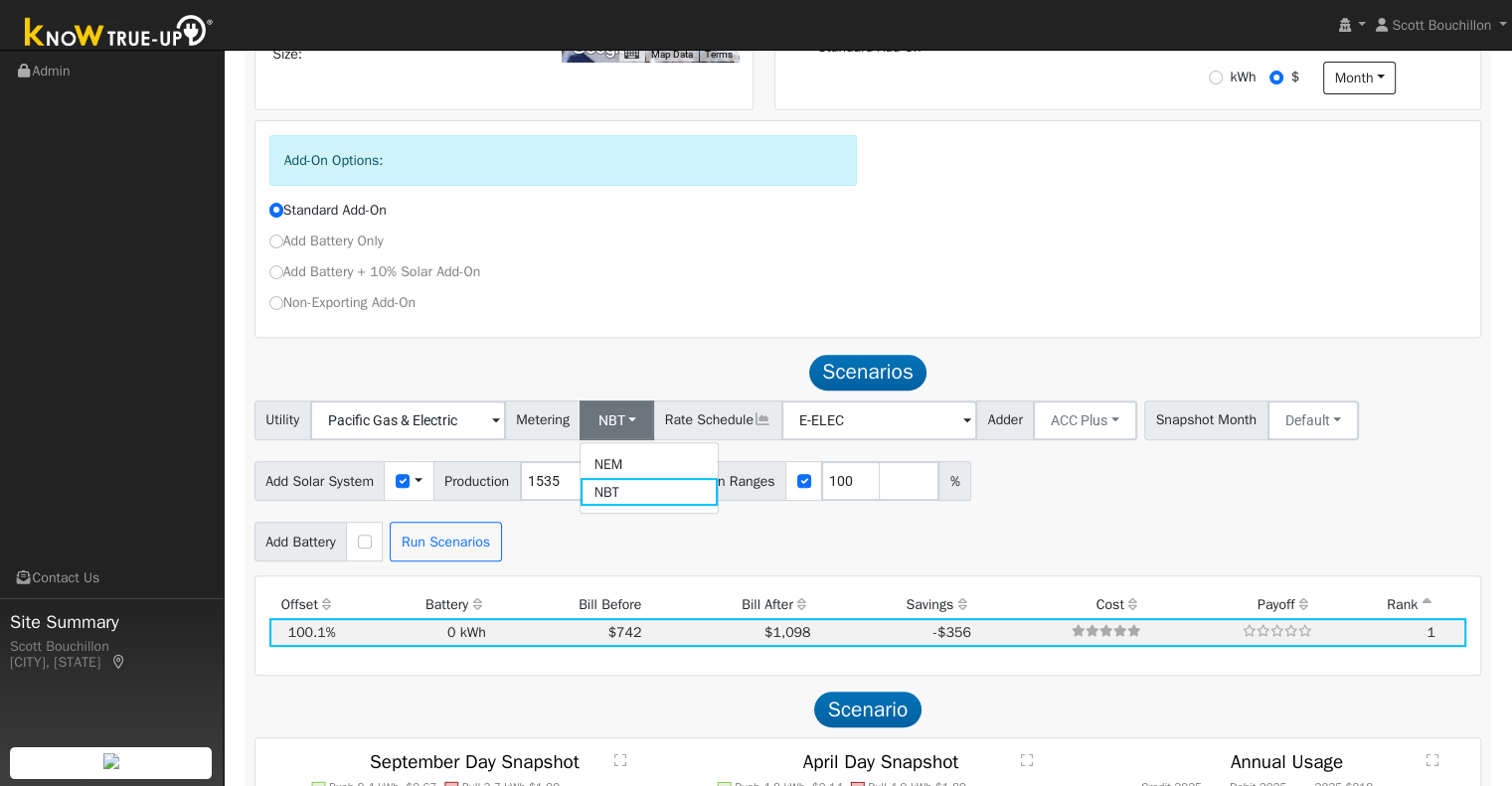 click on "NEM" at bounding box center (649, 464) 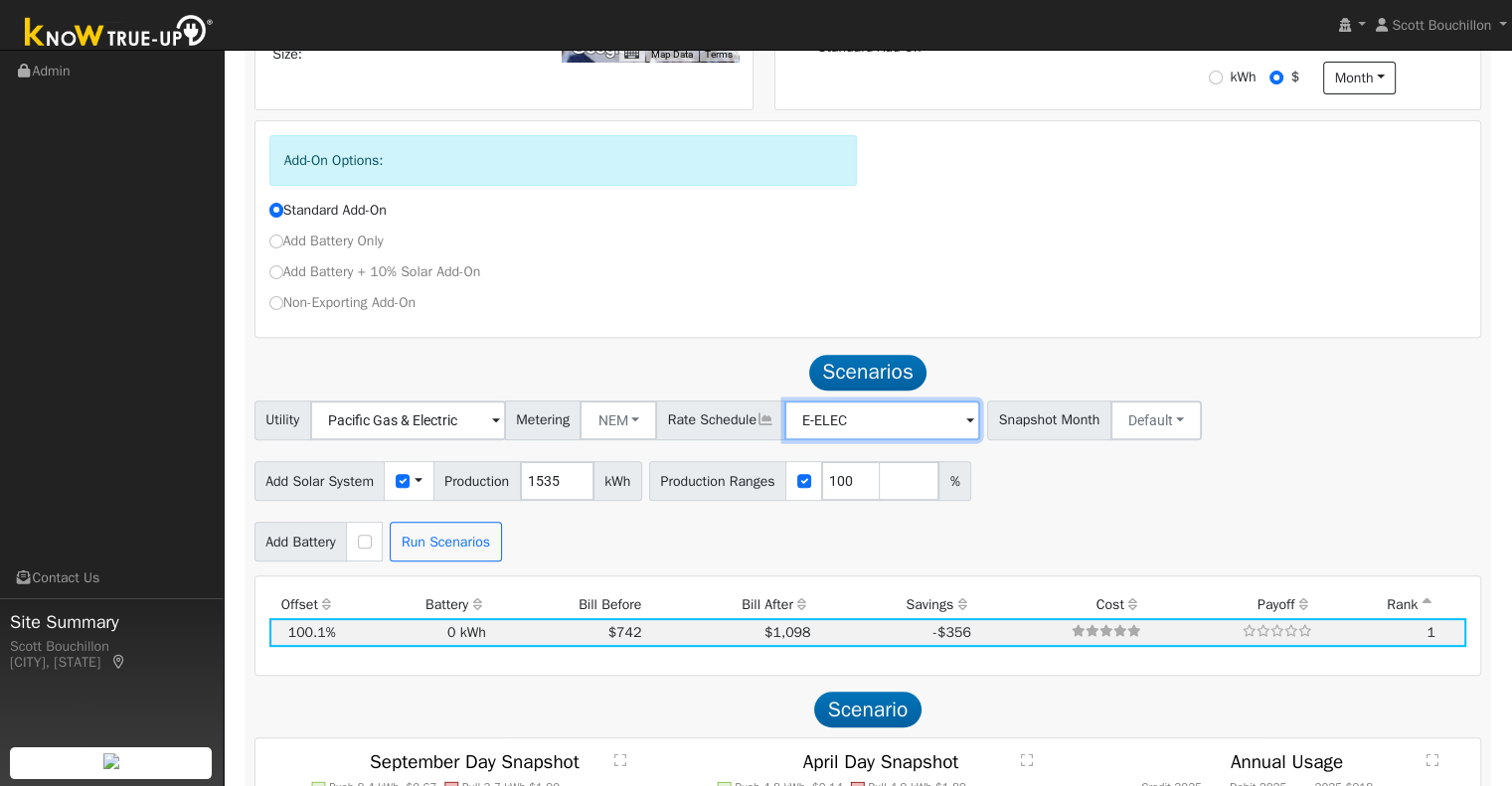 click on "E-ELEC" at bounding box center [408, 420] 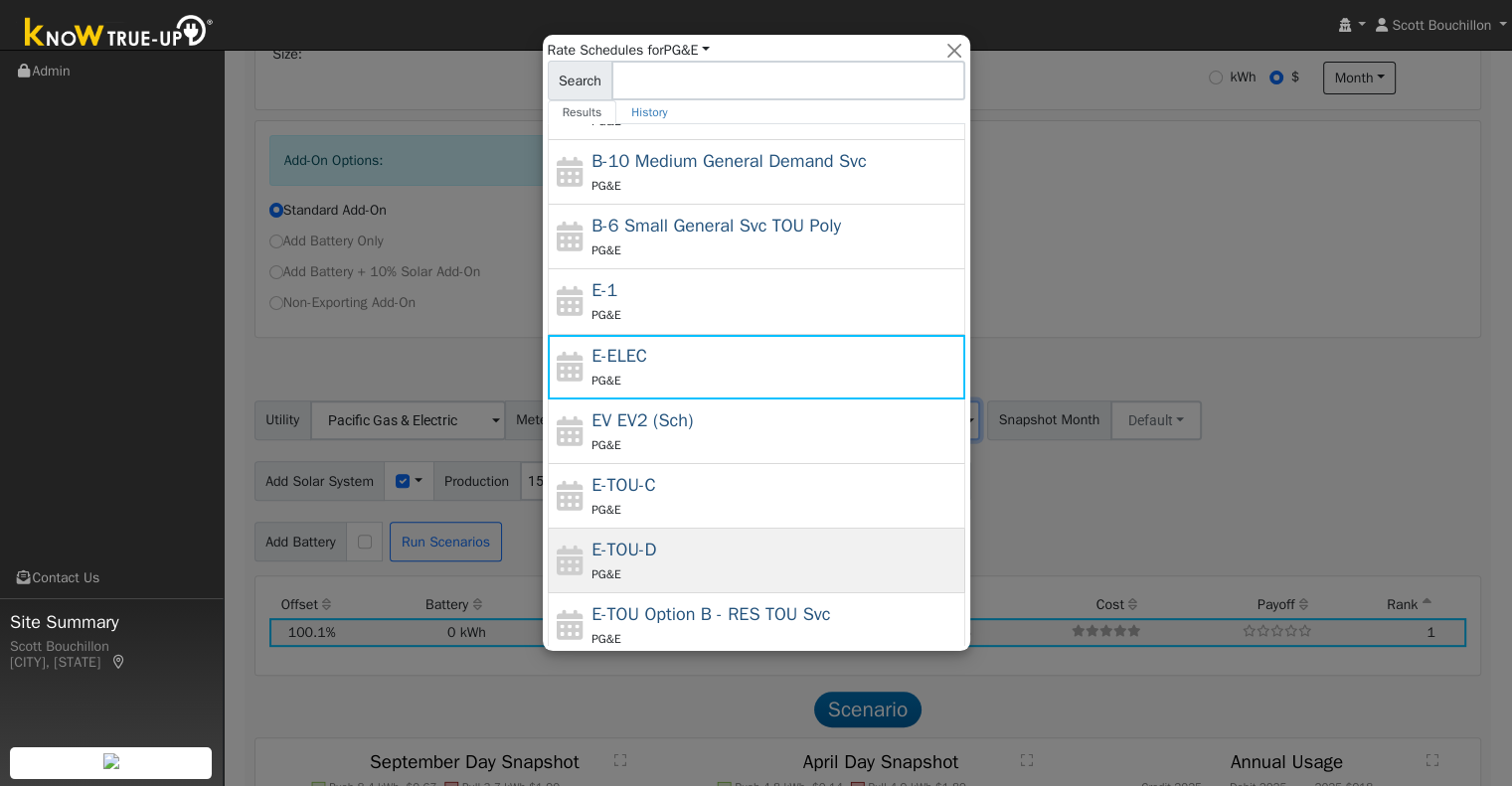 scroll, scrollTop: 215, scrollLeft: 0, axis: vertical 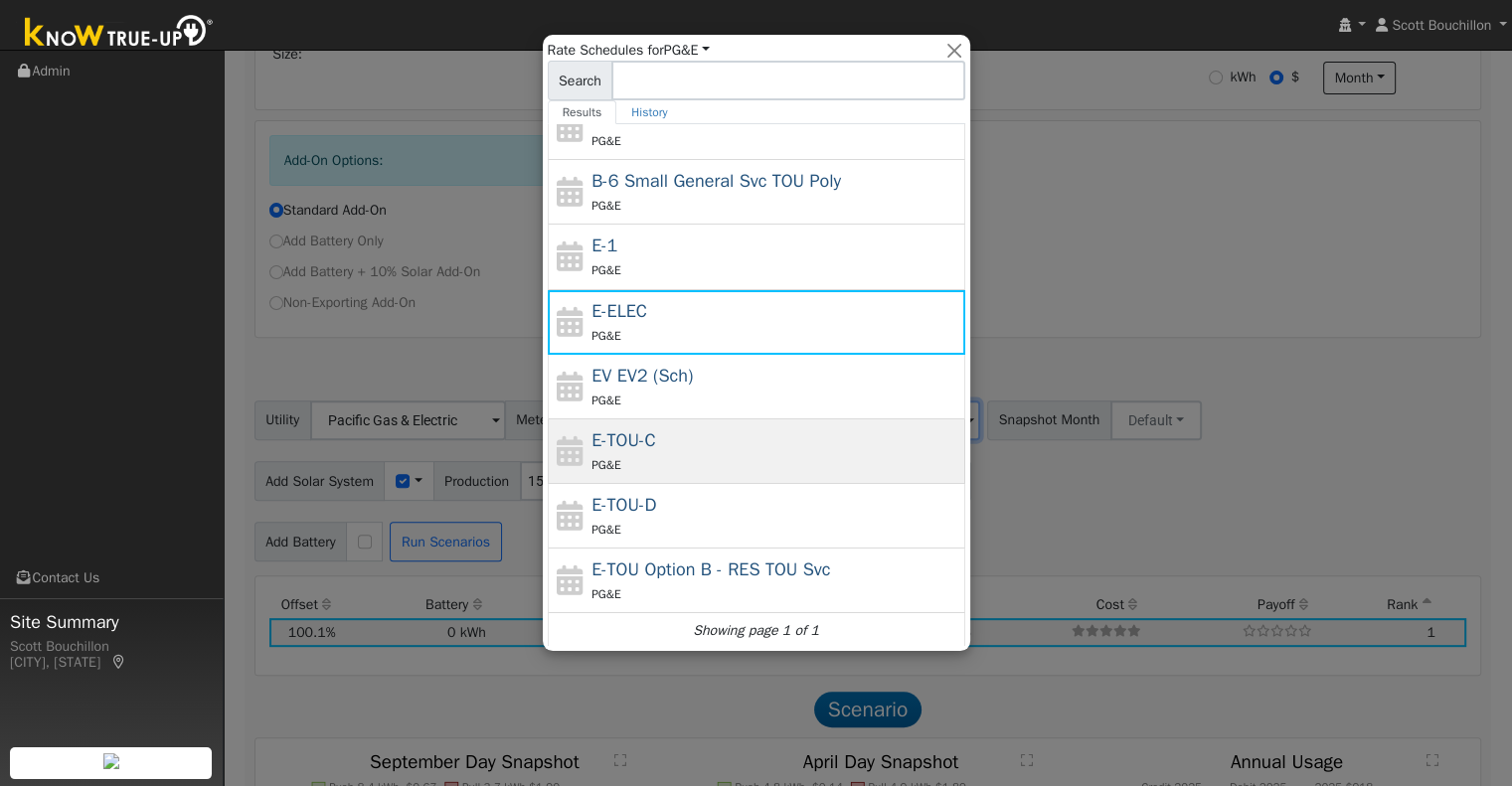 click on "PG&E" at bounding box center (775, 464) 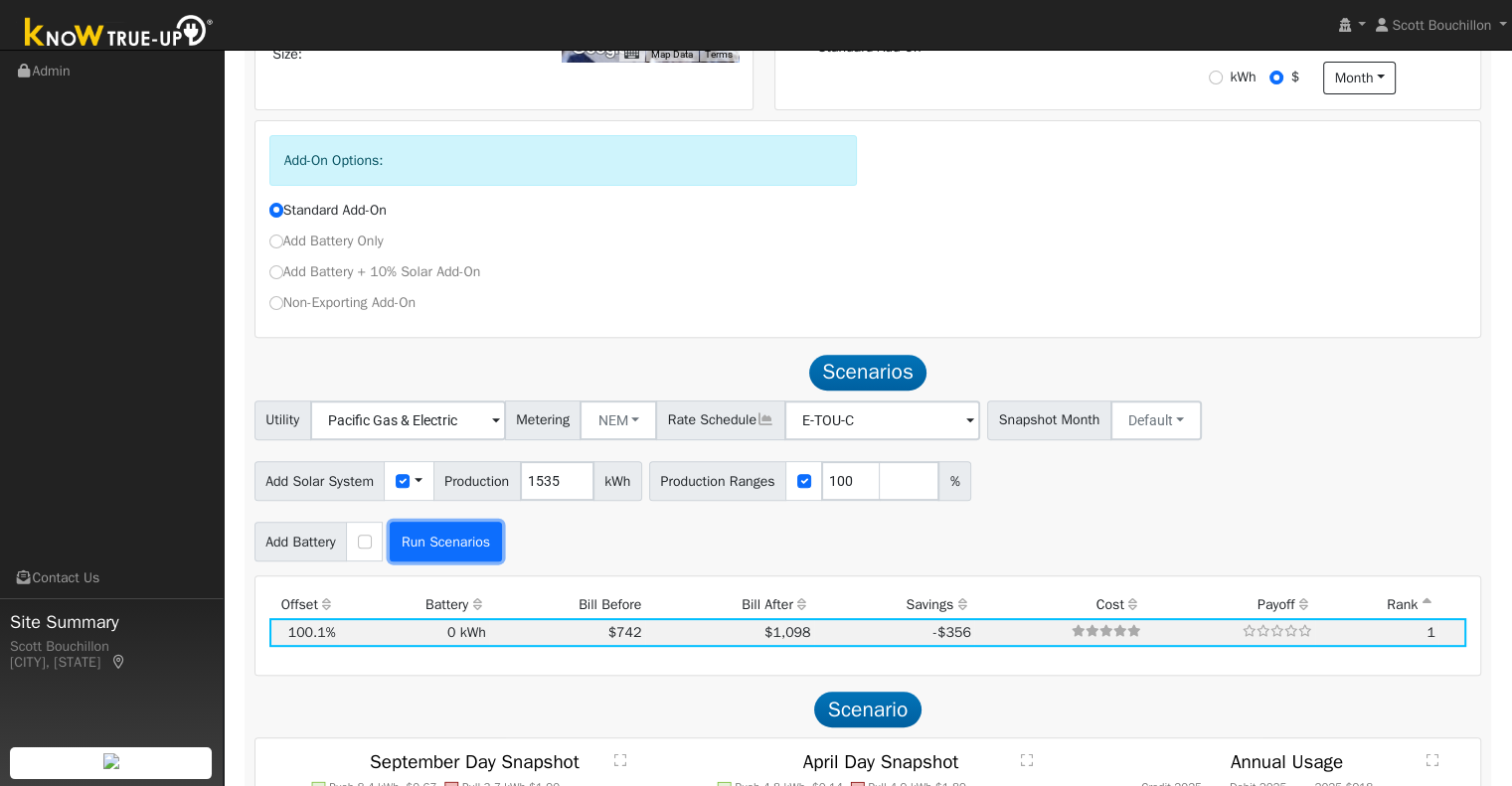 click on "Run Scenarios" at bounding box center (445, 542) 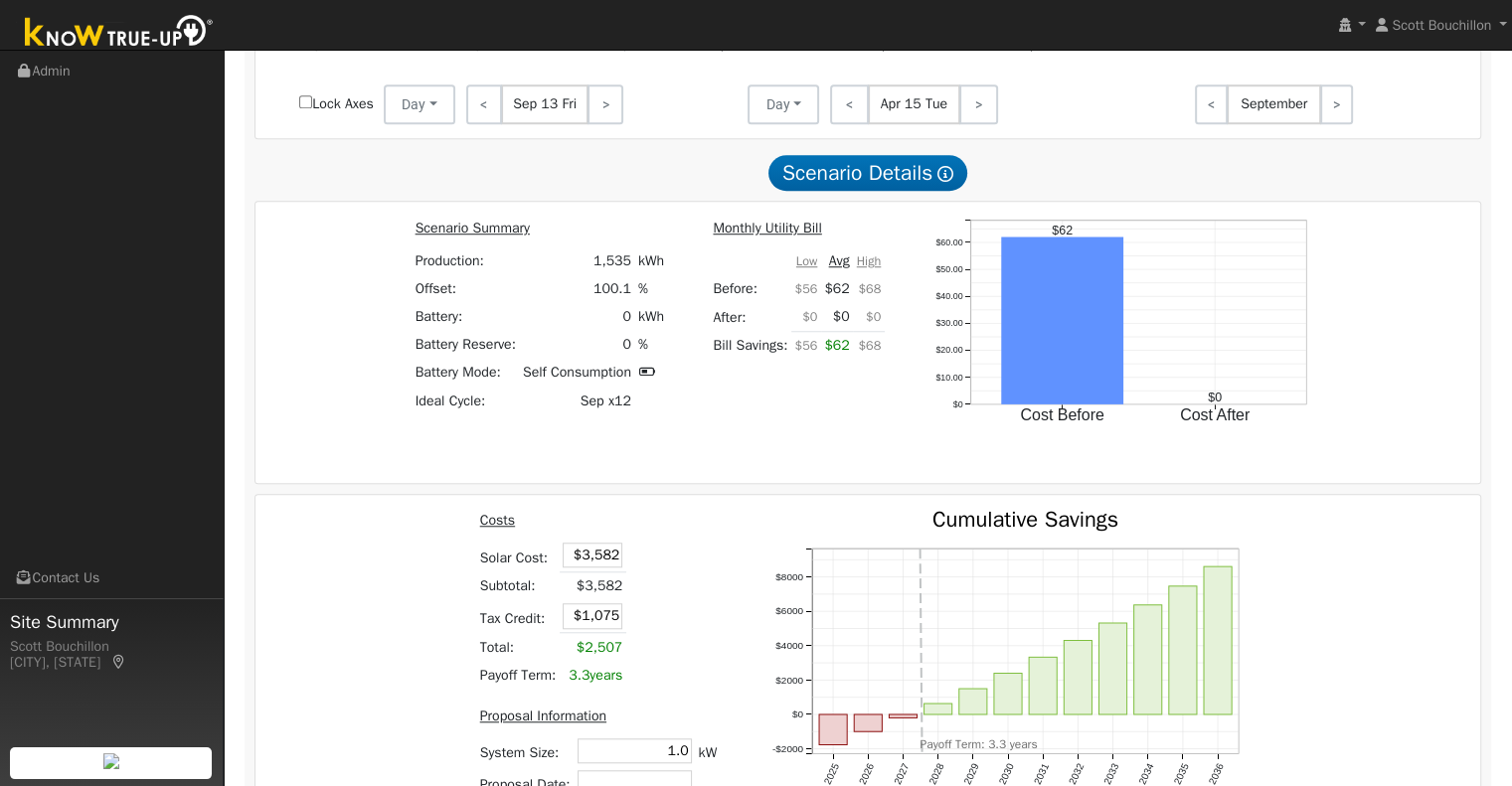 scroll, scrollTop: 1809, scrollLeft: 0, axis: vertical 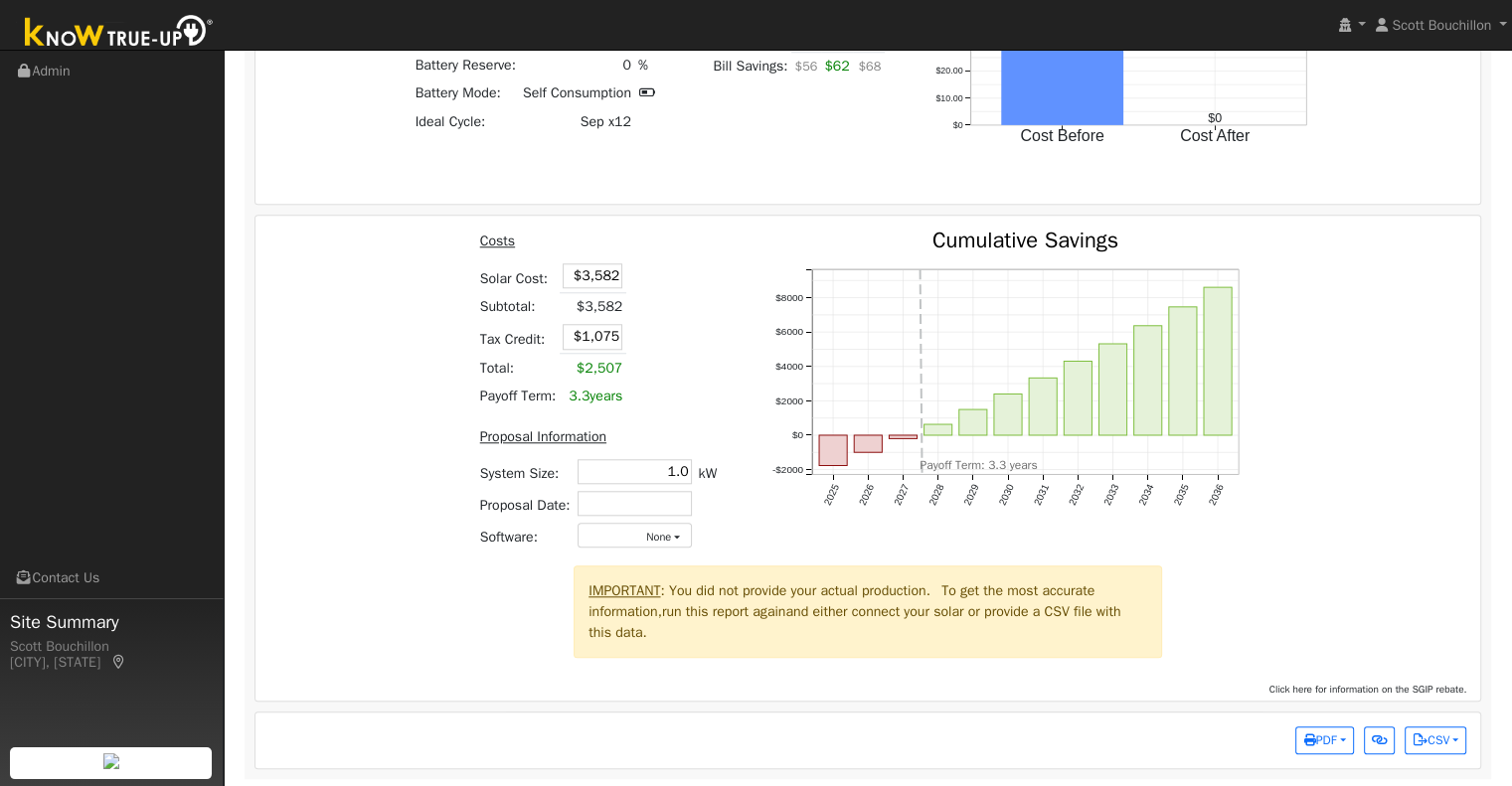 drag, startPoint x: 585, startPoint y: 281, endPoint x: 664, endPoint y: 282, distance: 79.00633 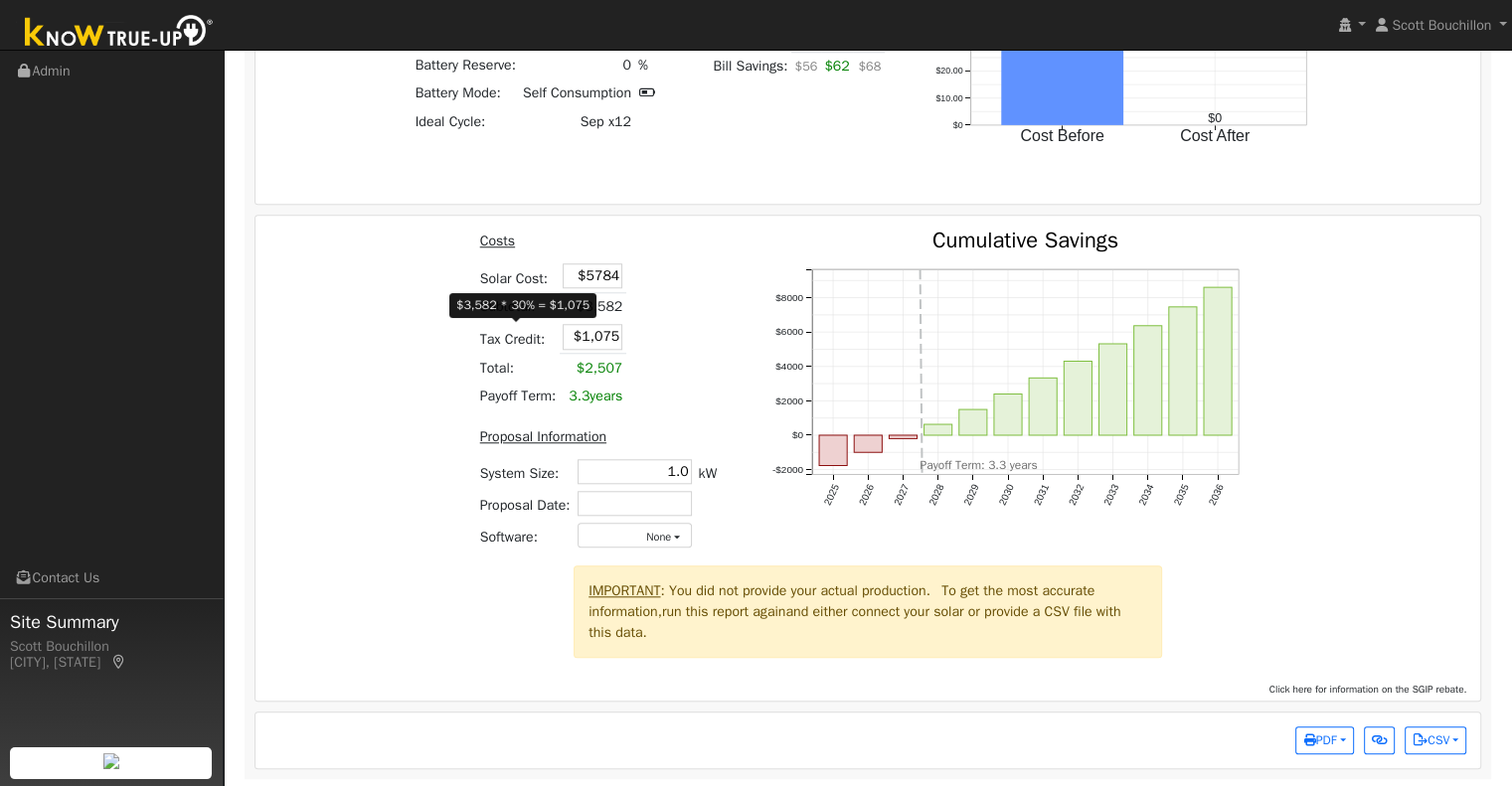 type on "$5,784" 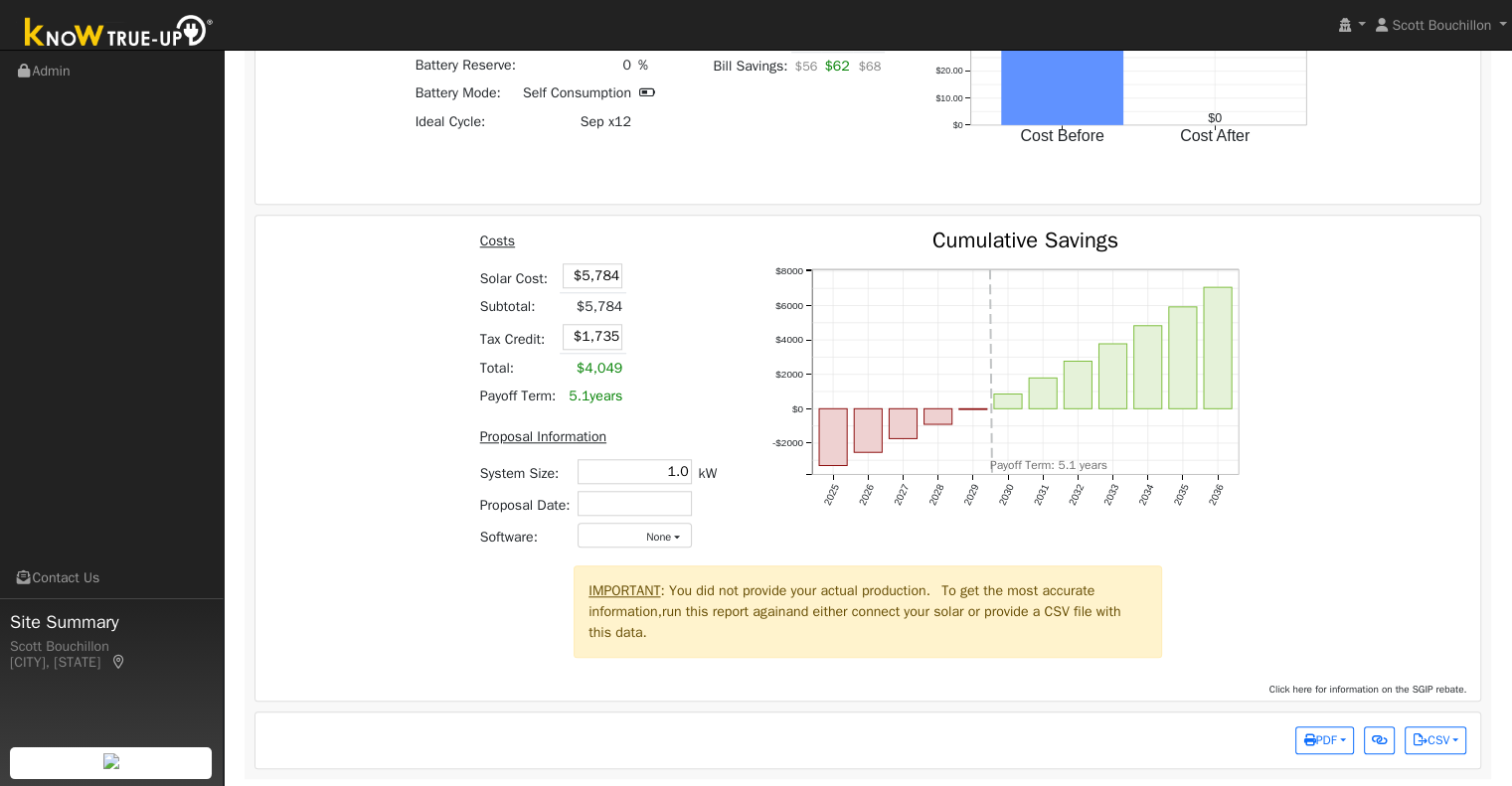 click on "Costs  Solar Cost:  $5,784 Subtotal: $5,784  Tax Credit:  $1,735 Total: $4,049 Payoff Term: 5.1  years Proposal Information  System Size:  1.0 1.0 kW Proposal Date: Software: None - None - Aurora Energy Toolbase OpenSolar Solo Solargraf - Other - 2025 2026 2027 2028 2029 2030 2031 2032 2033 2034 2035 2036 -$2000 $0 $2000 $4000 $6000 $8000 Cumulative Savings onclick="" onclick="" onclick="" onclick="" onclick="" onclick="" onclick="" onclick="" onclick="" onclick="" onclick="" onclick="" Payoff Term: 5.1 years" at bounding box center [868, 397] 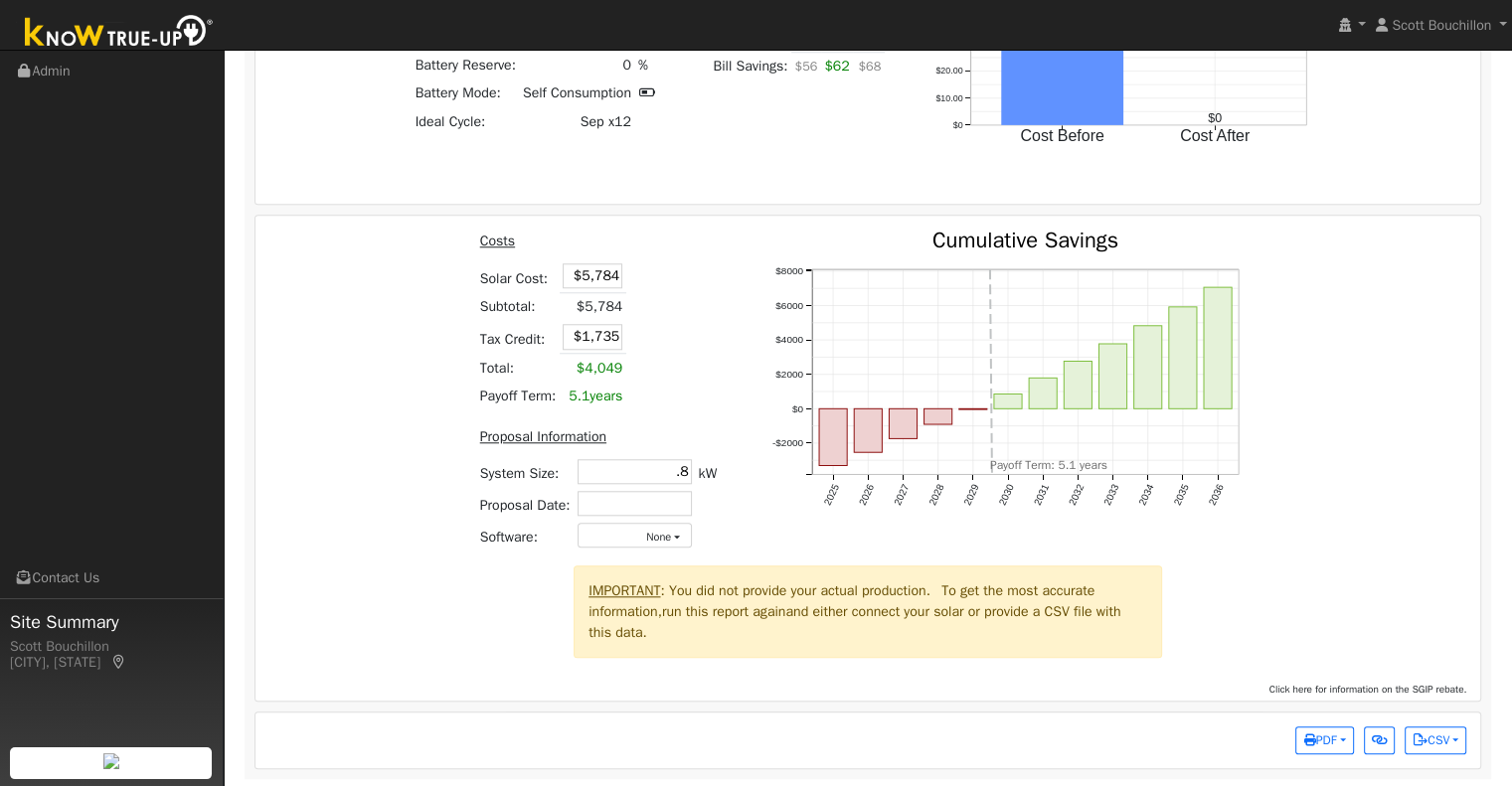 type on "0.8" 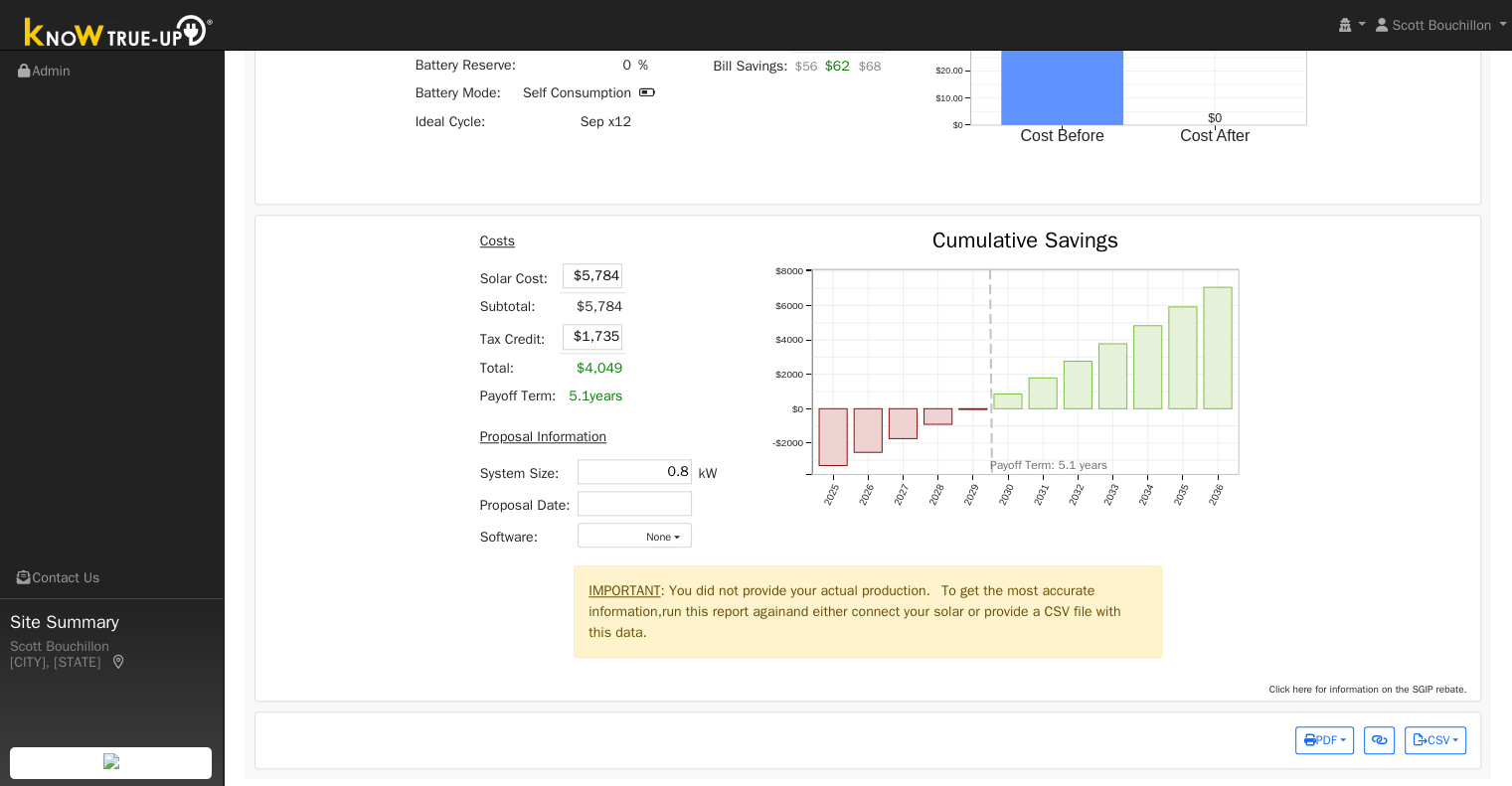 click on "Costs  Solar Cost:  $5,784 Subtotal: $5,784  Tax Credit:  $1,735 Total: $4,049 Payoff Term: 5.1  years Proposal Information  System Size:  0.8 1.0 kW Proposal Date: Software: None - None - Aurora Energy Toolbase OpenSolar Solo Solargraf - Other - 2025 2026 2027 2028 2029 2030 2031 2032 2033 2034 2035 2036 -$2000 $0 $2000 $4000 $6000 $8000 Cumulative Savings onclick="" onclick="" onclick="" onclick="" onclick="" onclick="" onclick="" onclick="" onclick="" onclick="" onclick="" onclick="" Payoff Term: 5.1 years" at bounding box center [868, 397] 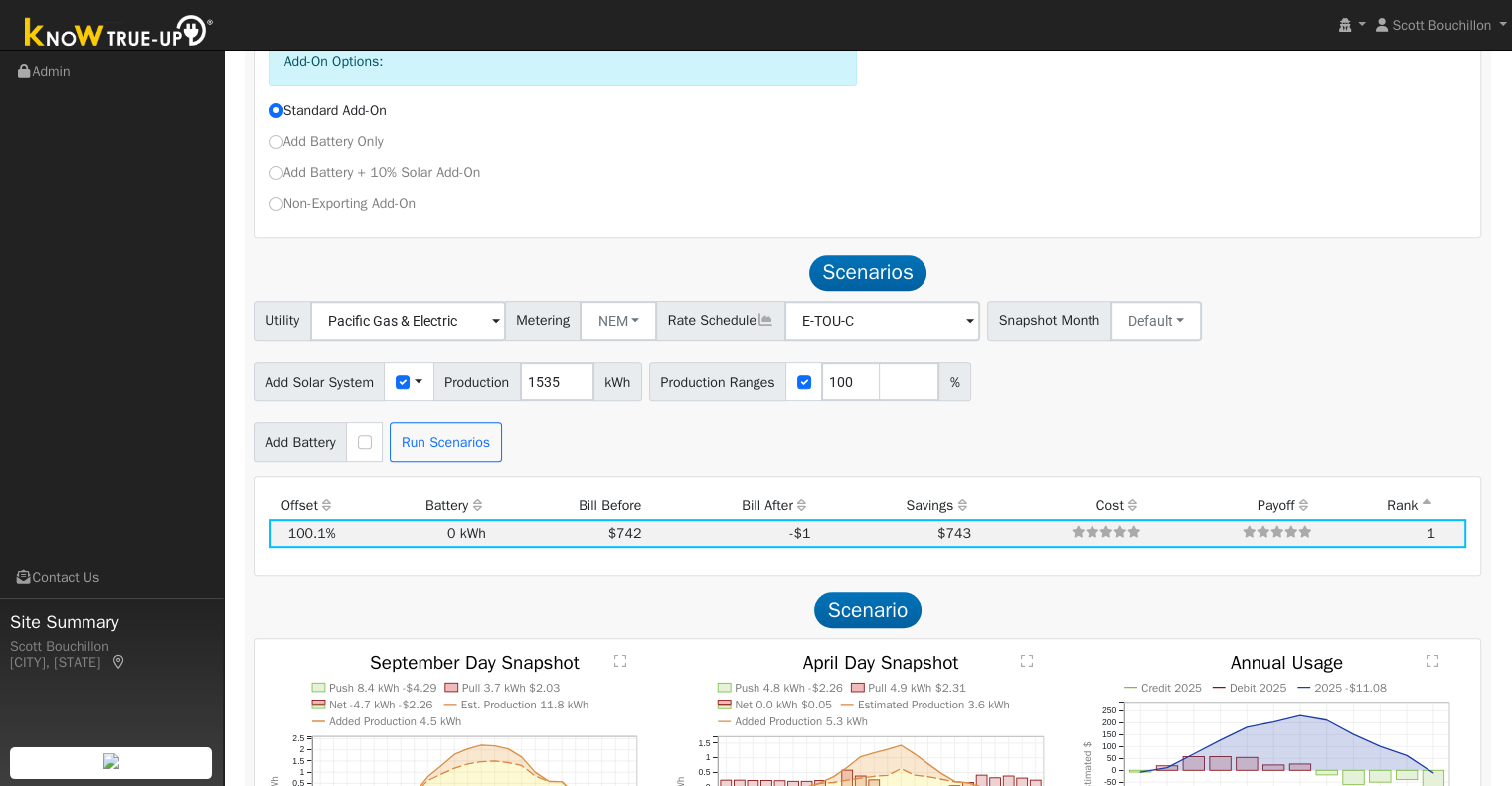 scroll, scrollTop: 1313, scrollLeft: 0, axis: vertical 